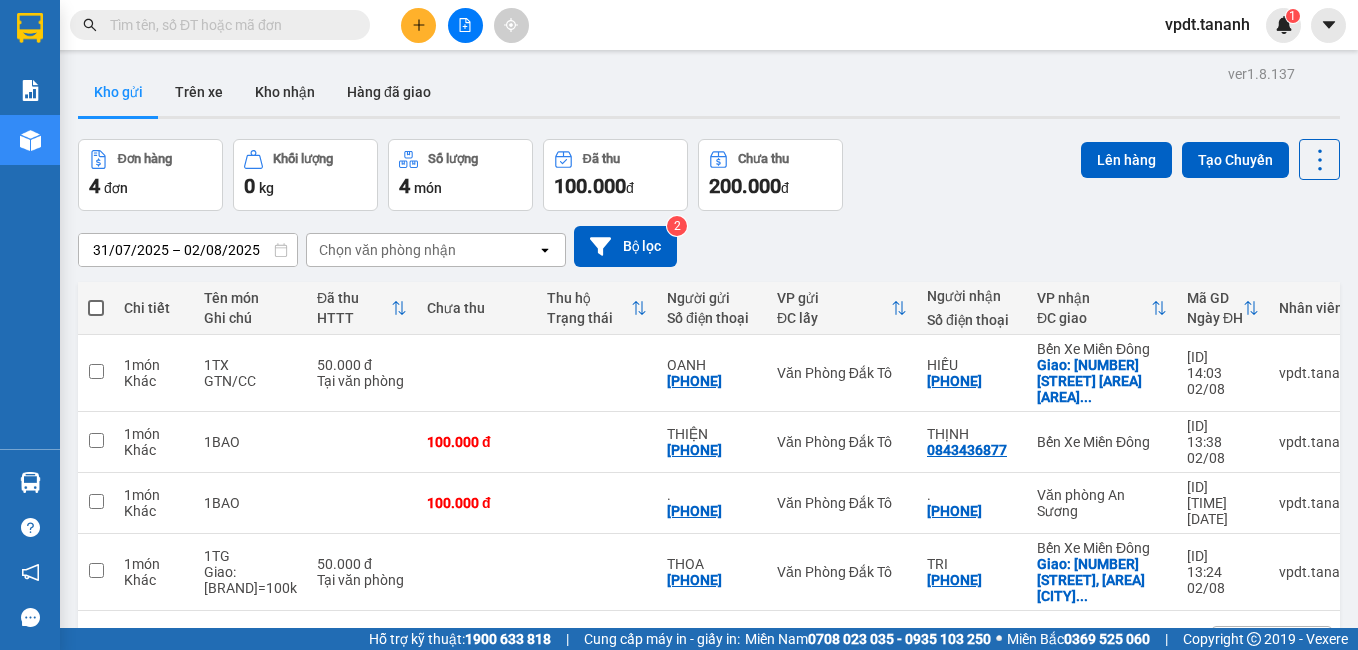 scroll, scrollTop: 0, scrollLeft: 0, axis: both 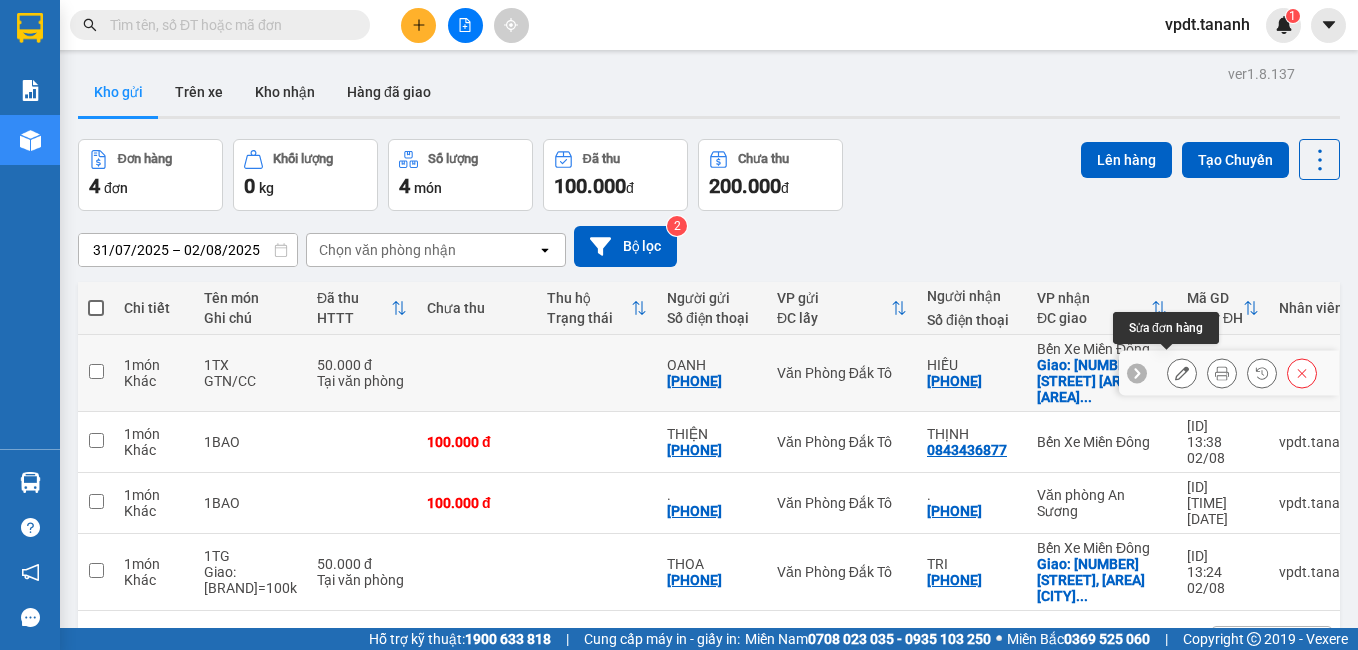 click 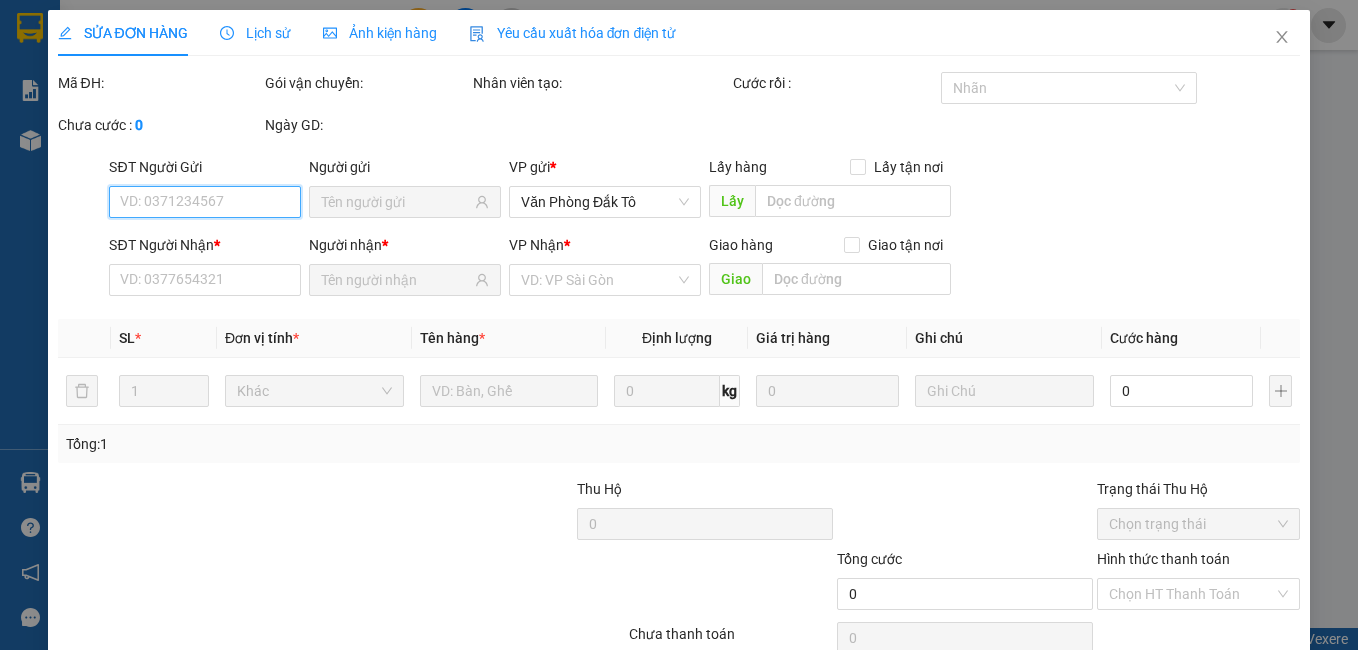 type on "[PHONE]" 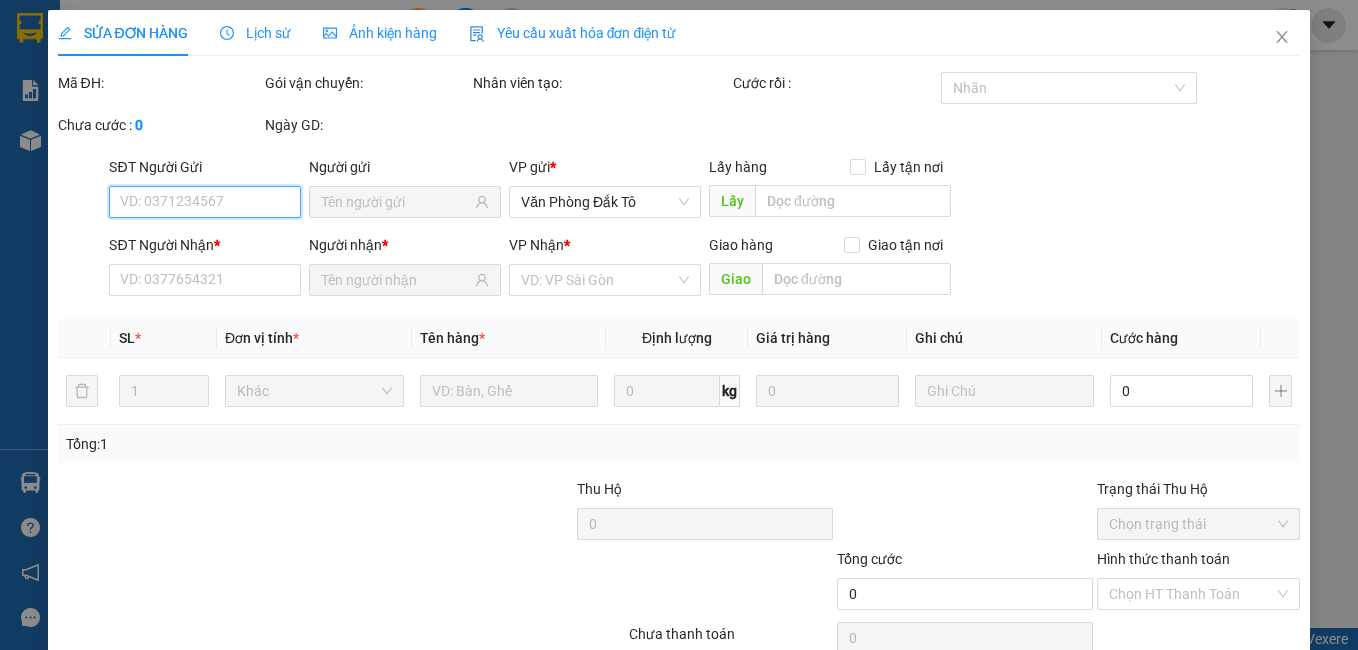 type on "[NUMBER] [STREET] [AREA] [CITY]" 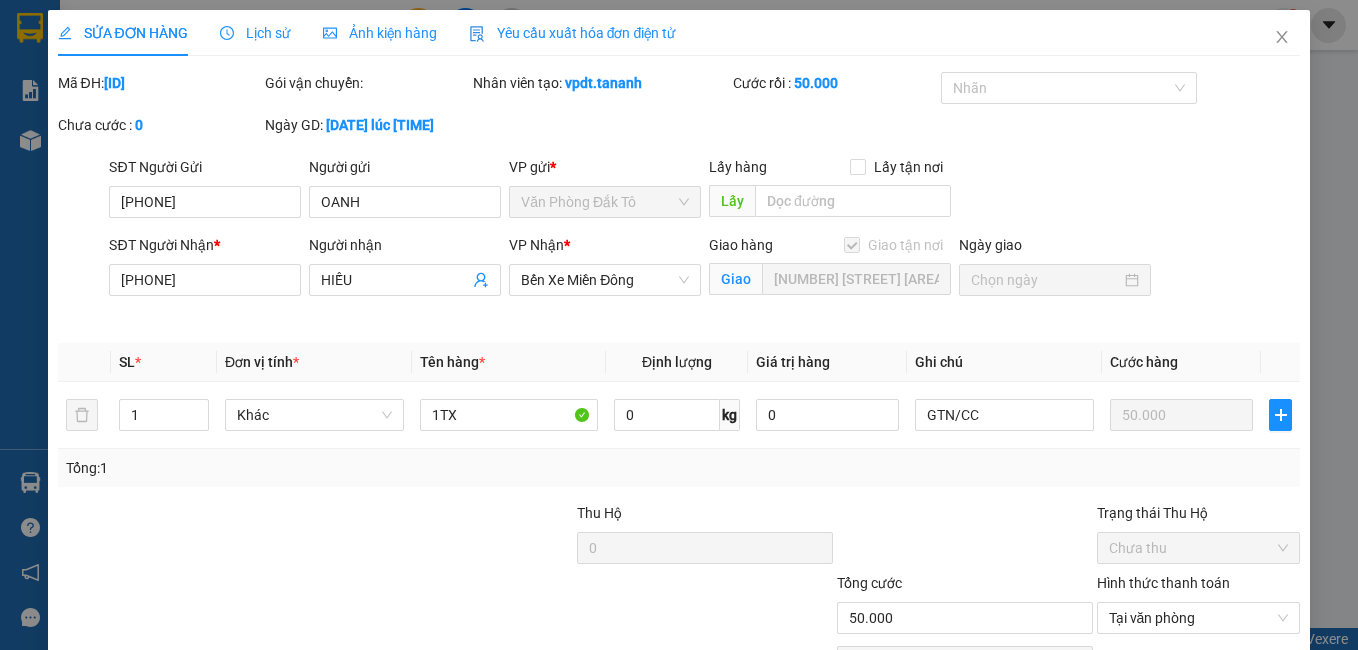 drag, startPoint x: 880, startPoint y: 280, endPoint x: 1199, endPoint y: 237, distance: 321.88507 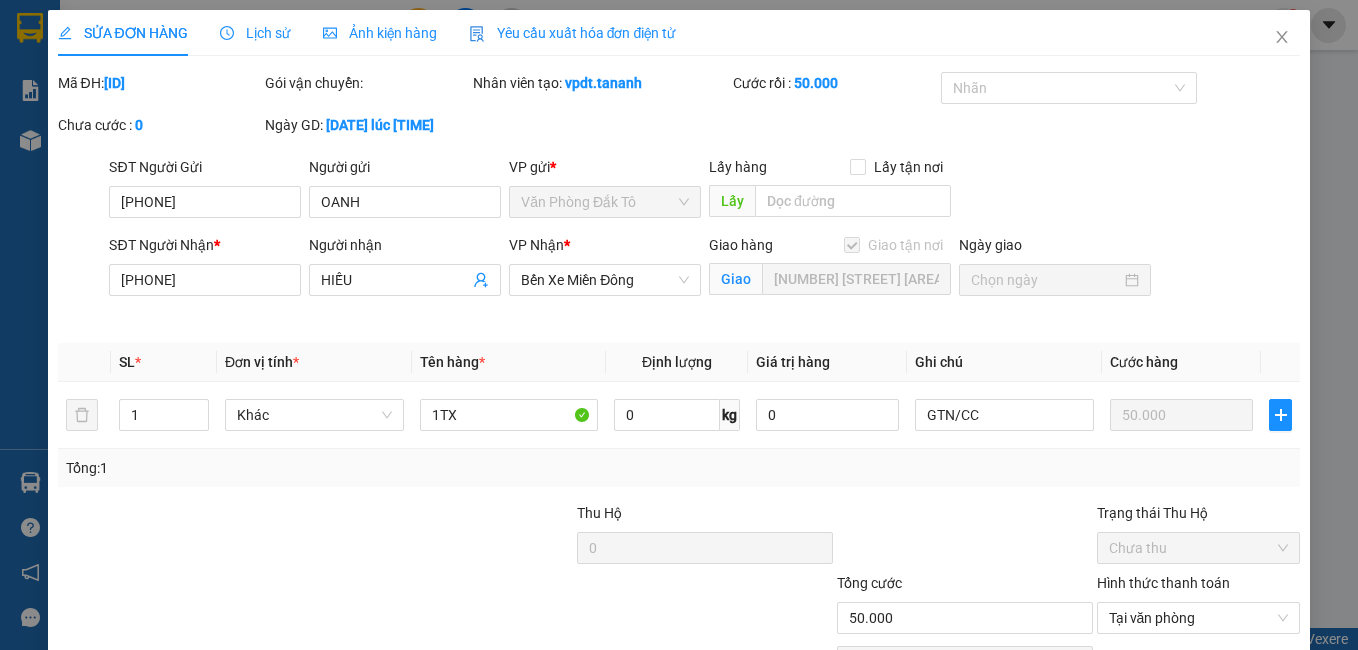 click on "SĐT Người Nhận  * [PHONE] Người nhận [NAME] VP Nhận  * [LOCATION] Giao hàng Giao tận nơi Giao [NUMBER] [STREET] [AREA] [CITY] Ngày giao" at bounding box center (704, 281) 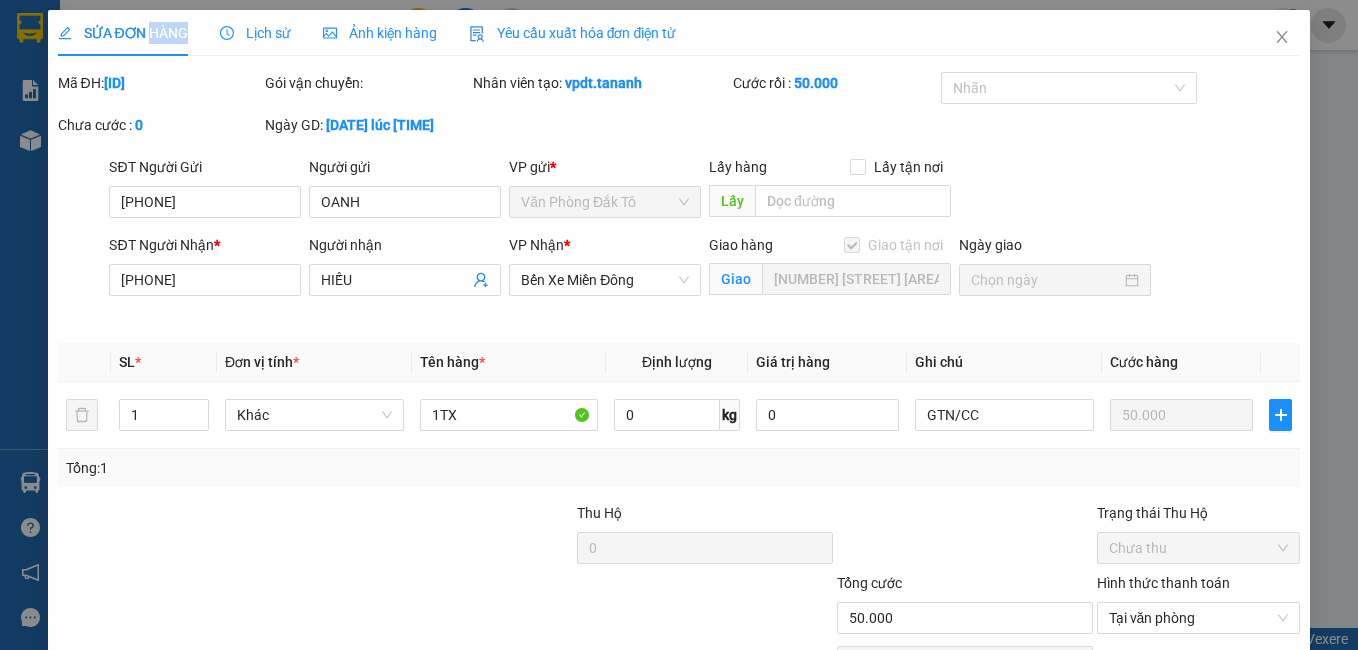 click on "SỬA ĐƠN HÀNG" at bounding box center [123, 33] 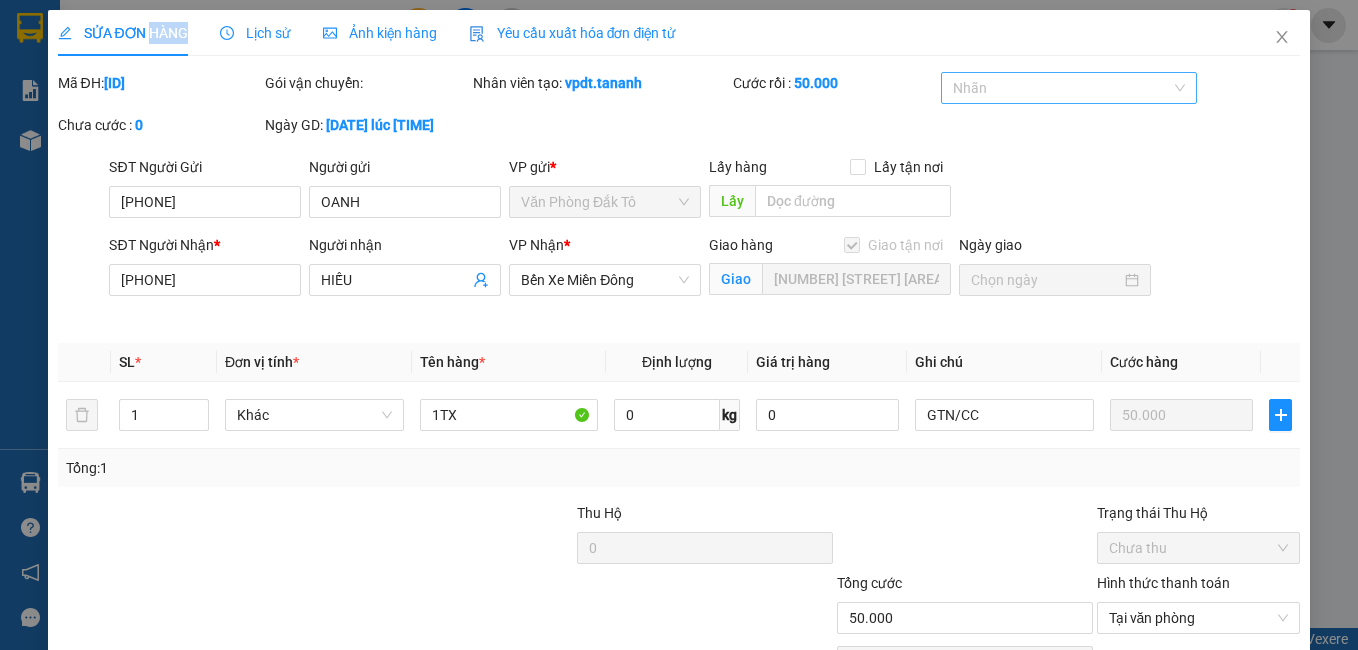 click on "Nhãn" at bounding box center (1069, 88) 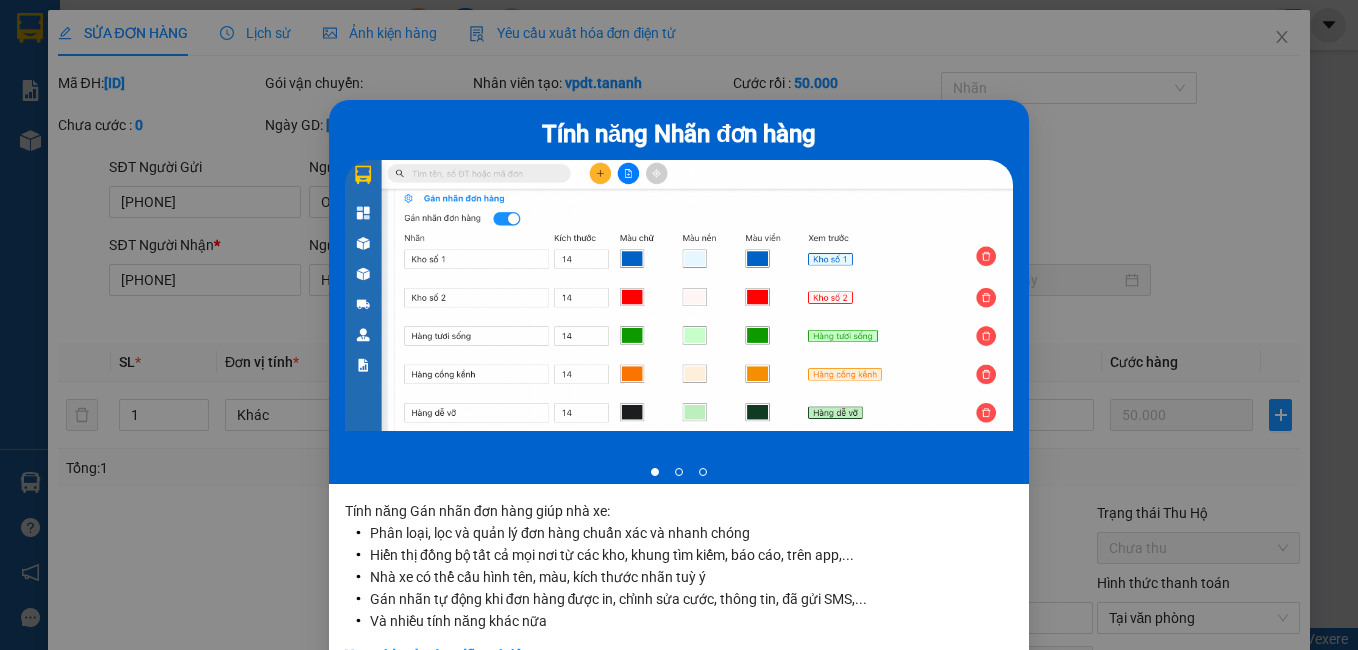 click on "Tính năng Nhãn đơn hàng 1 of 3 Tính năng Gán nhãn đơn hàng giúp nhà xe: Phân loại, lọc và quản lý đơn hàng chuẩn xác và nhanh chóng Hiển thị đồng bộ tất cả mọi nơi từ các kho, khung tìm kiếm, báo cáo, trên app,... Nhà xe có thể cấu hình tên, màu, kích thước nhãn tuỳ ý Gán nhãn tự động khi đơn hàng được in, chỉnh sửa cước, thông tin, đã gửi SMS,... Và nhiều tính năng khác nữa Xem video hướng dẫn tại đây Liên hệ ngay Gọi cho tôi" at bounding box center [679, 325] 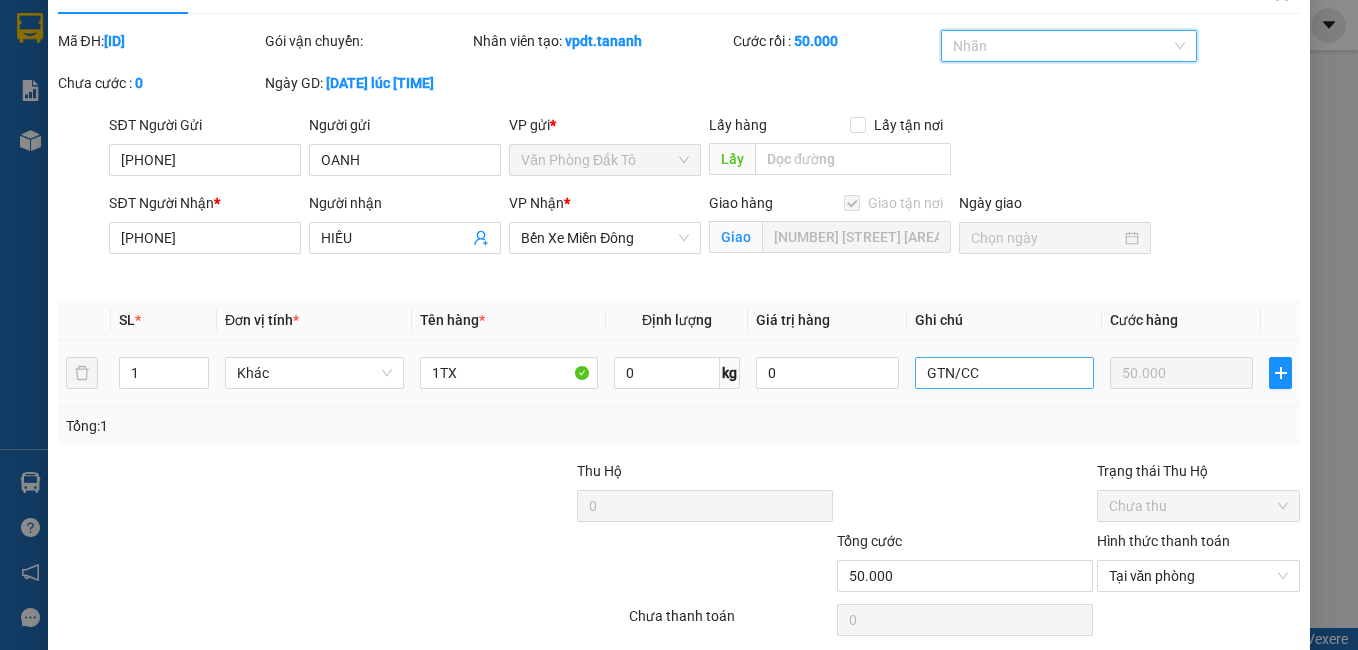 scroll, scrollTop: 0, scrollLeft: 0, axis: both 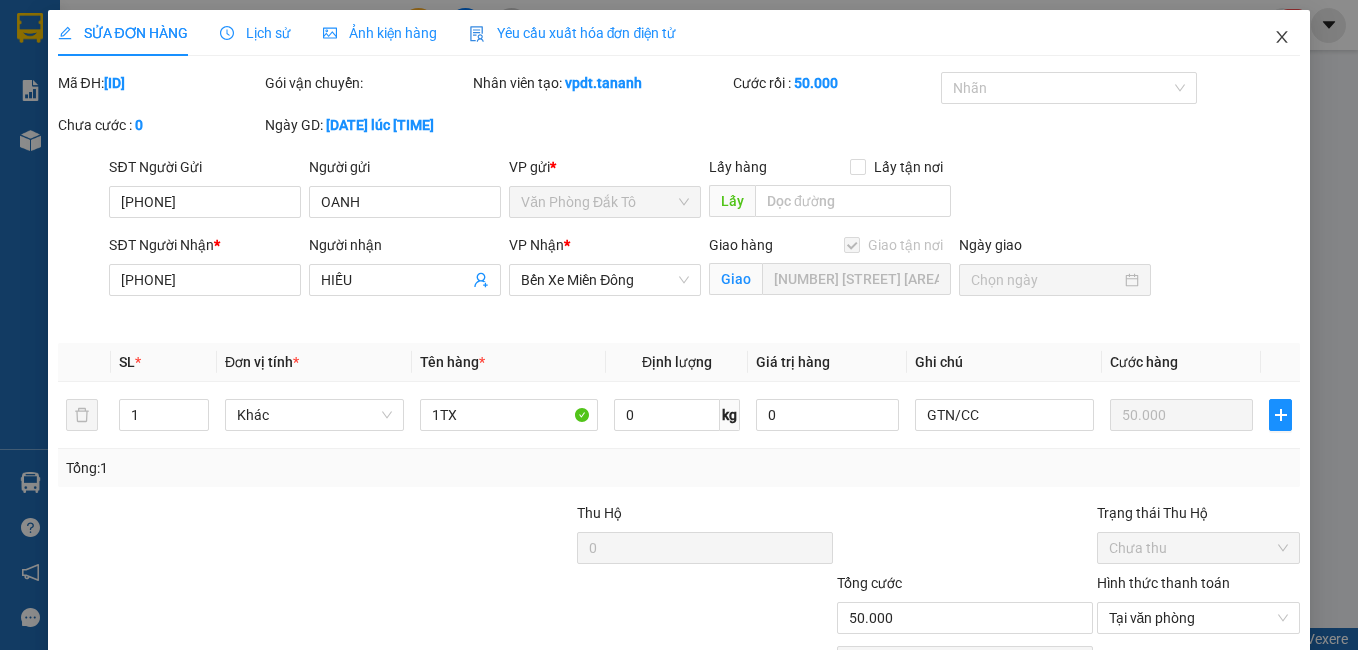 click 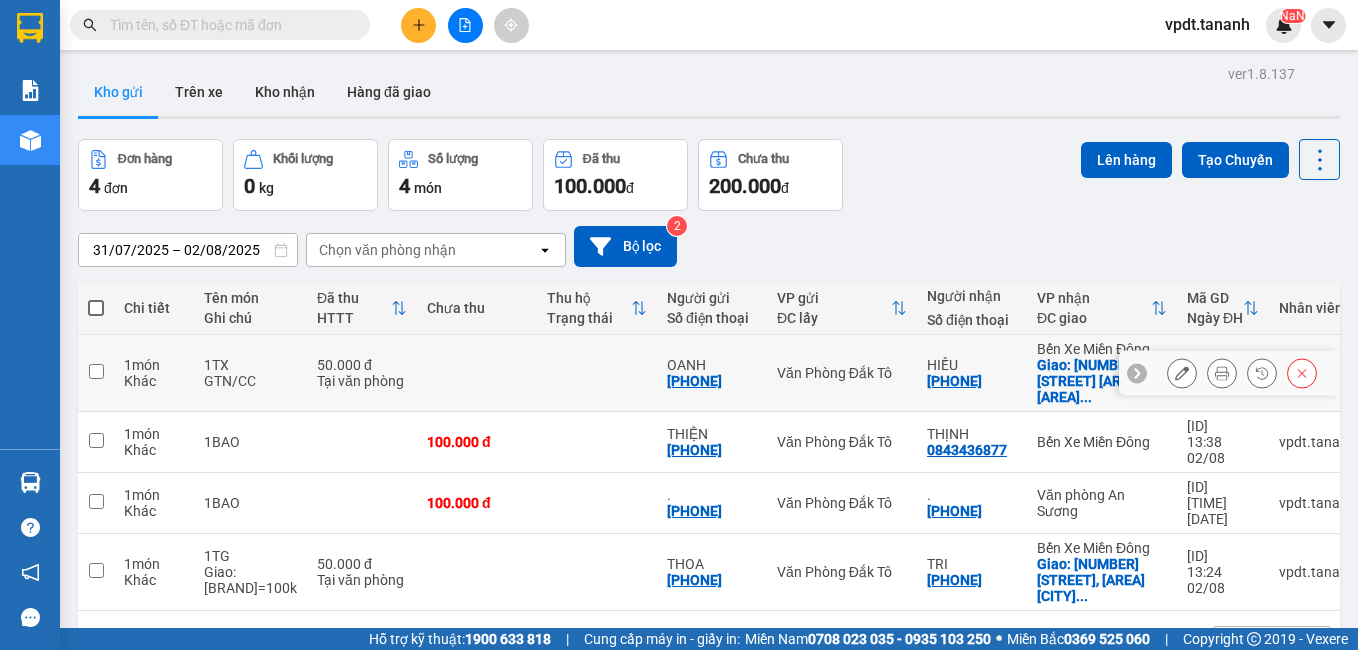 click 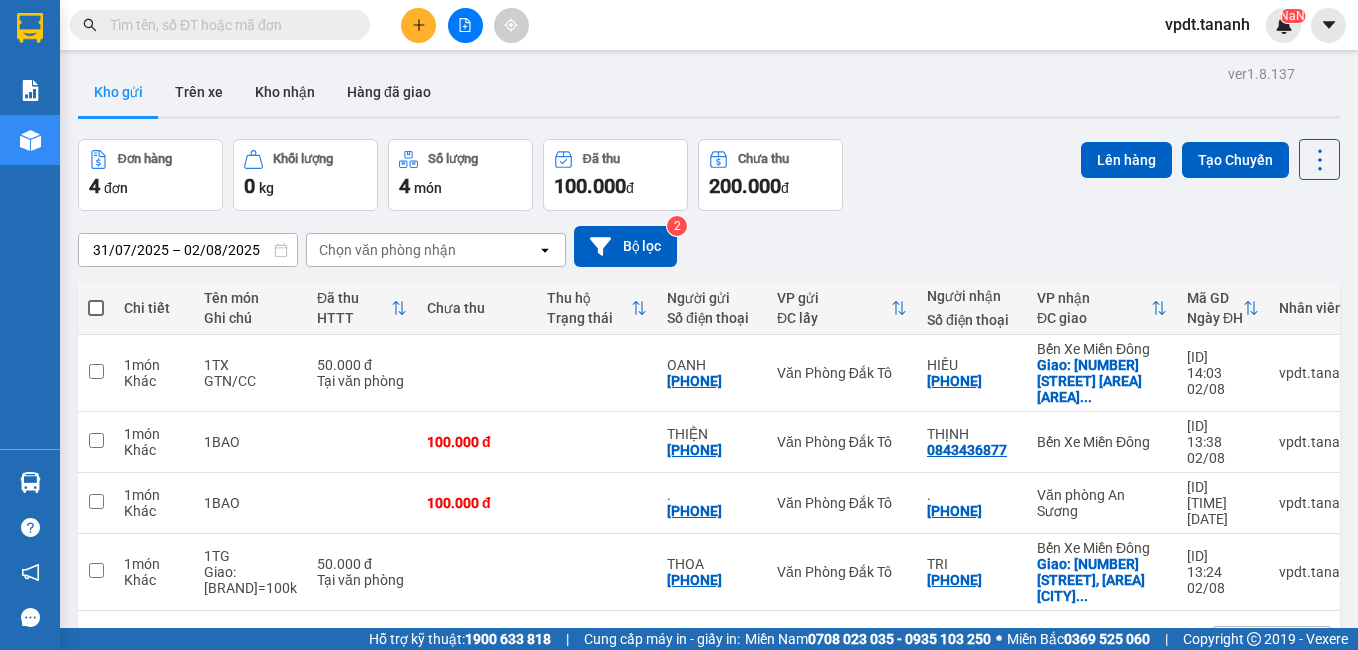 click on "31/07/2025 – 02/08/2025 Press the down arrow key to interact with the calendar and select a date. Press the escape button to close the calendar. Selected date range is from 31/07/2025 to 02/08/2025. Chọn văn phòng nhận open Bộ lọc 2" at bounding box center (709, 246) 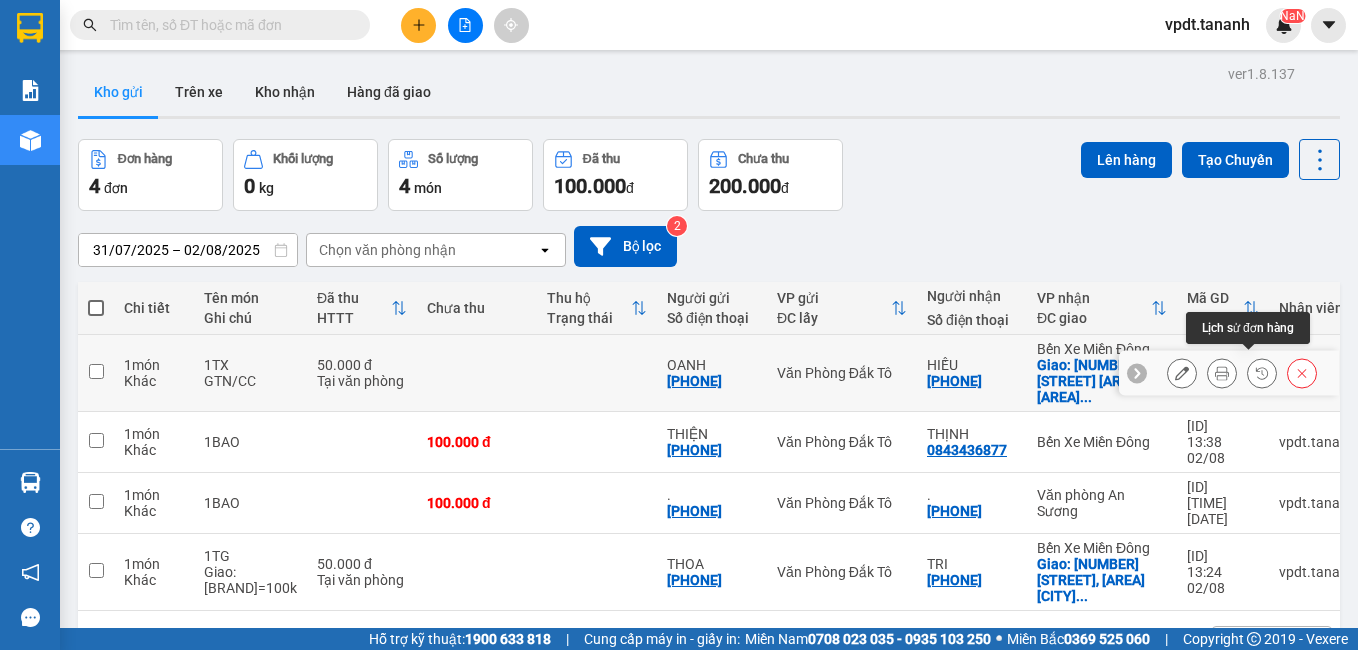 click at bounding box center (1262, 373) 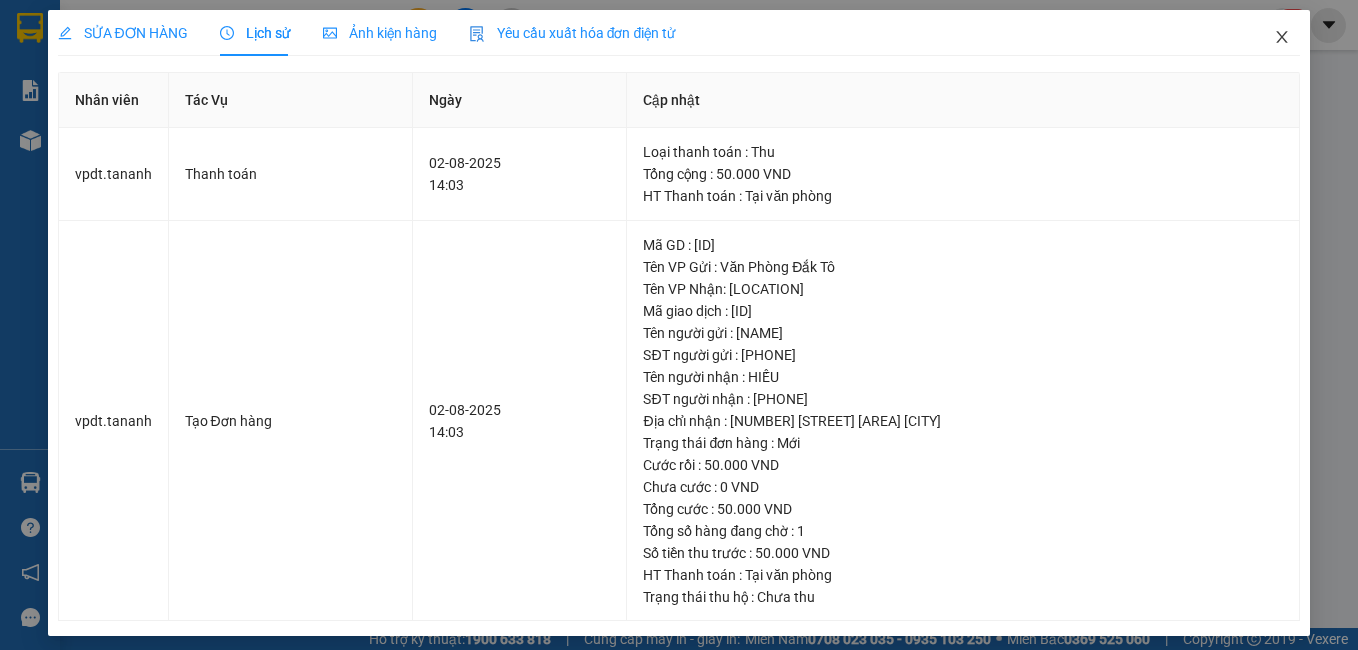 click 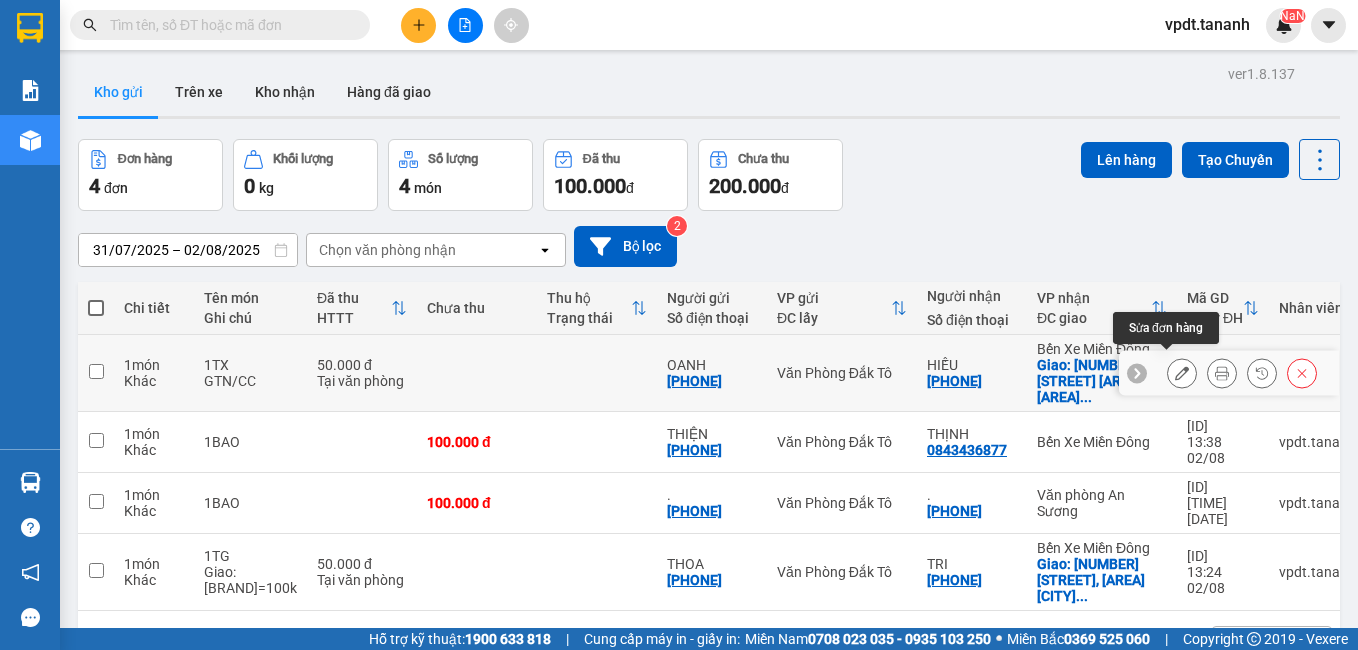 click 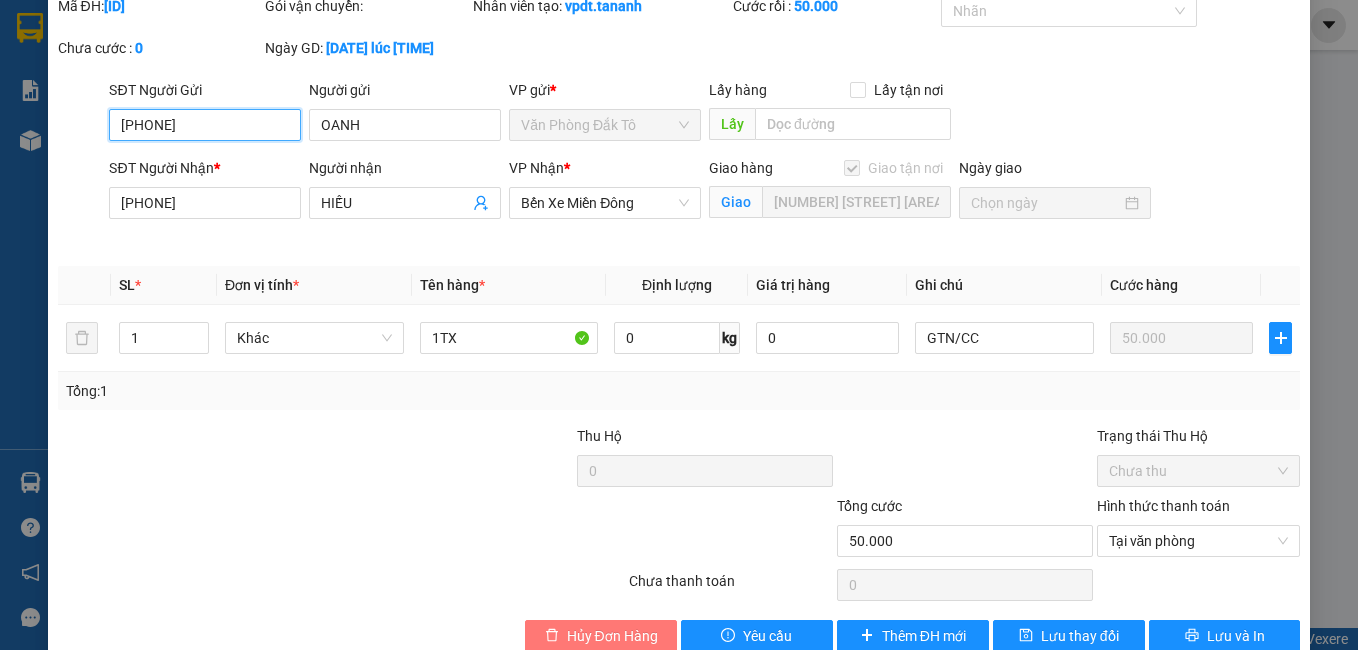 scroll, scrollTop: 118, scrollLeft: 0, axis: vertical 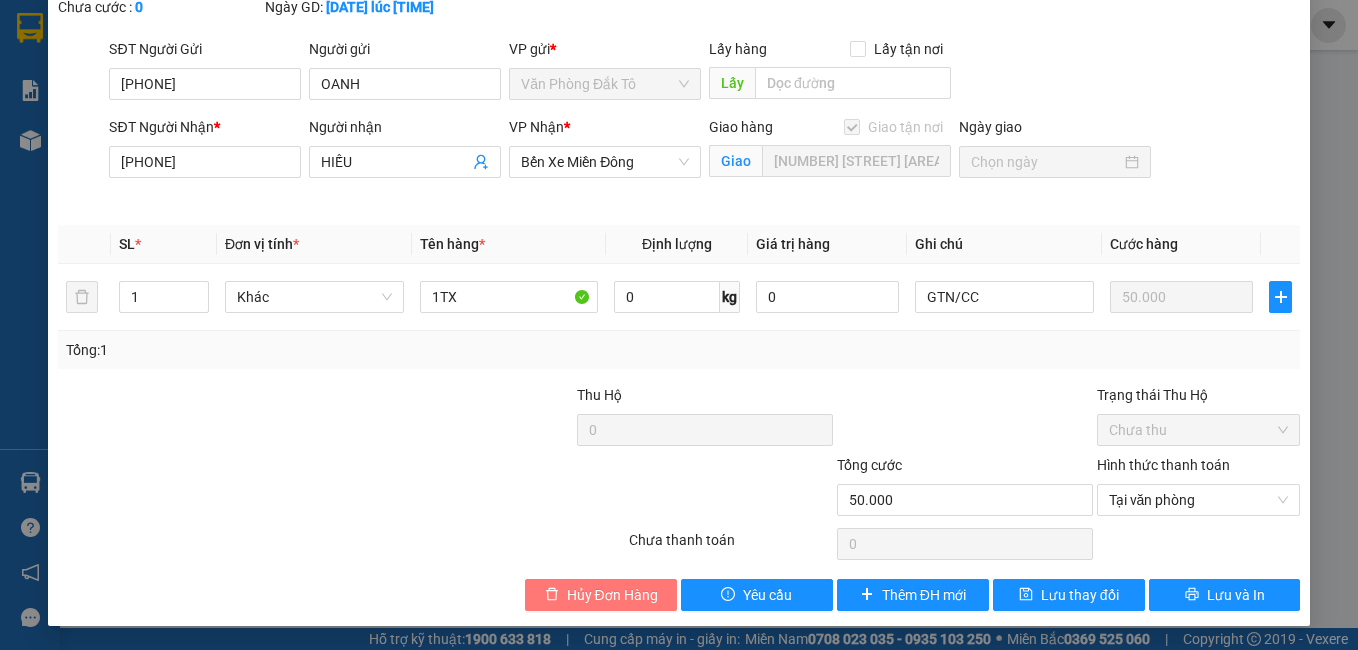 click on "Hủy Đơn Hàng" at bounding box center [612, 595] 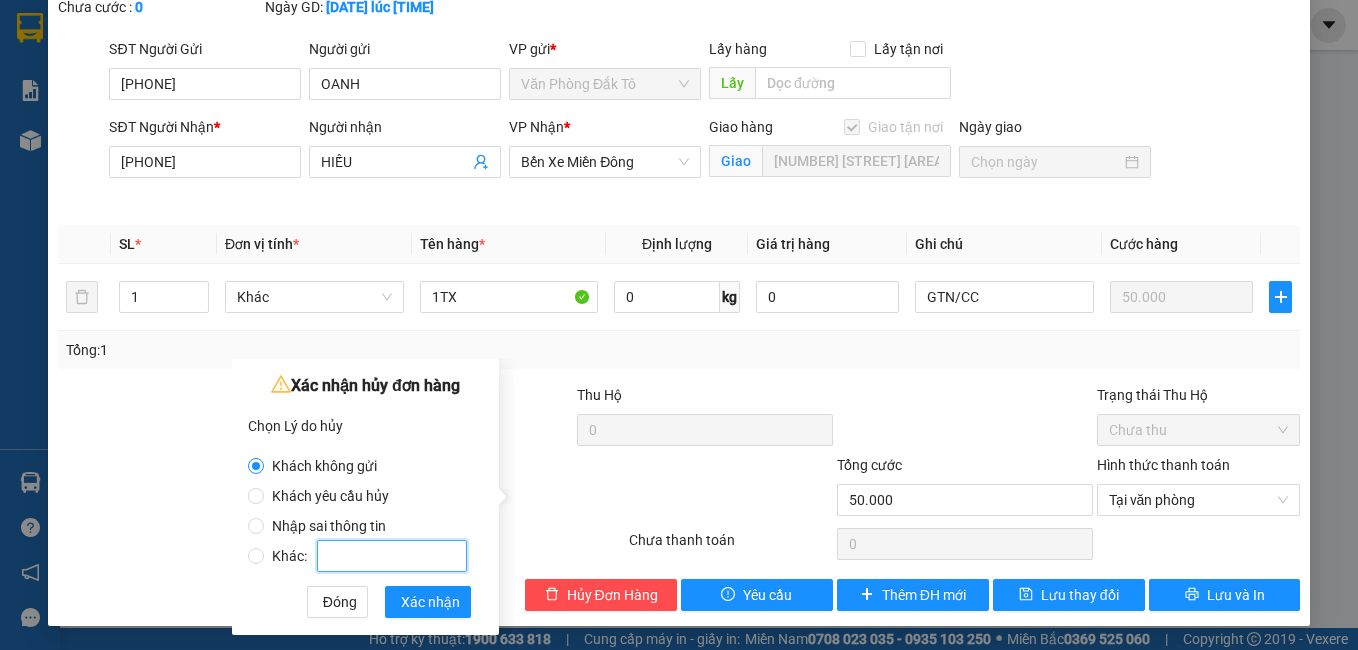 click on "Khác:" at bounding box center (392, 556) 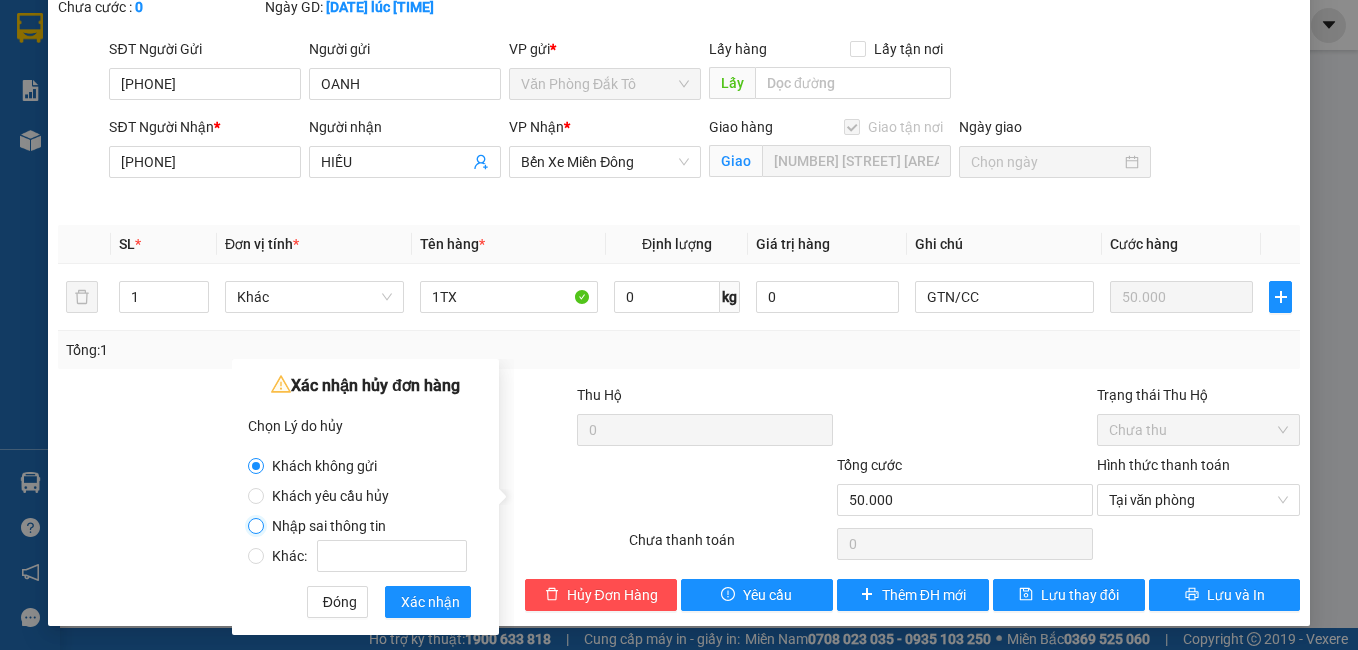 click on "Nhập sai thông tin" at bounding box center (256, 526) 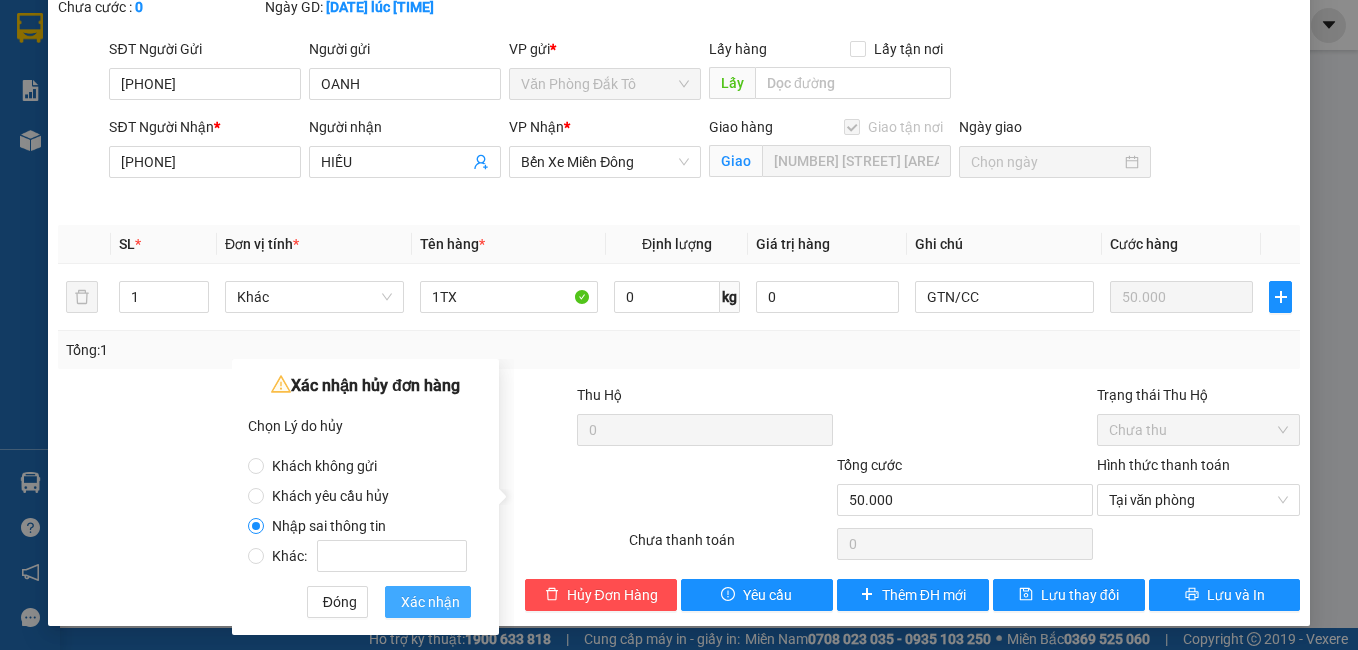 click on "Xác nhận" at bounding box center [430, 602] 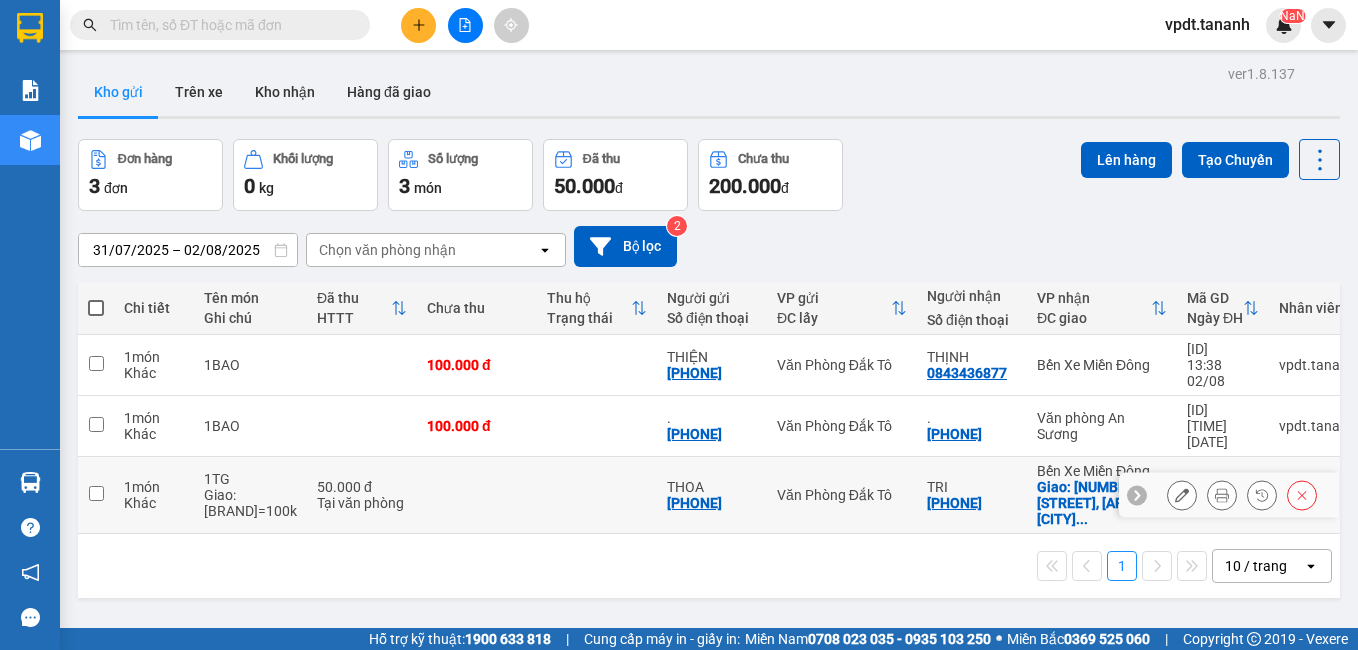 click 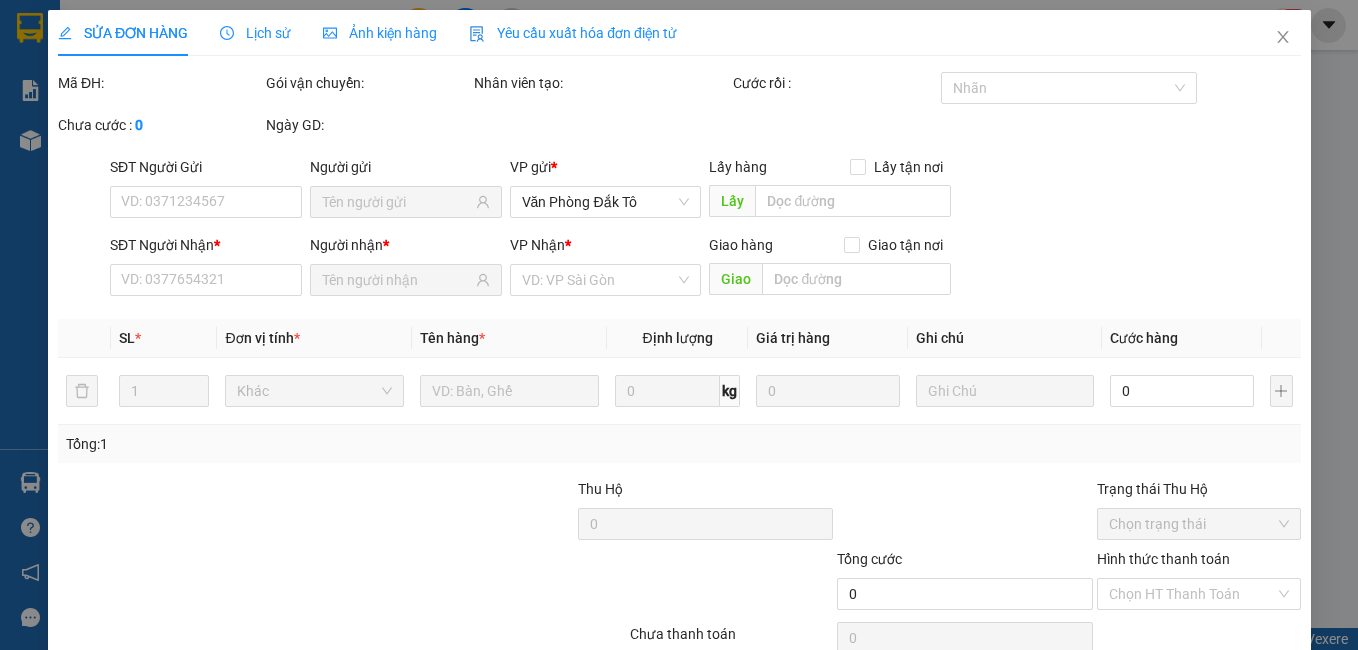 type on "[PHONE]" 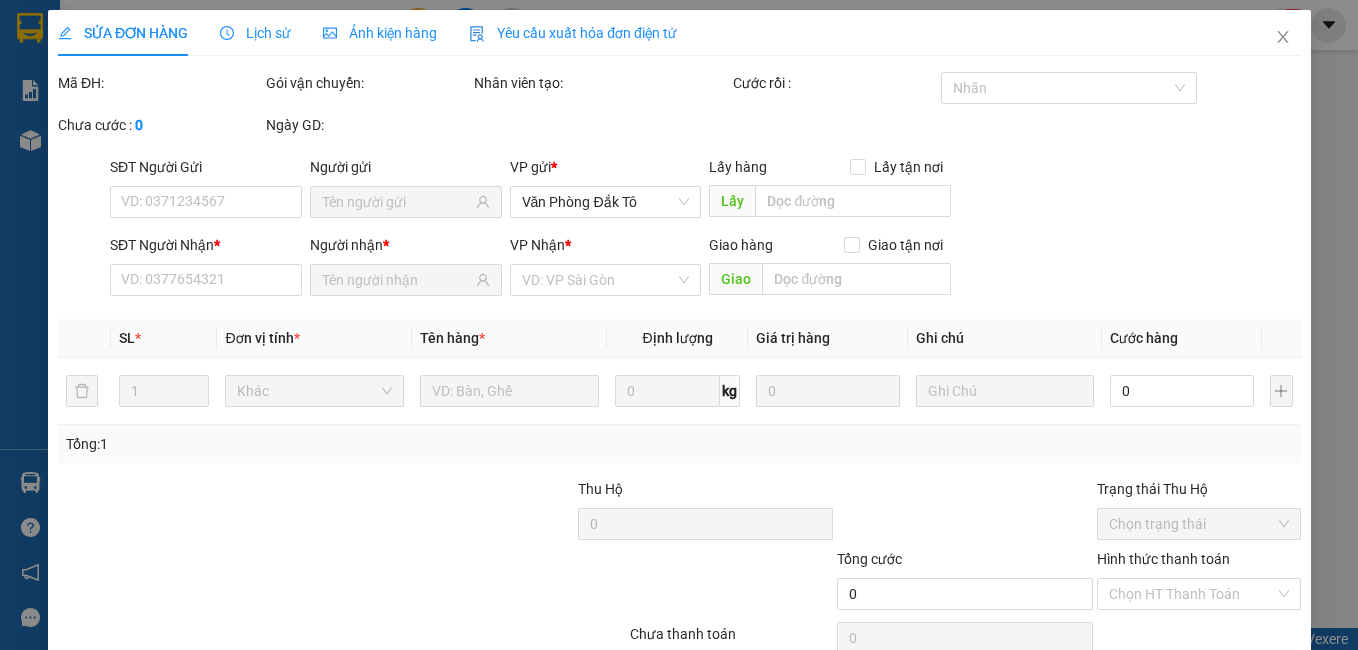 type on "[NUMBER] [STREET], [AREA] [CITY]" 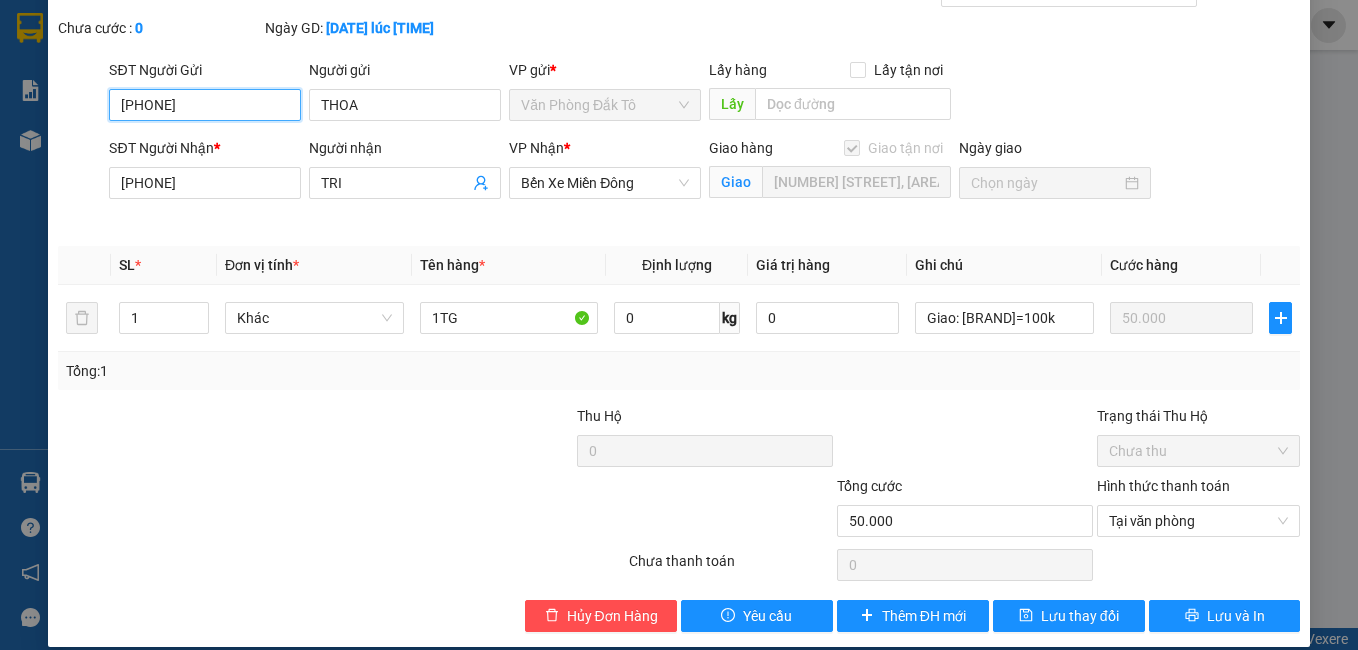 scroll, scrollTop: 118, scrollLeft: 0, axis: vertical 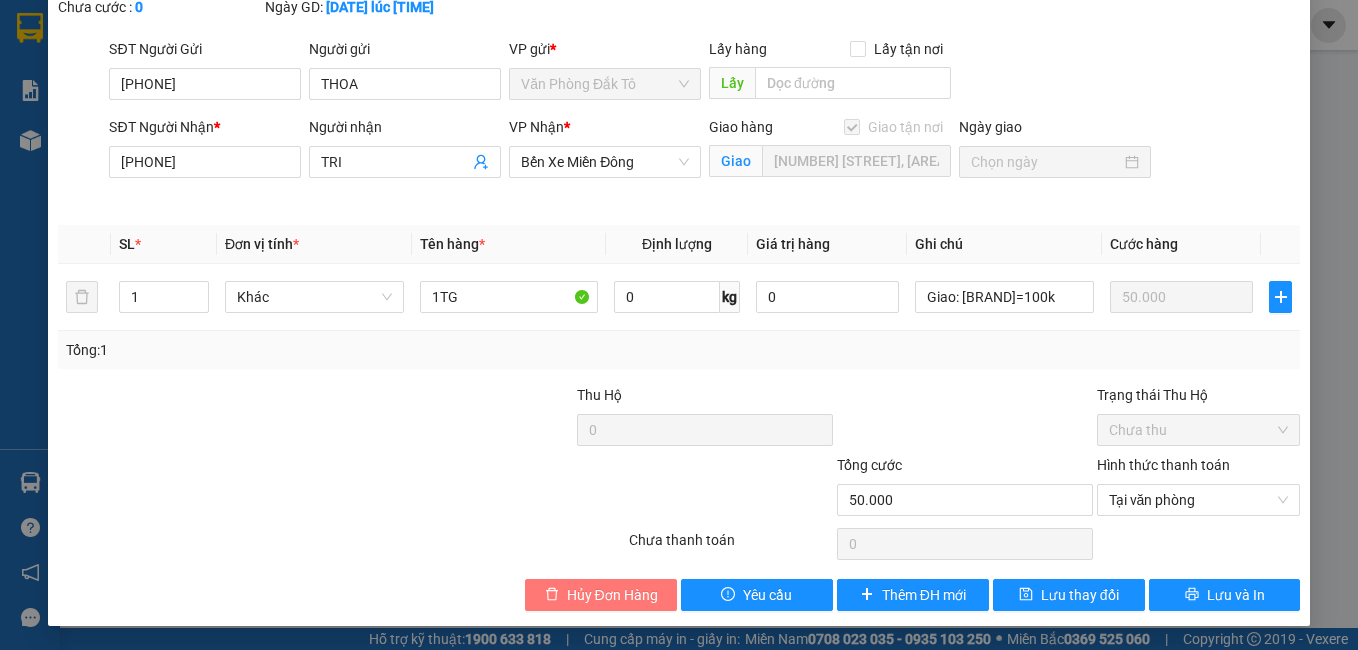 click on "Hủy Đơn Hàng" at bounding box center [612, 595] 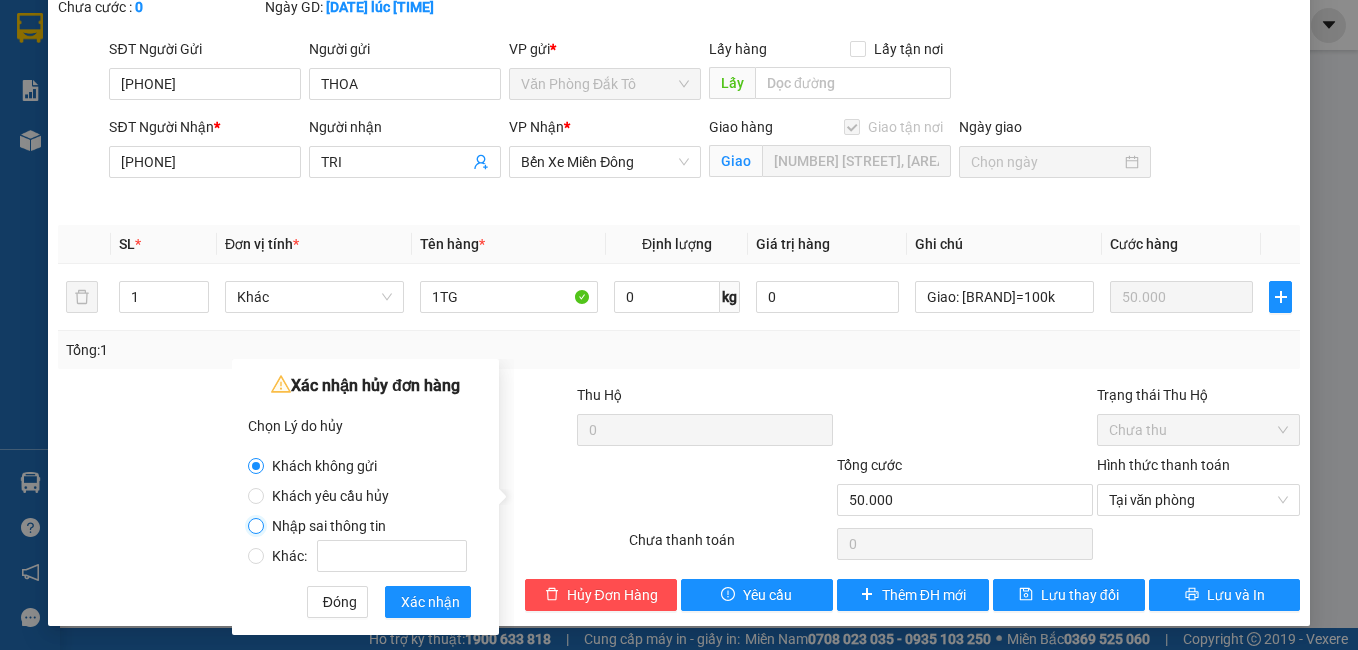click on "Nhập sai thông tin" at bounding box center (256, 526) 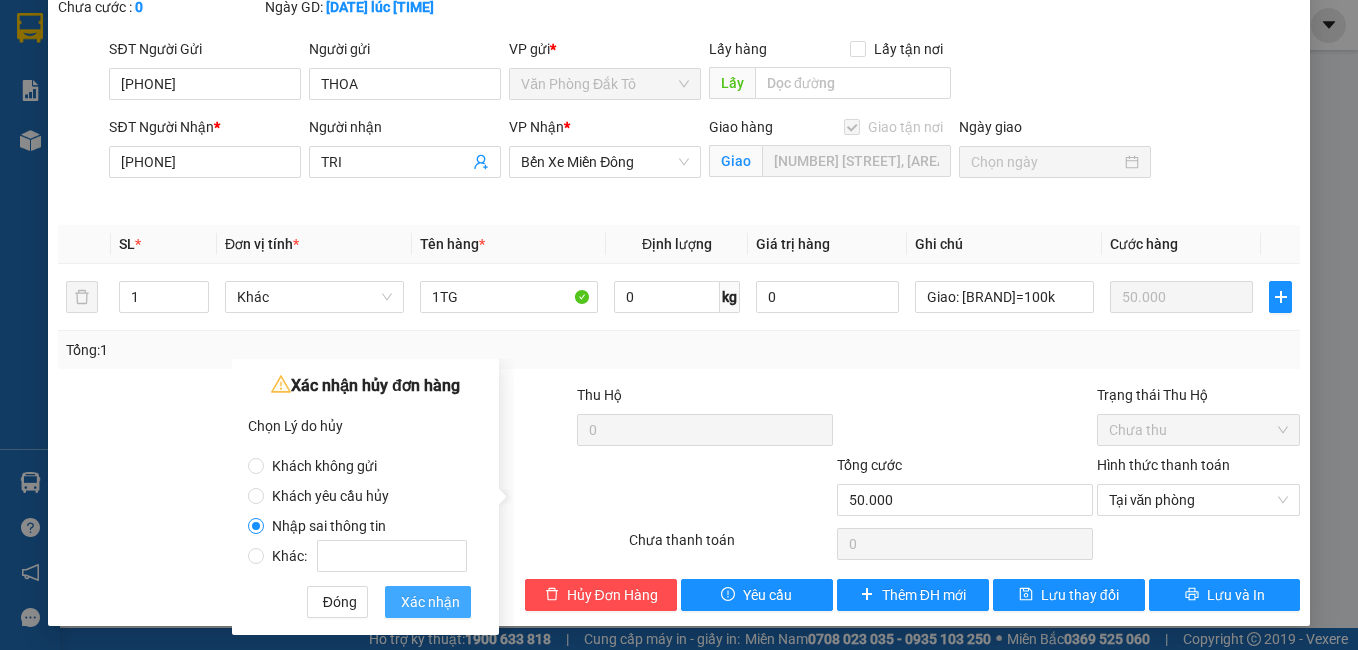 click on "Xác nhận" at bounding box center (430, 602) 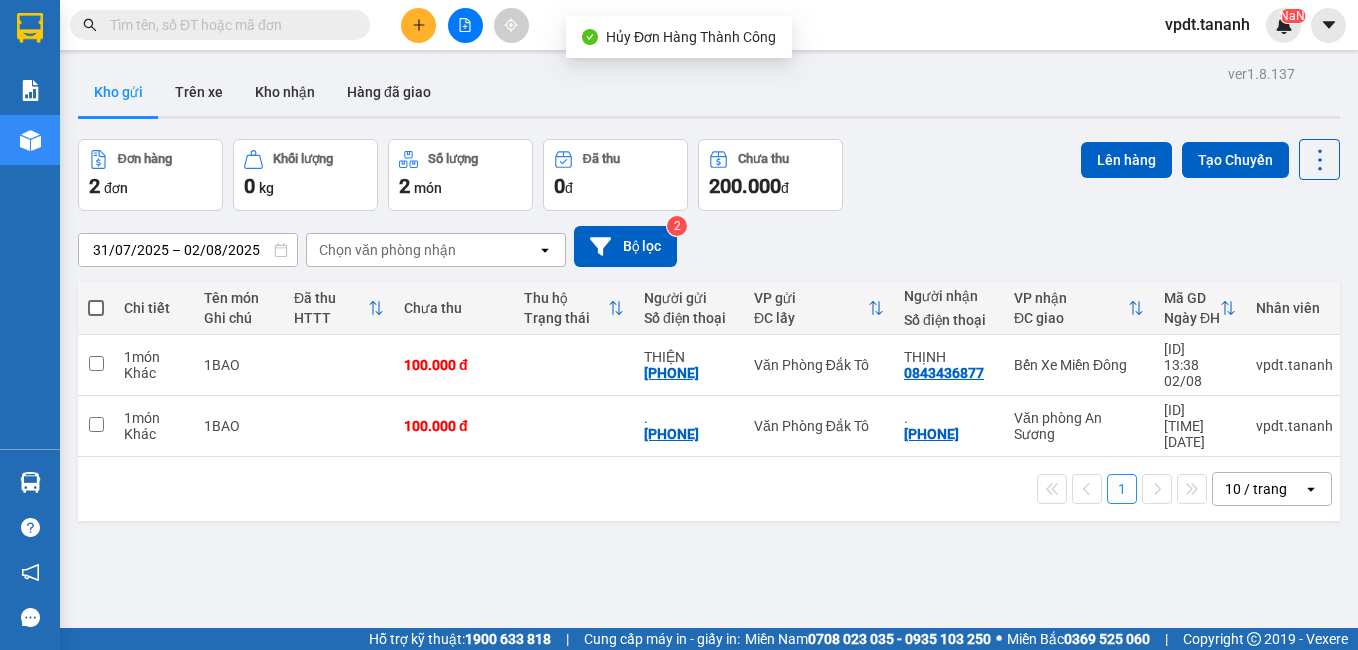 click on "31/07/2025 – 02/08/2025 Press the down arrow key to interact with the calendar and select a date. Press the escape button to close the calendar. Selected date range is from 31/07/2025 to 02/08/2025. Chọn văn phòng nhận open Bộ lọc 2" at bounding box center (709, 246) 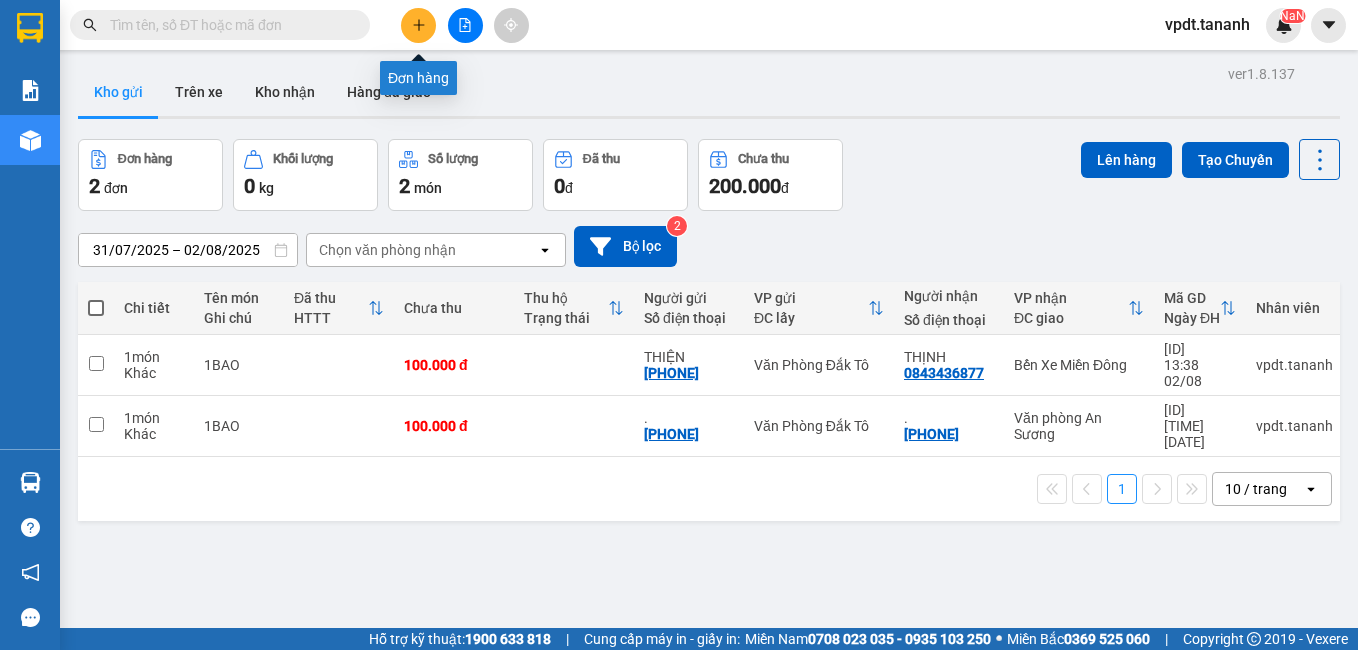 click 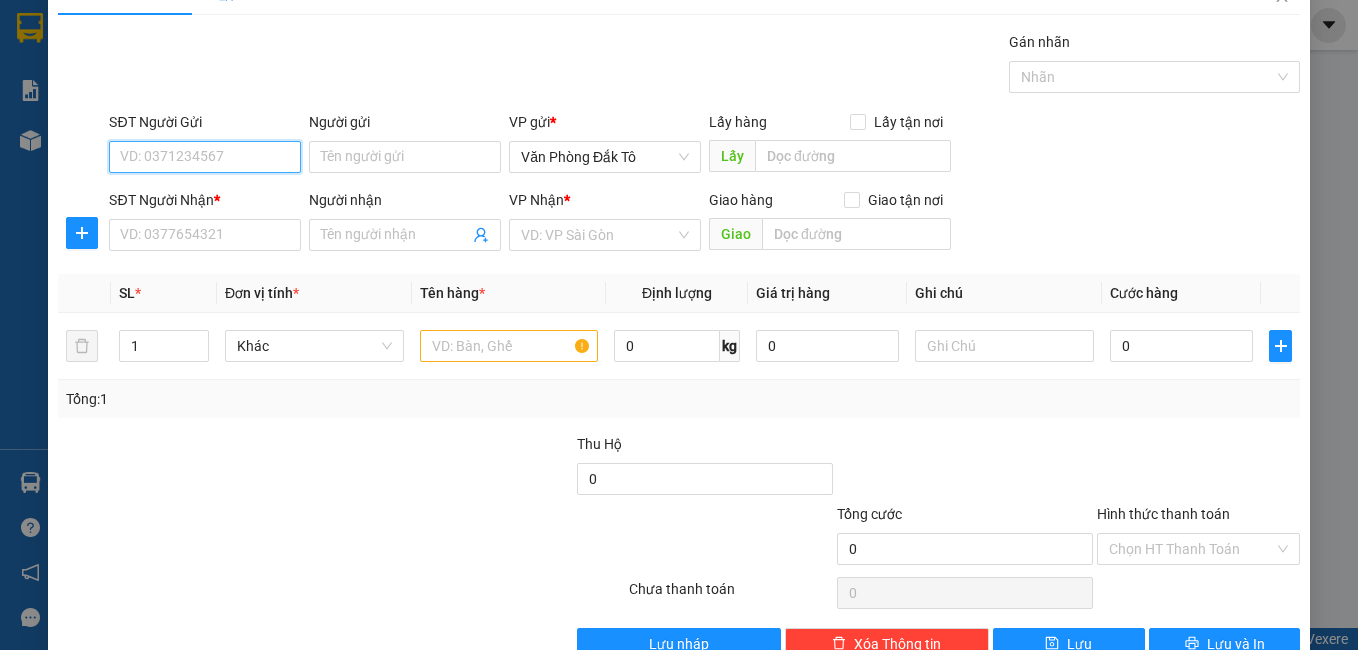 scroll, scrollTop: 0, scrollLeft: 0, axis: both 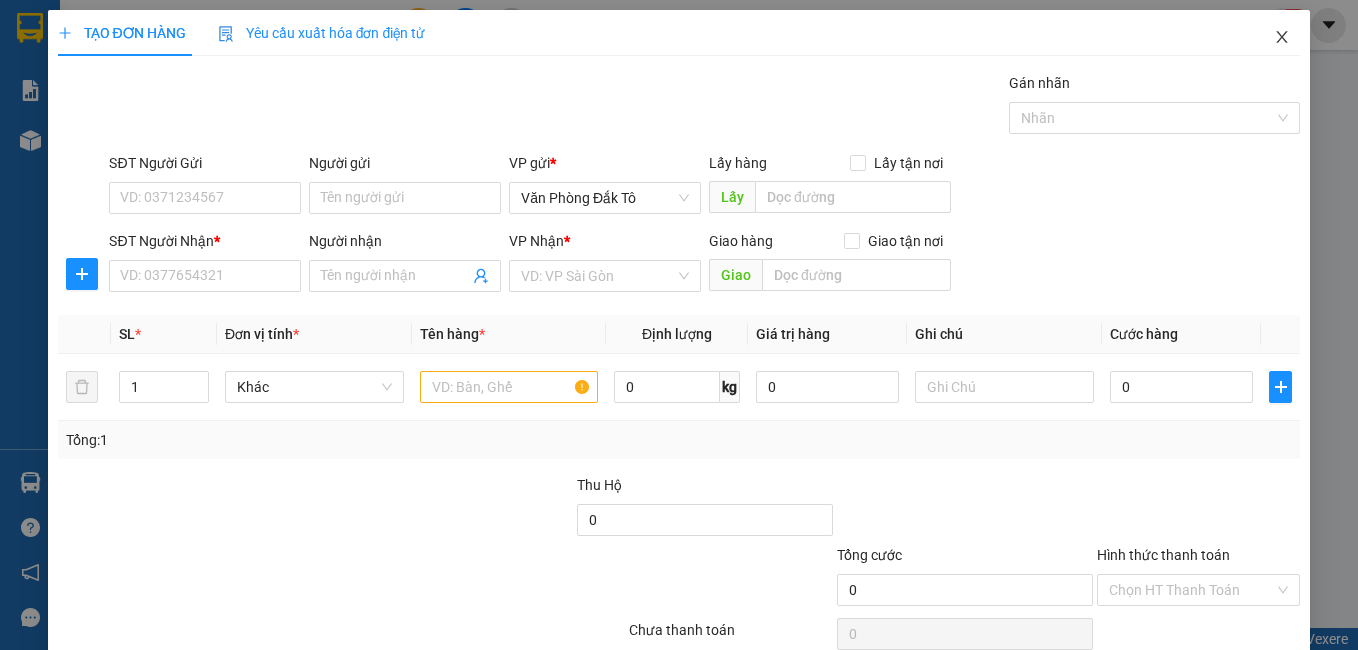 click 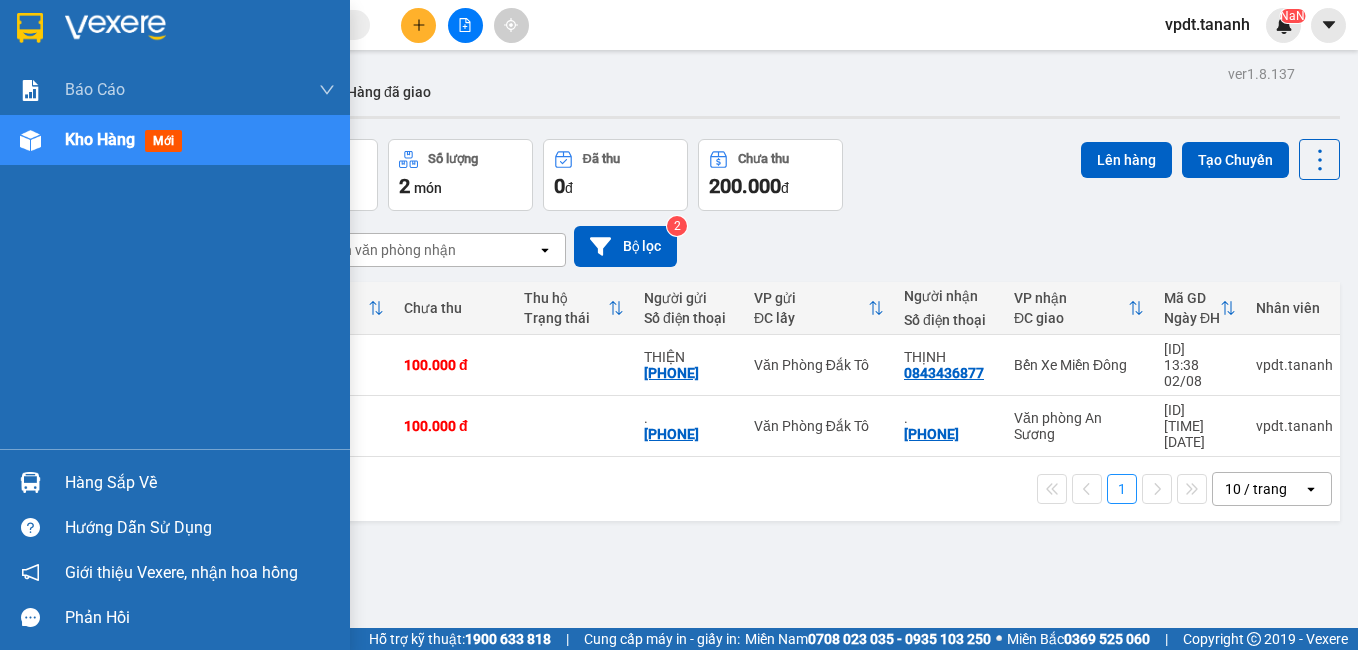 click on "Kho hàng mới" at bounding box center [175, 140] 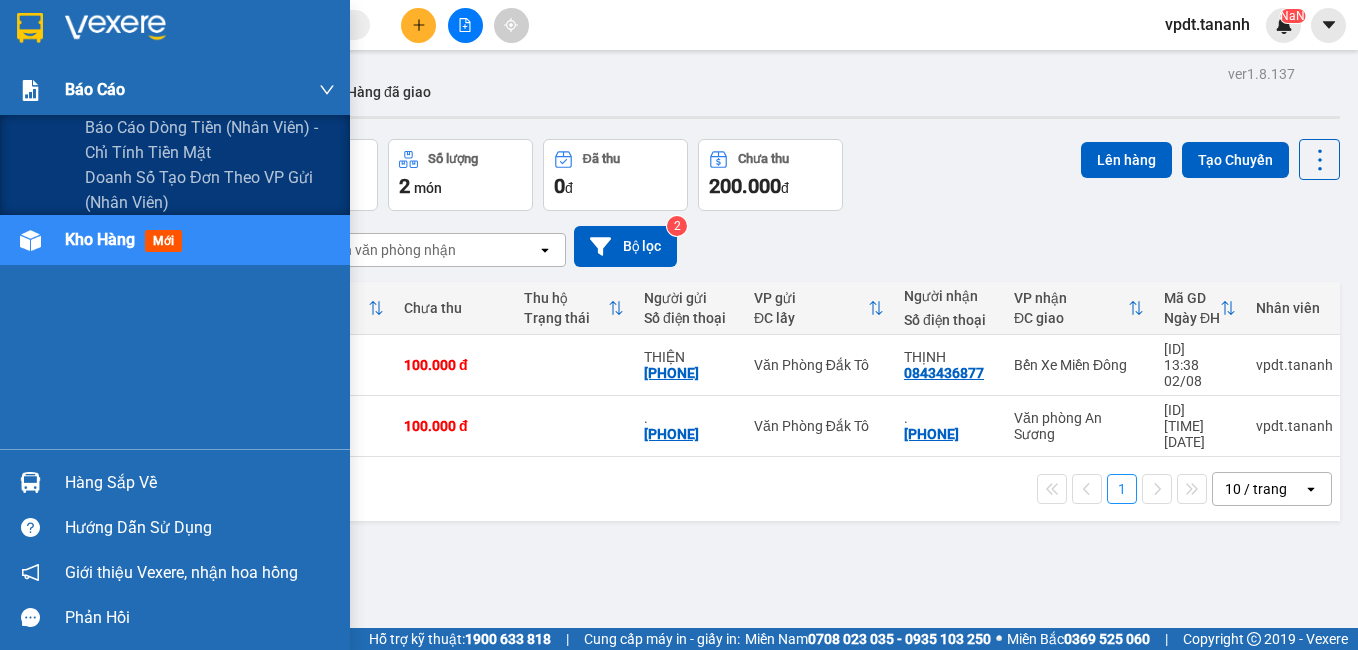 click on "Báo cáo" at bounding box center (200, 90) 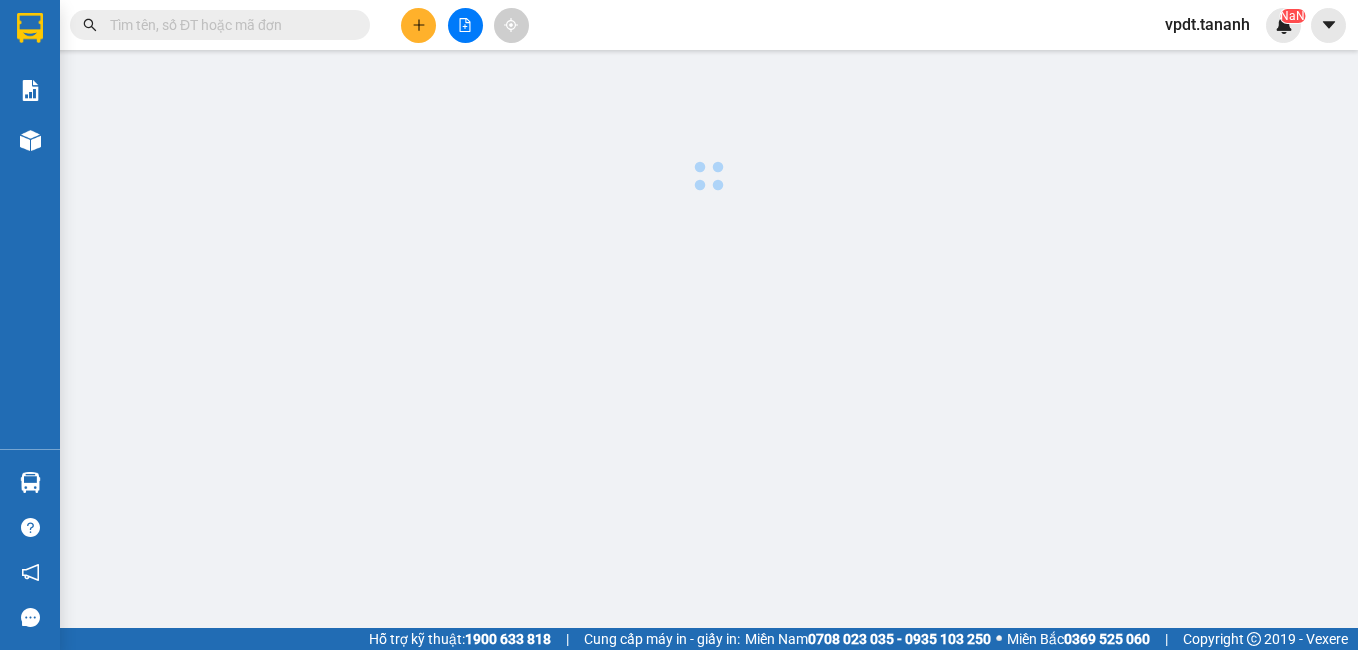 click at bounding box center [228, 25] 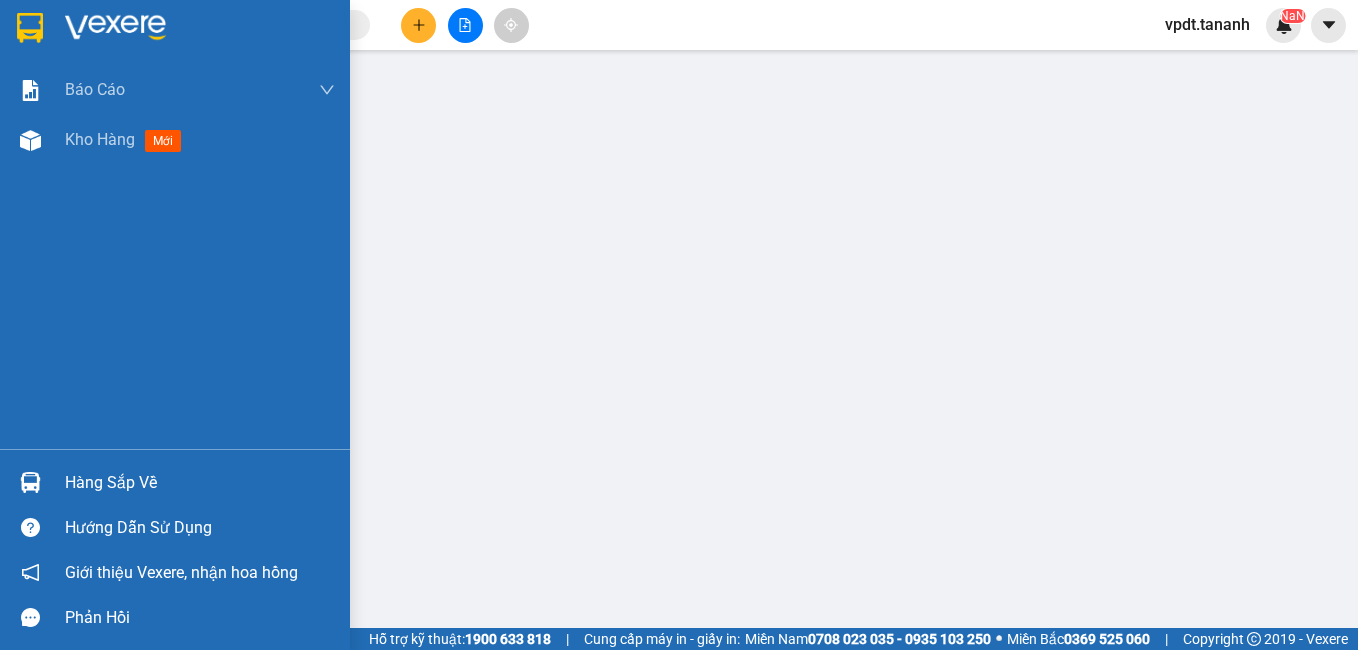 click at bounding box center (175, 32) 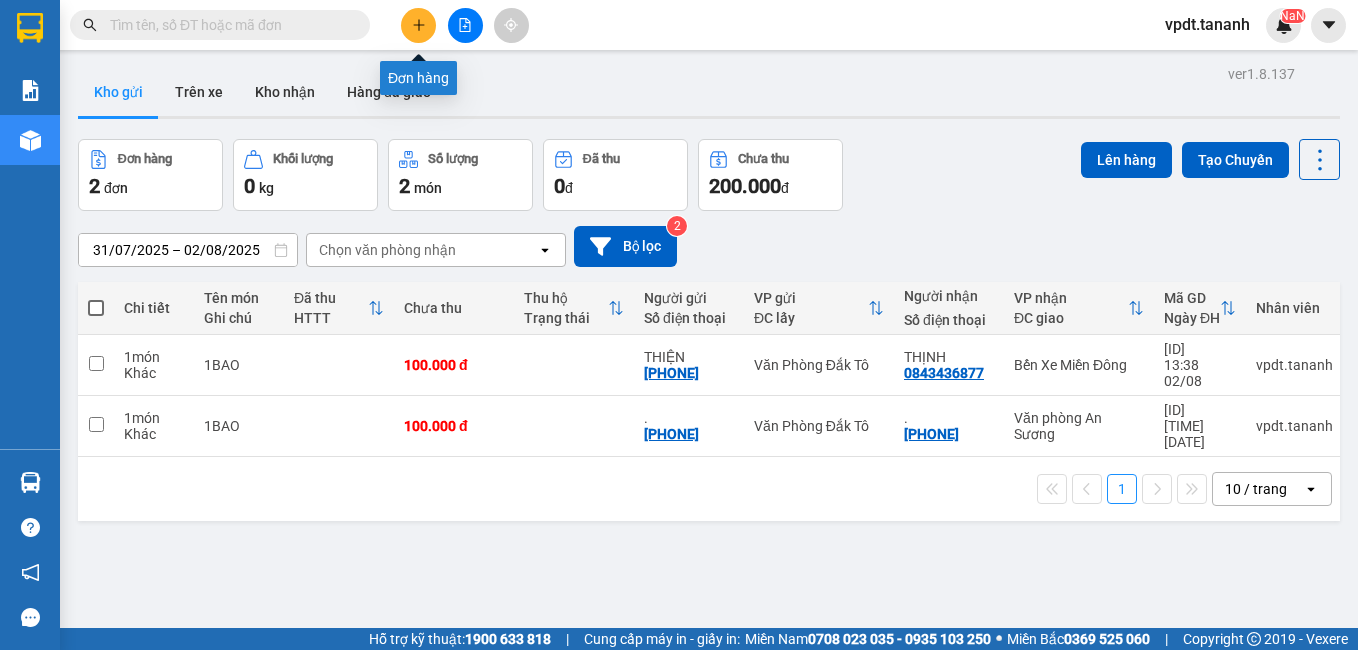 click 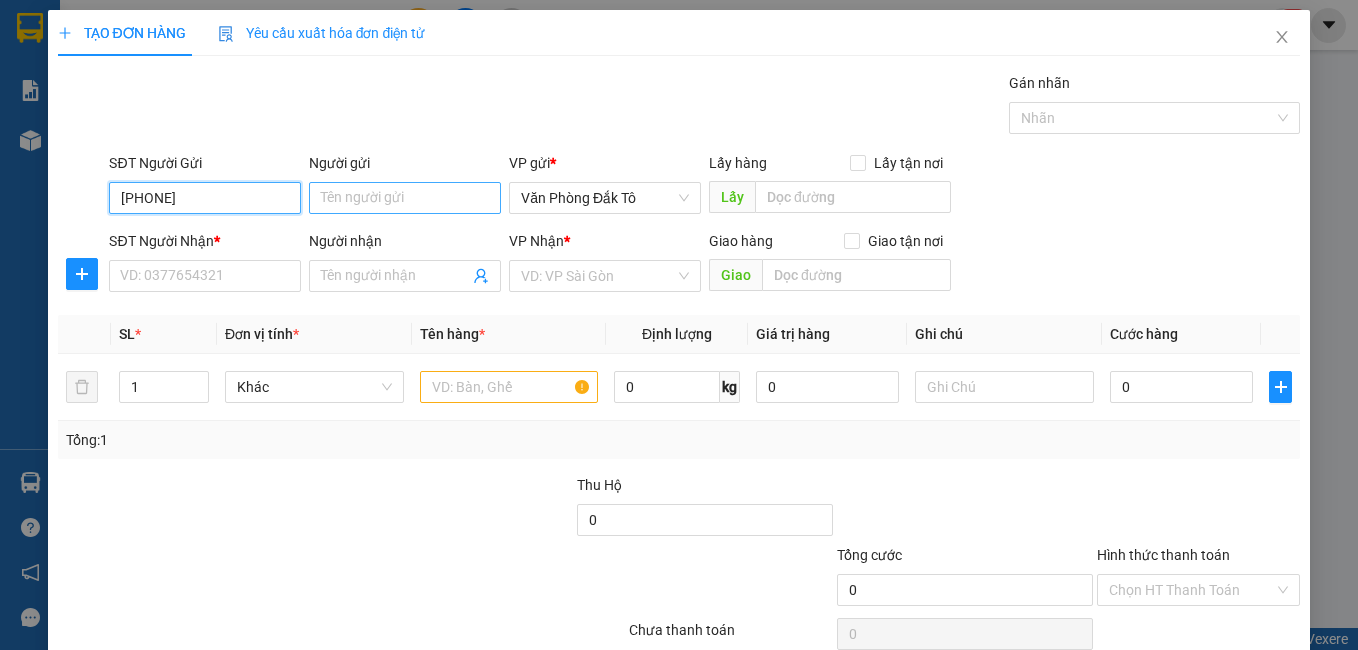 type on "[PHONE]" 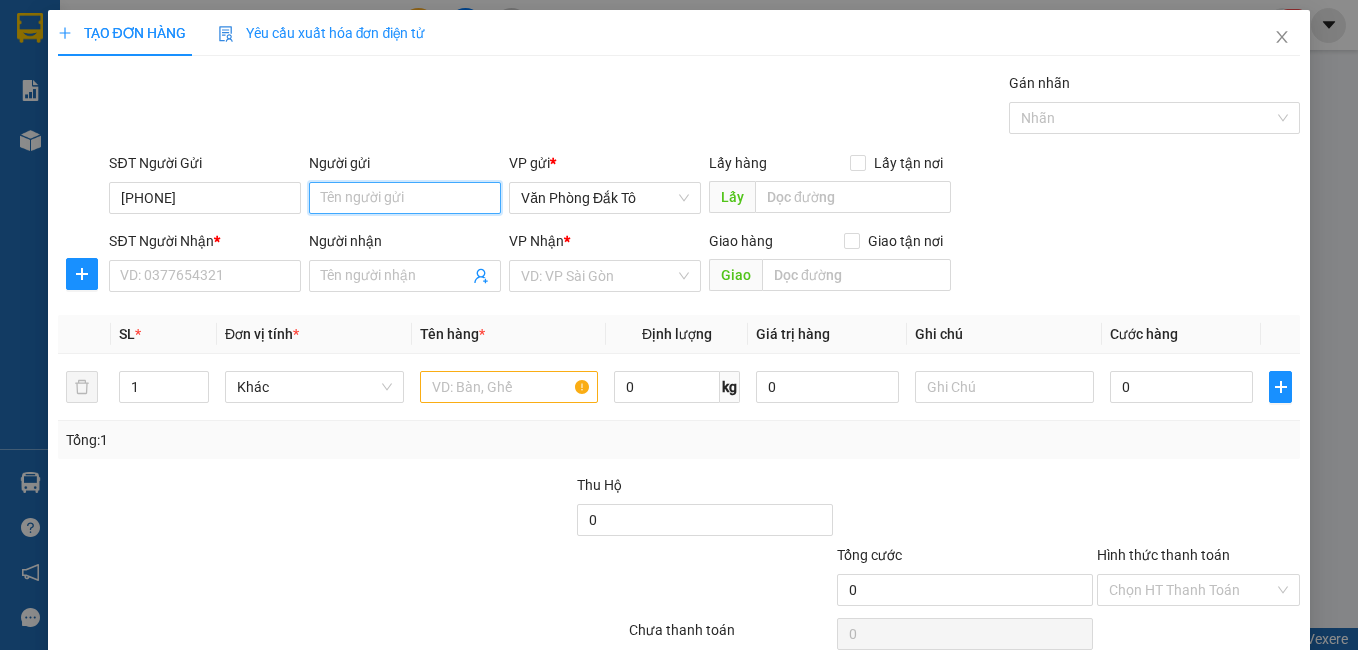 click on "Người gửi" at bounding box center (405, 198) 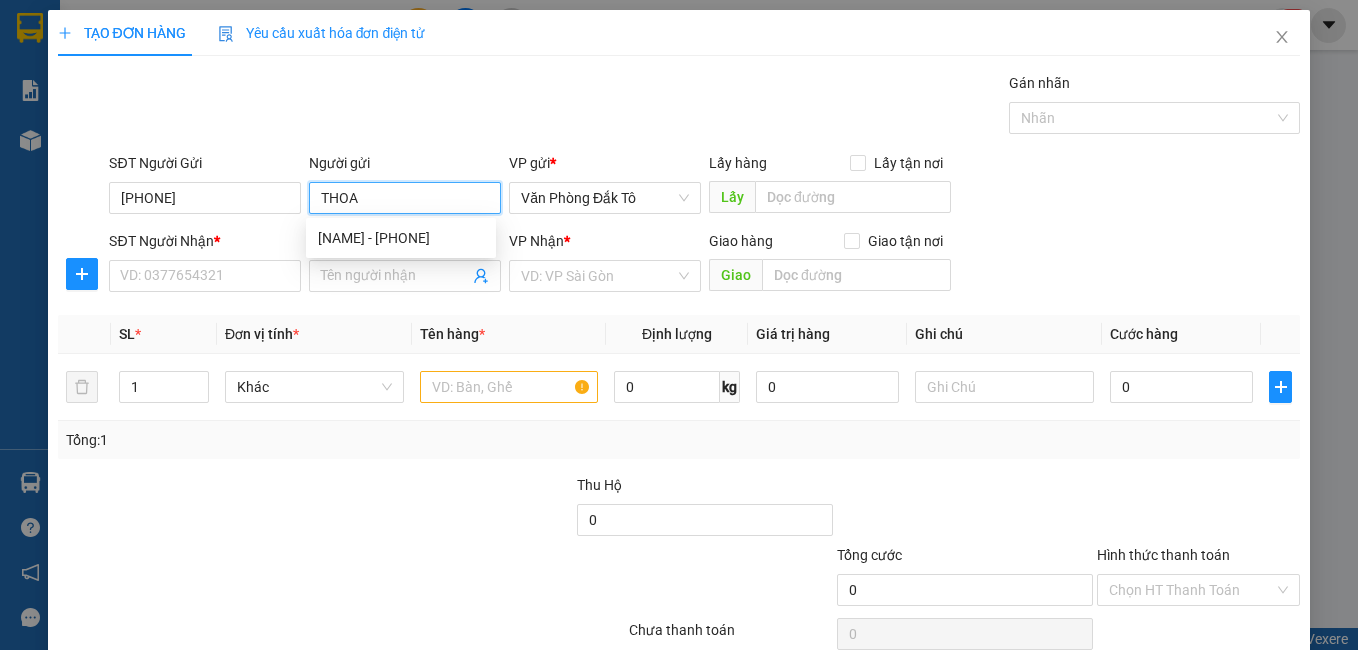 type on "THOA" 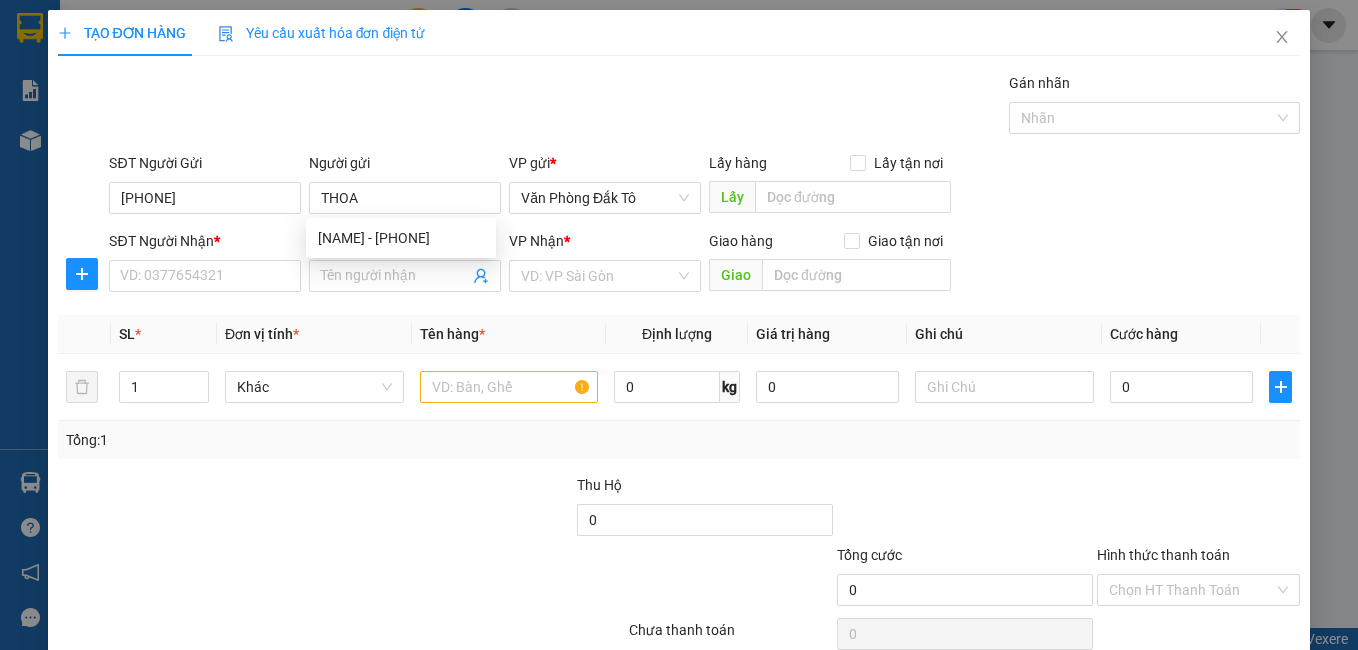 click on "SĐT Người Nhận  * VD: 0377654321" at bounding box center (205, 265) 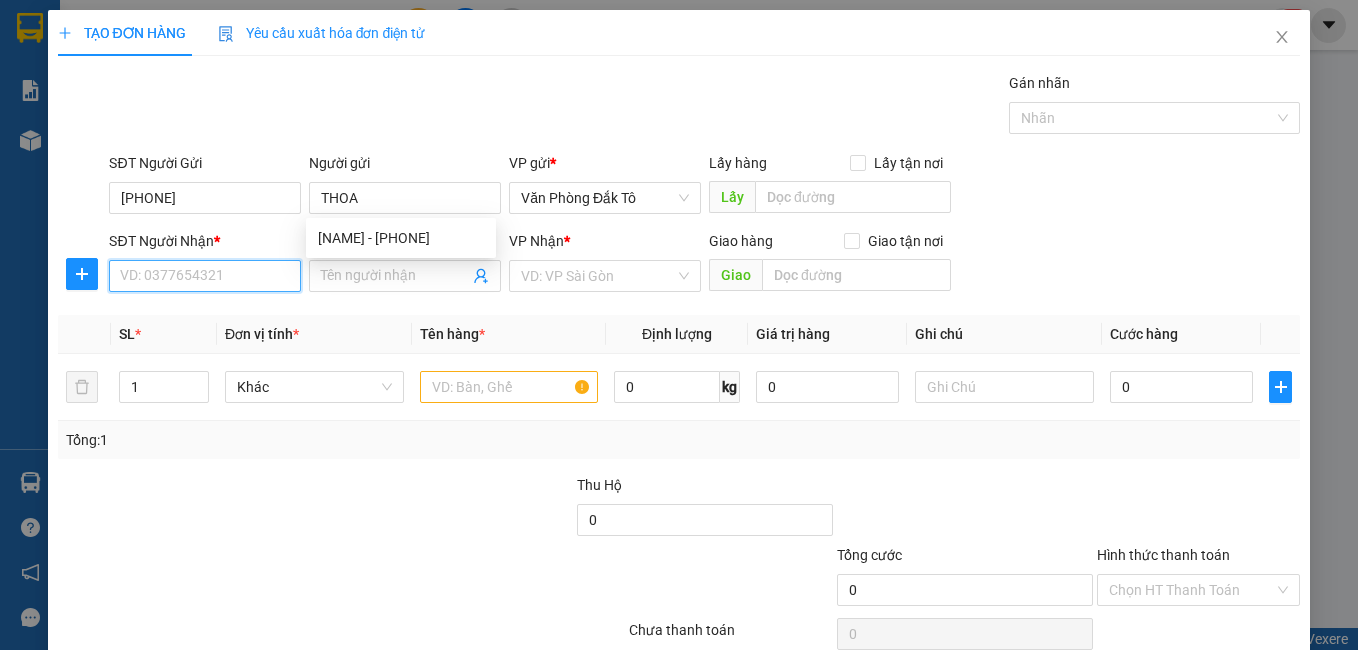 click on "SĐT Người Nhận  *" at bounding box center (205, 276) 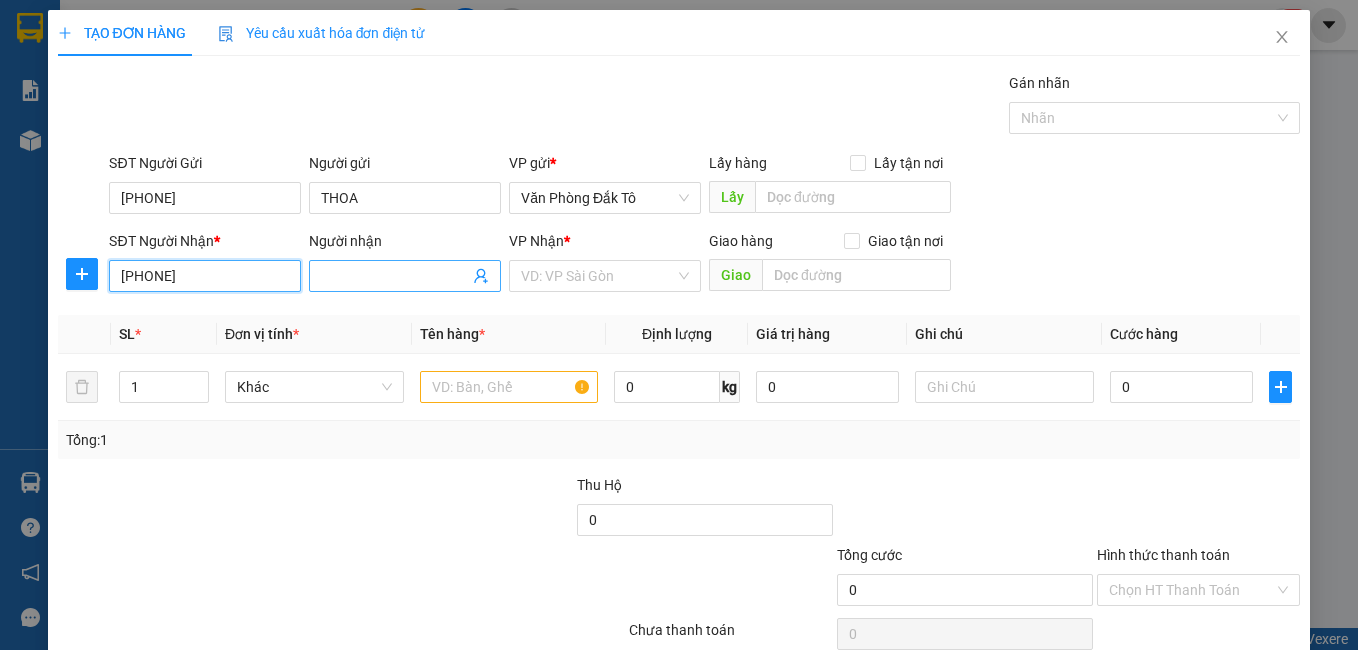 type on "[PHONE]" 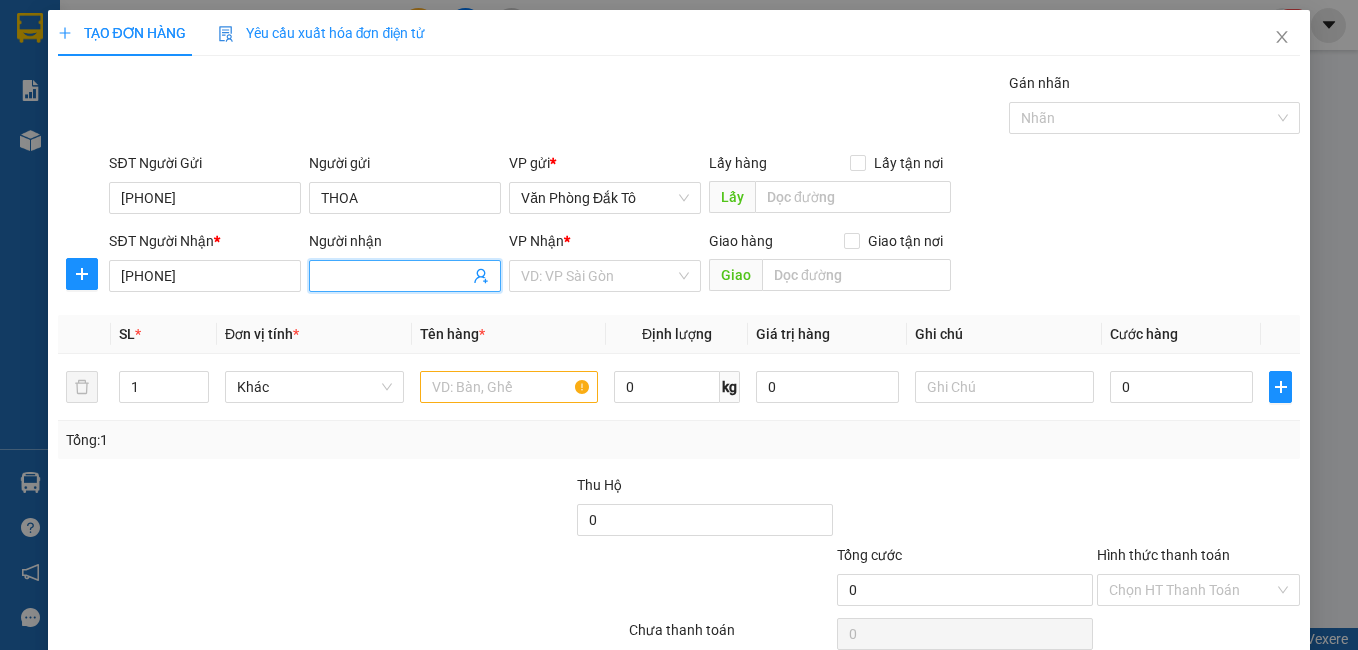click on "Người nhận" at bounding box center [395, 276] 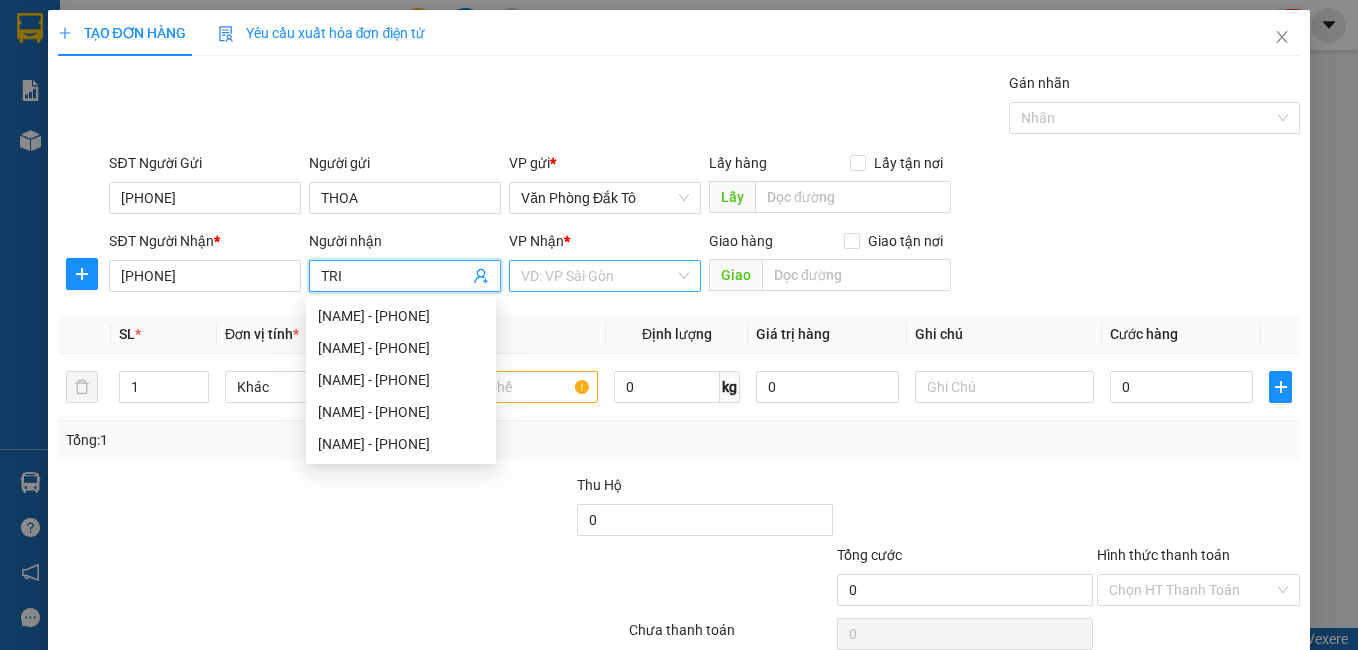 type on "TRI" 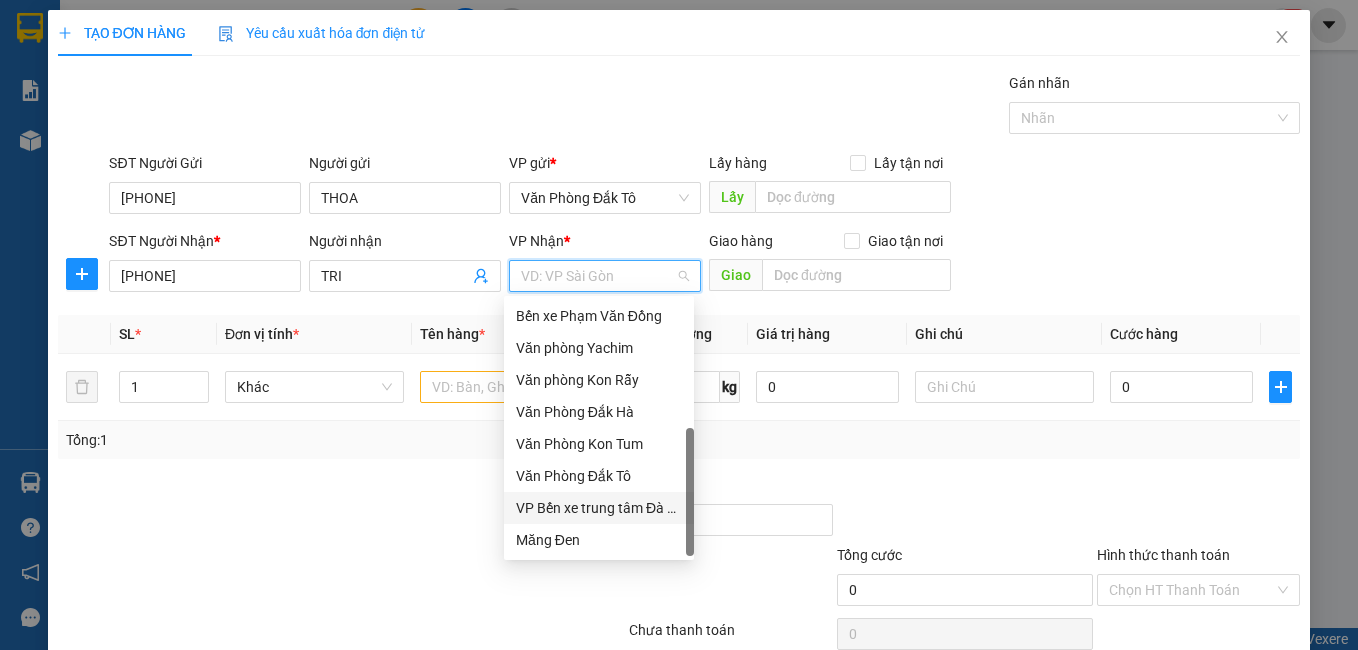scroll, scrollTop: 0, scrollLeft: 0, axis: both 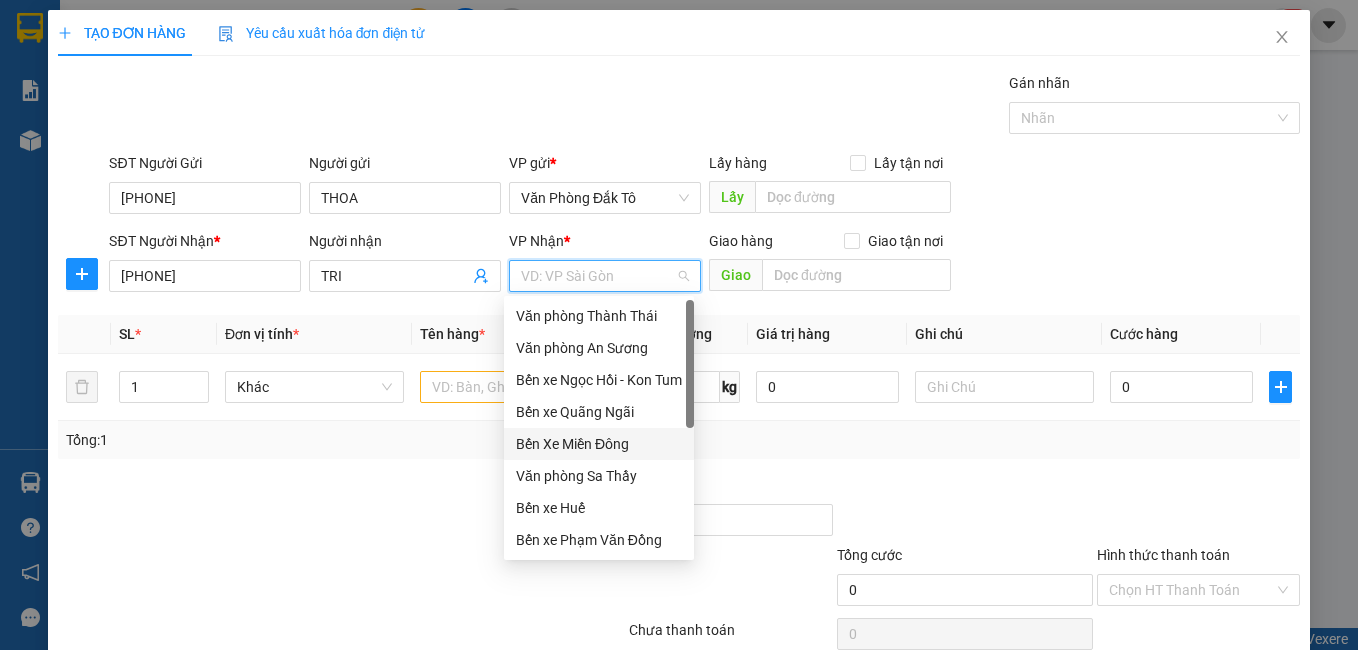 click on "Bến Xe Miền Đông" at bounding box center [599, 444] 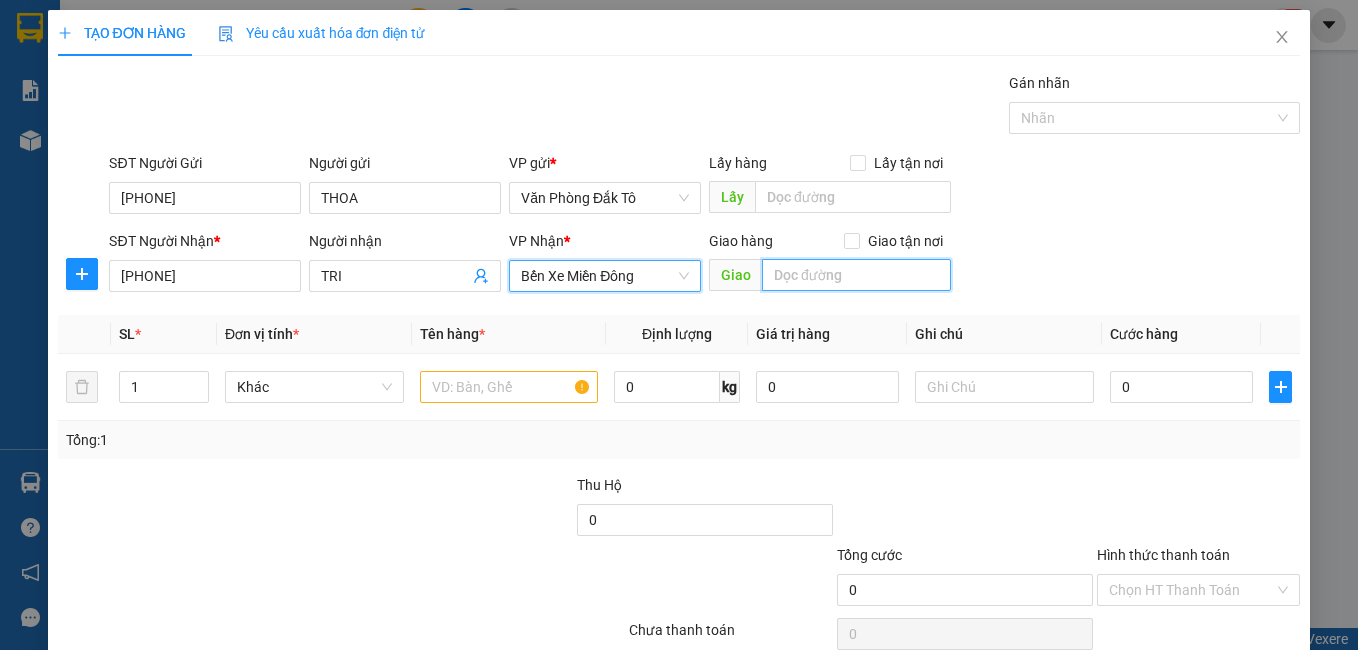 click at bounding box center (856, 275) 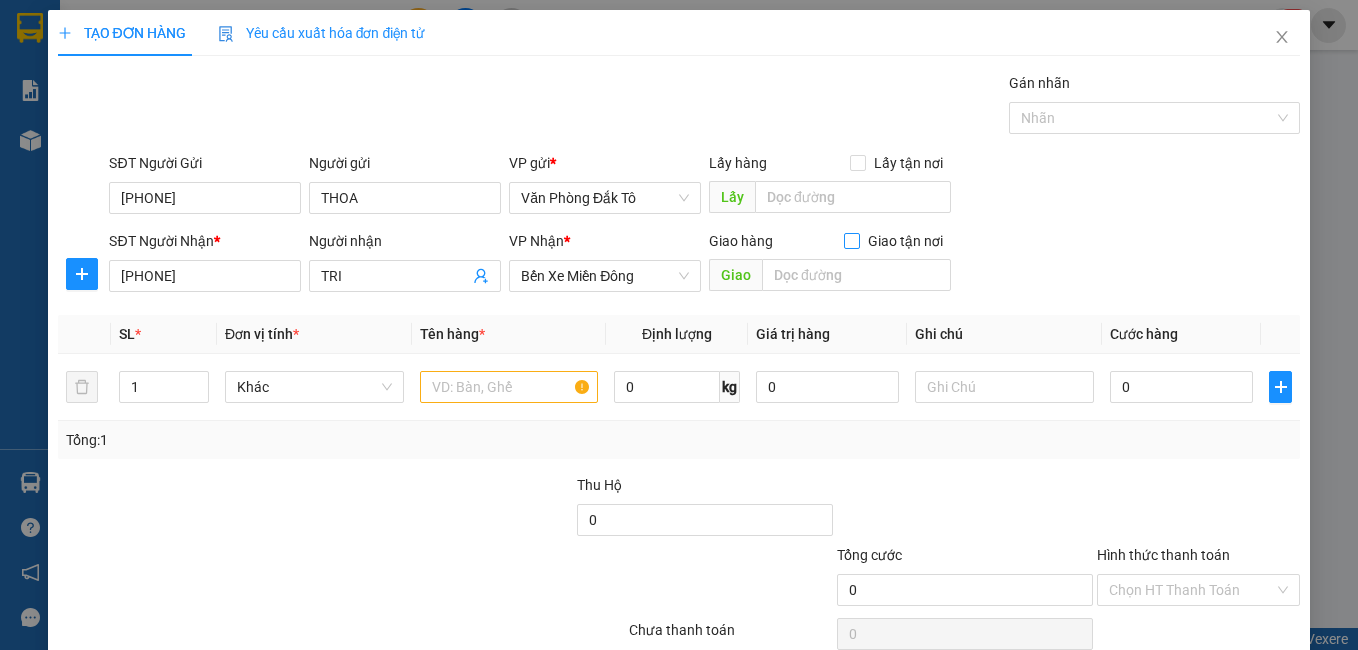 click on "Giao tận nơi" at bounding box center [851, 240] 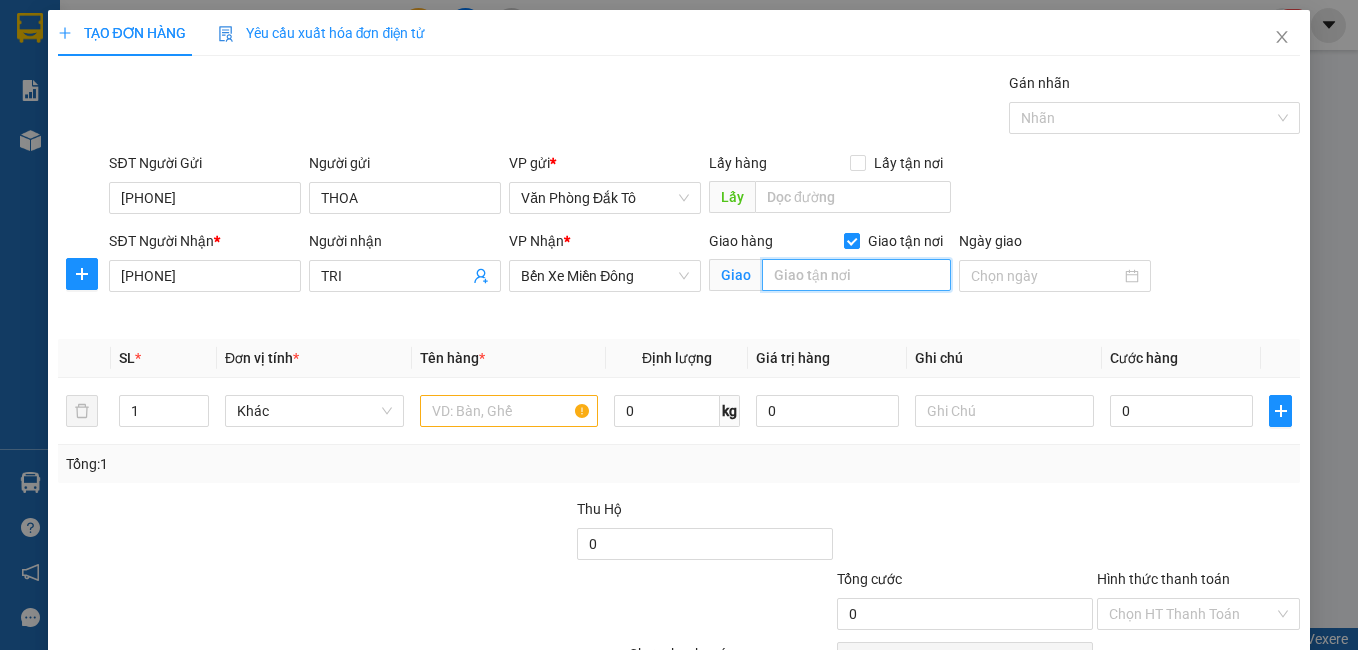 click at bounding box center (856, 275) 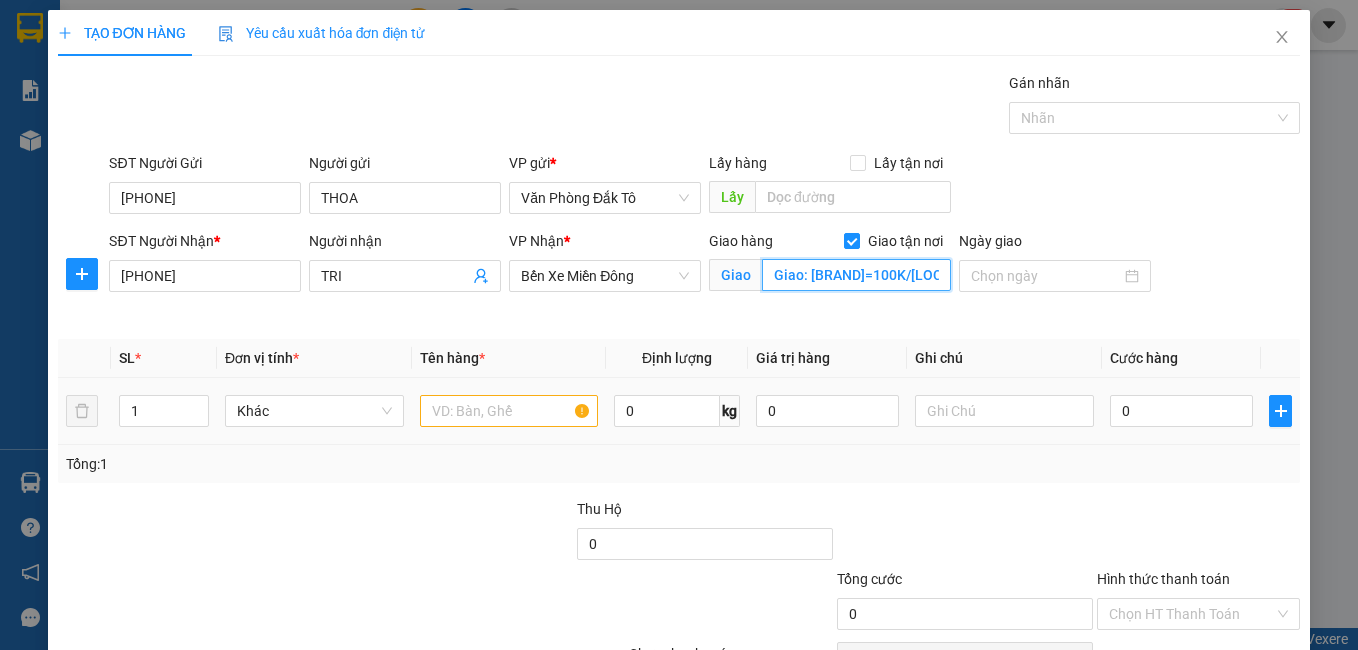 type on "Giao: [BRAND]=100K/[LOCATION]" 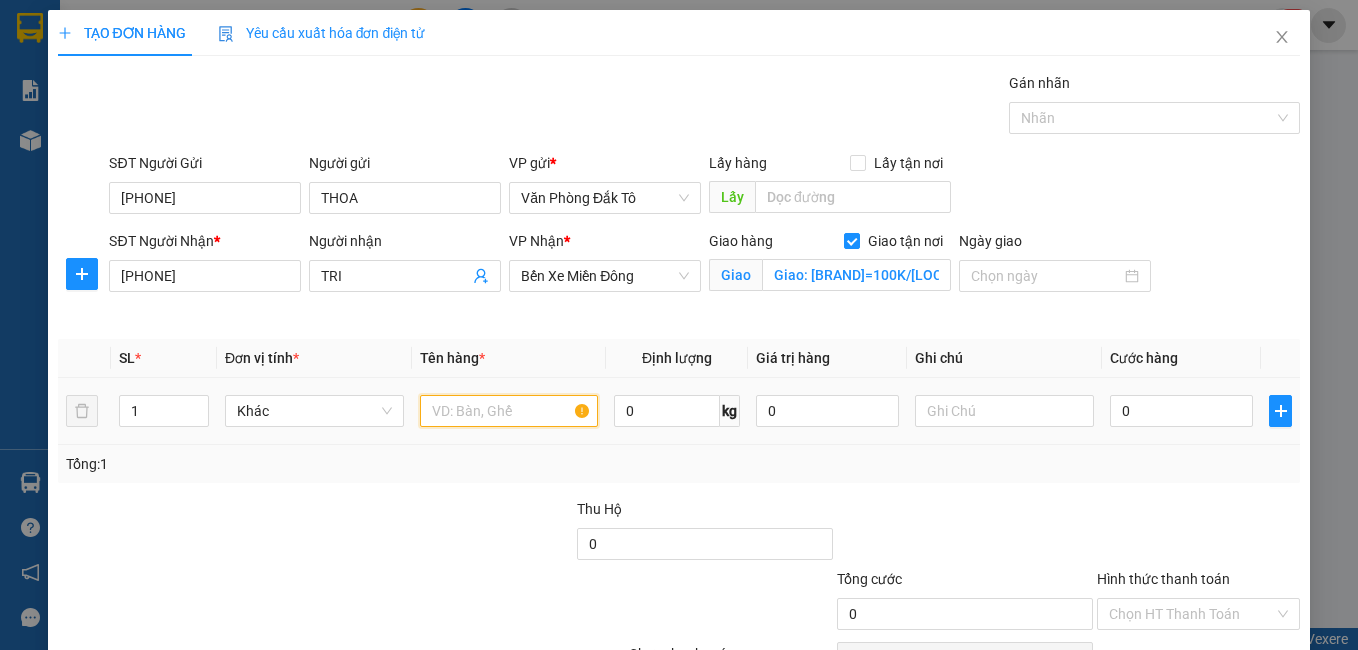 click at bounding box center (509, 411) 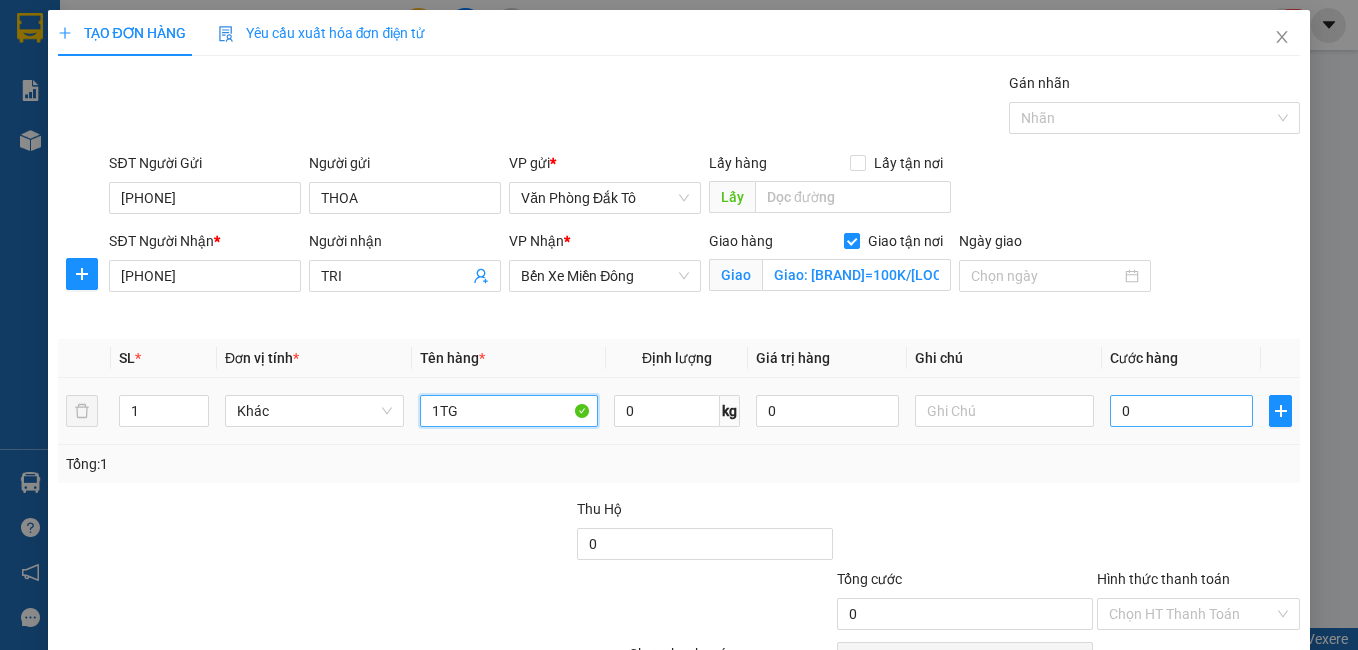 type on "1TG" 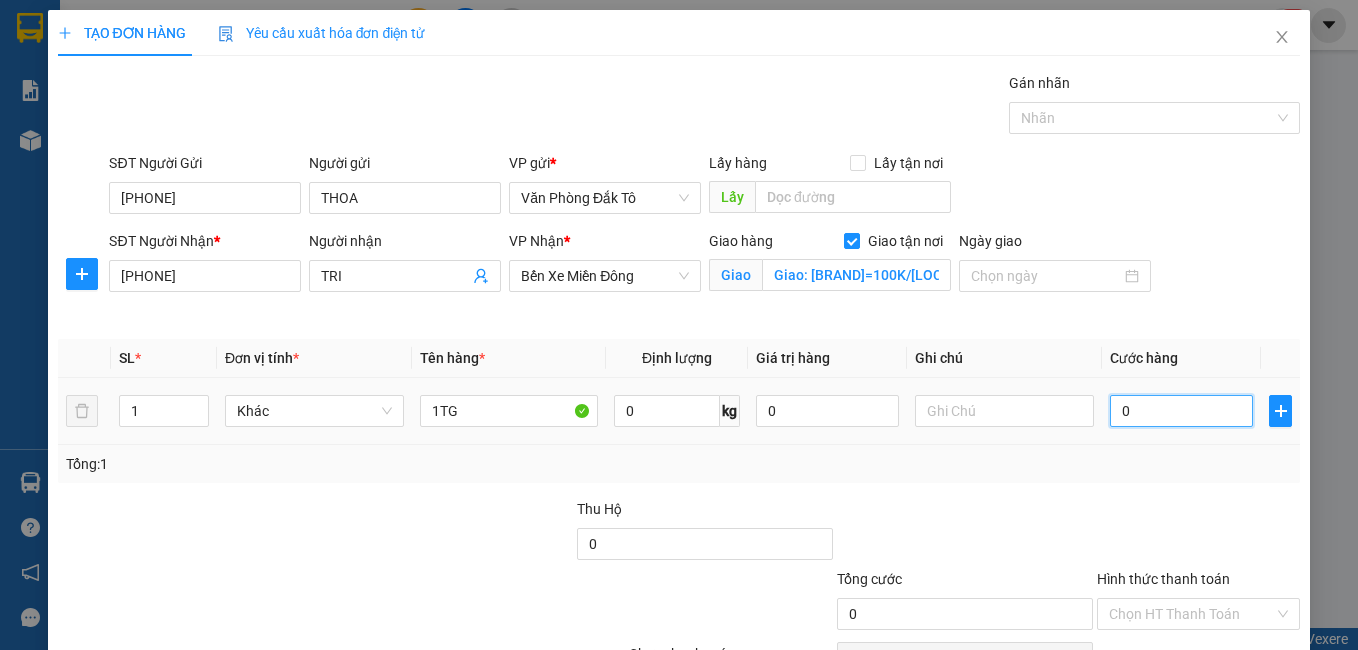 click on "0" at bounding box center (1181, 411) 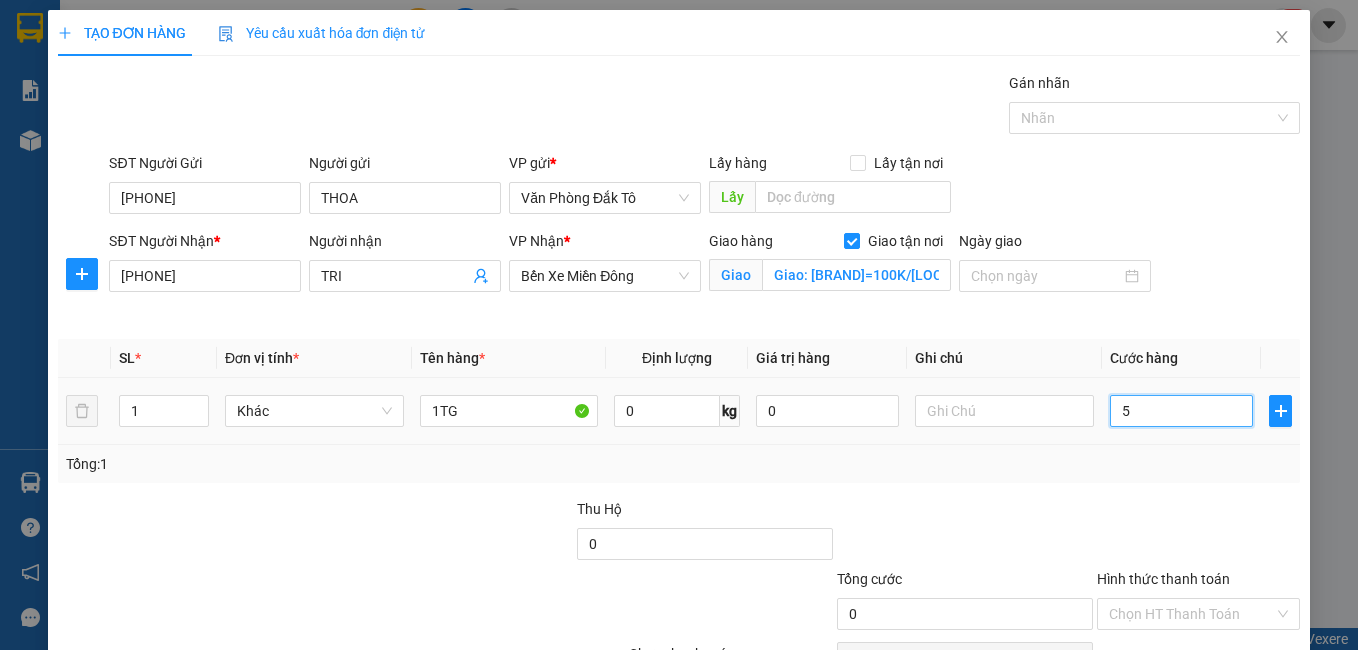 type on "5" 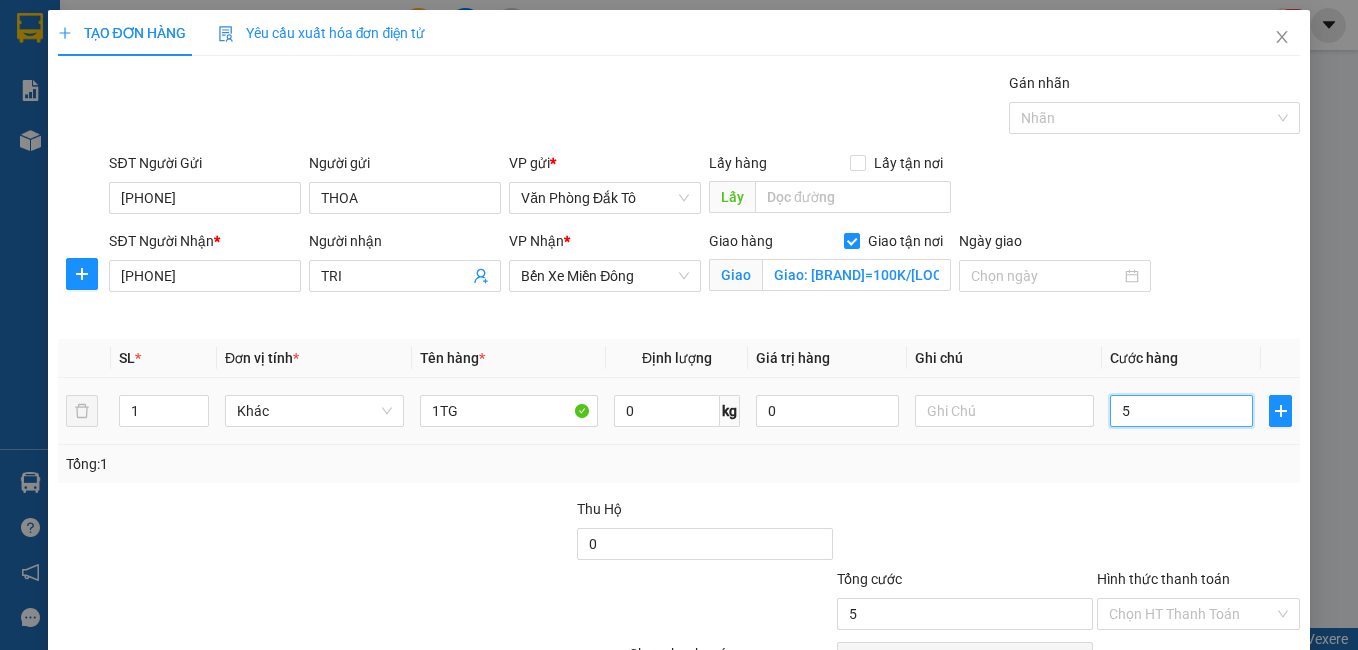 type on "50" 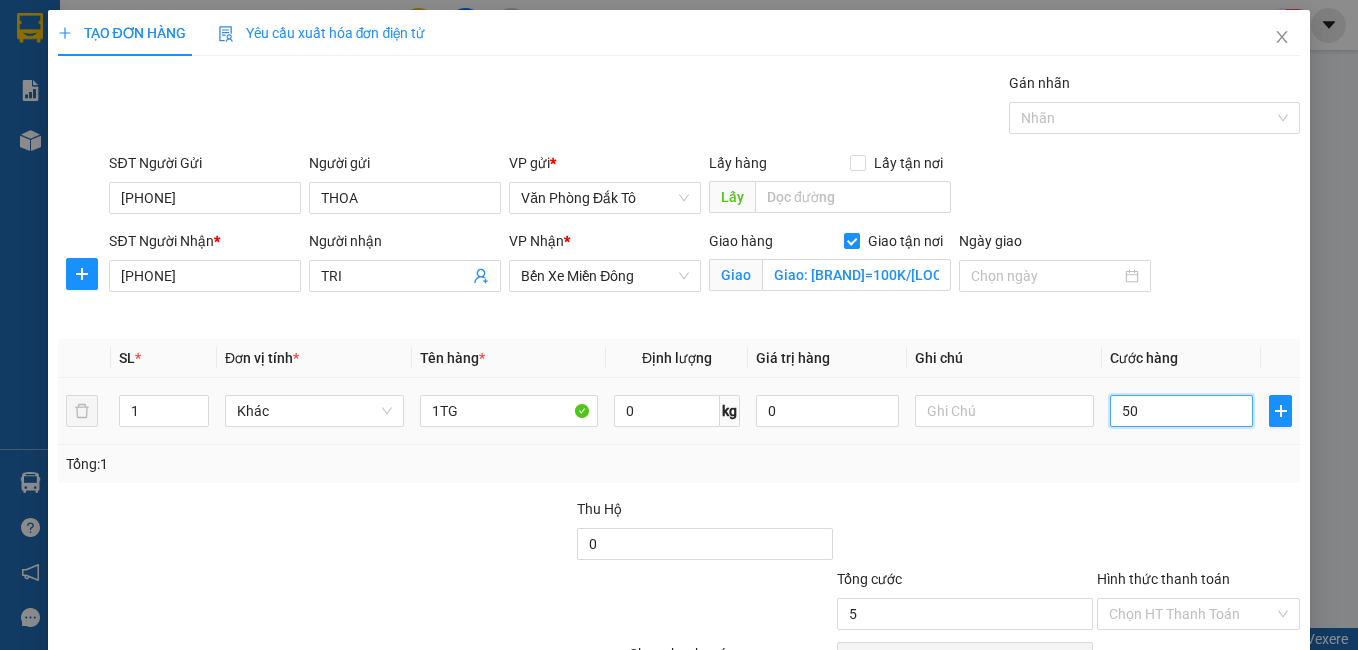 type on "50" 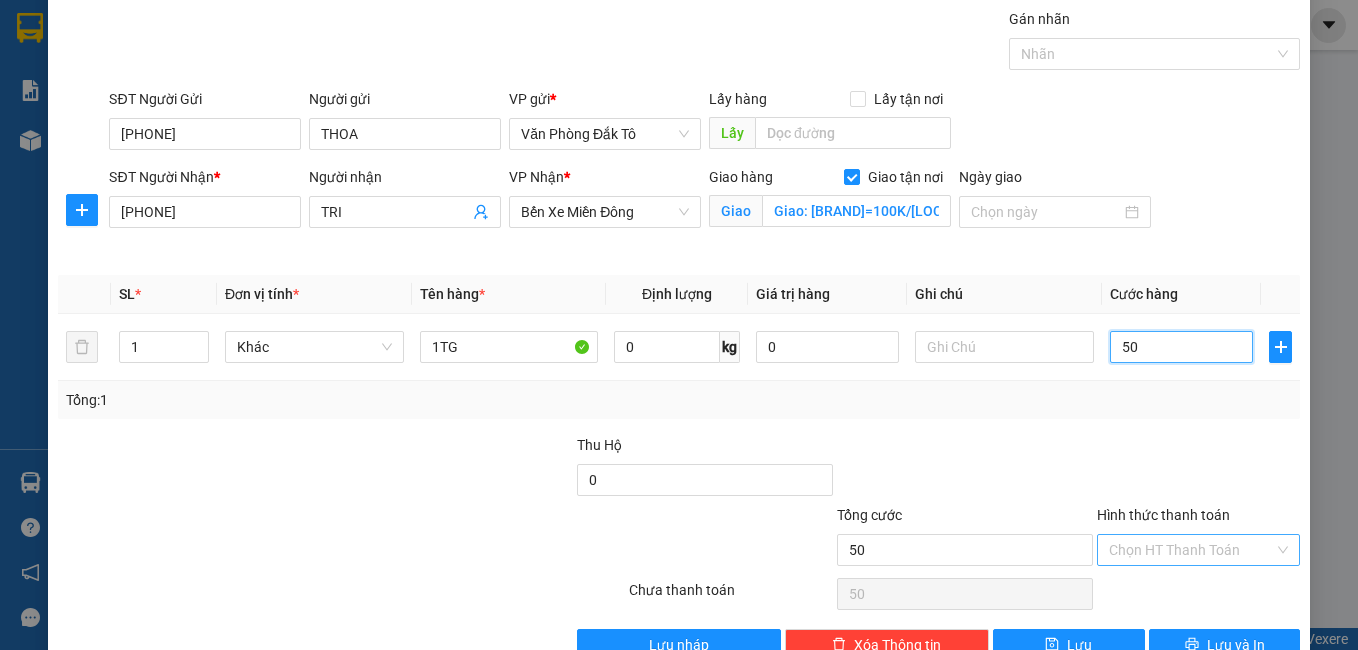 scroll, scrollTop: 100, scrollLeft: 0, axis: vertical 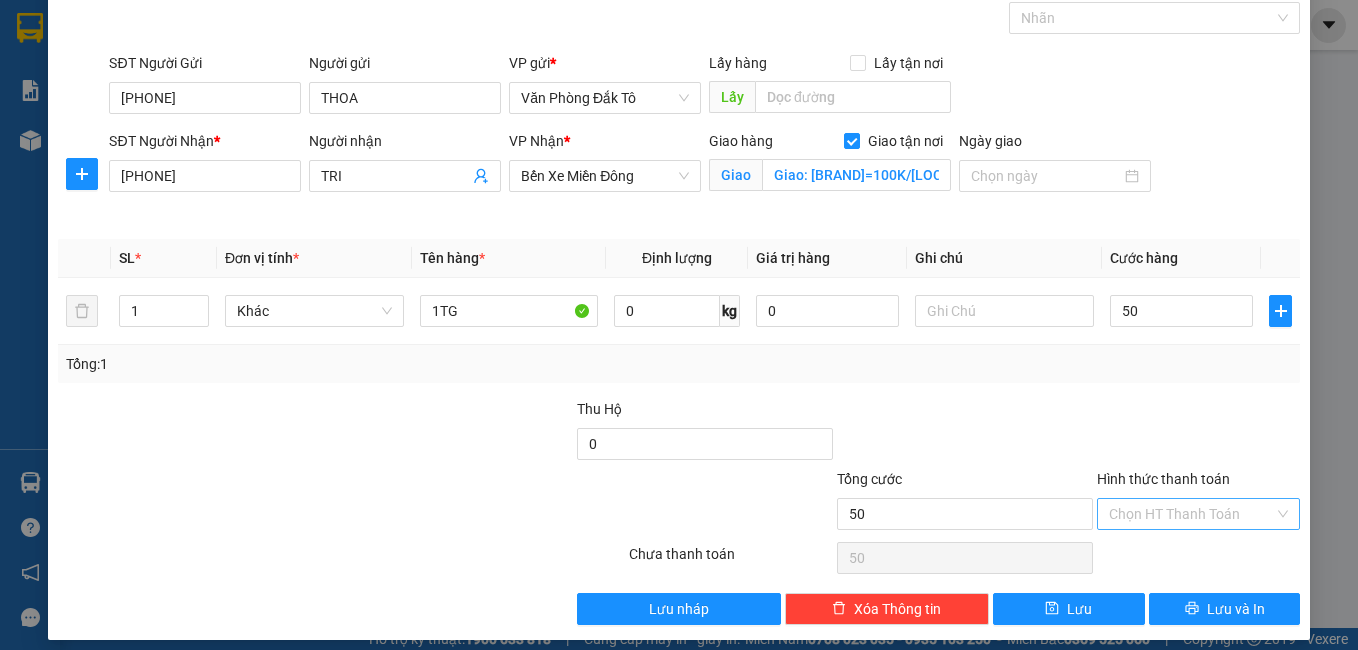 type on "50.000" 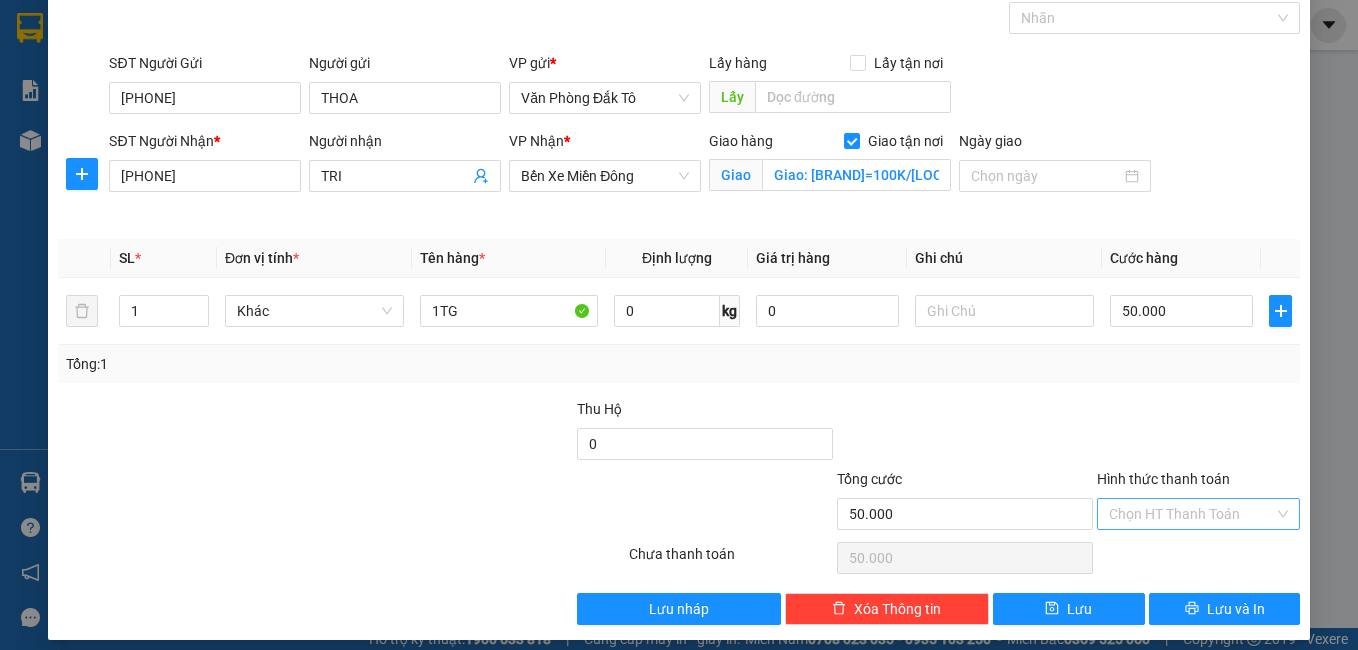 click on "Hình thức thanh toán" at bounding box center [1192, 514] 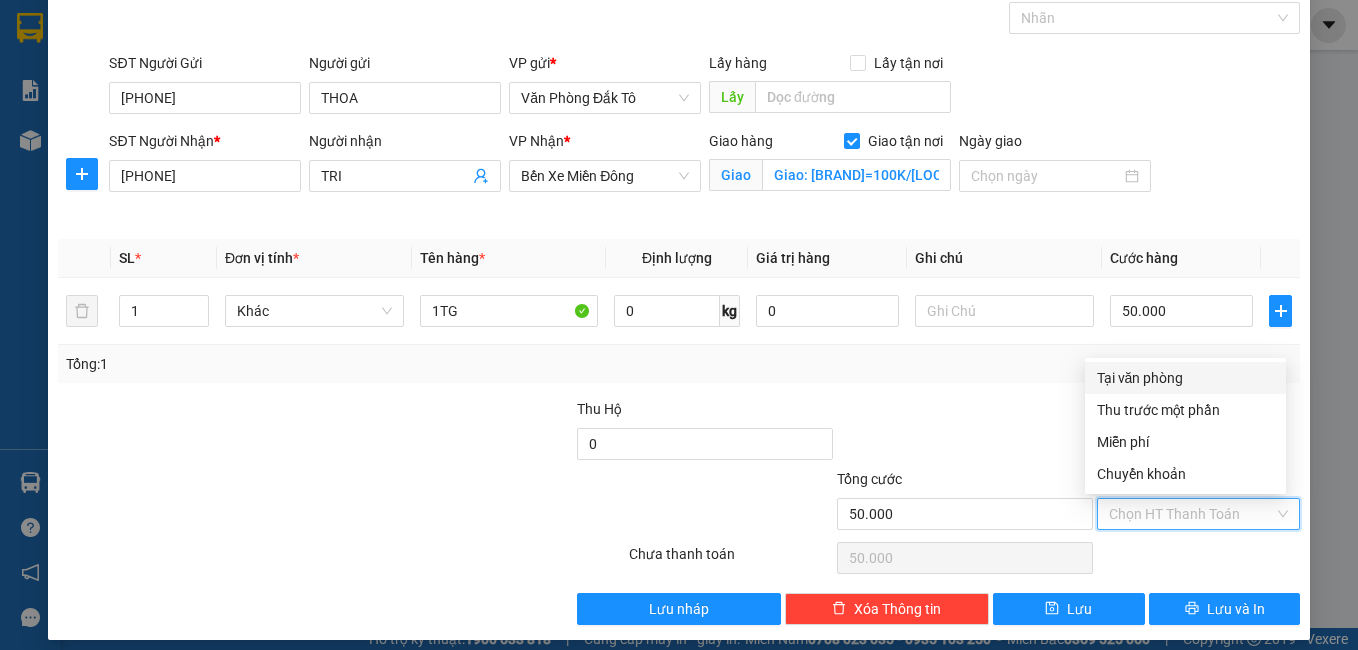 click on "Tại văn phòng" at bounding box center [1185, 378] 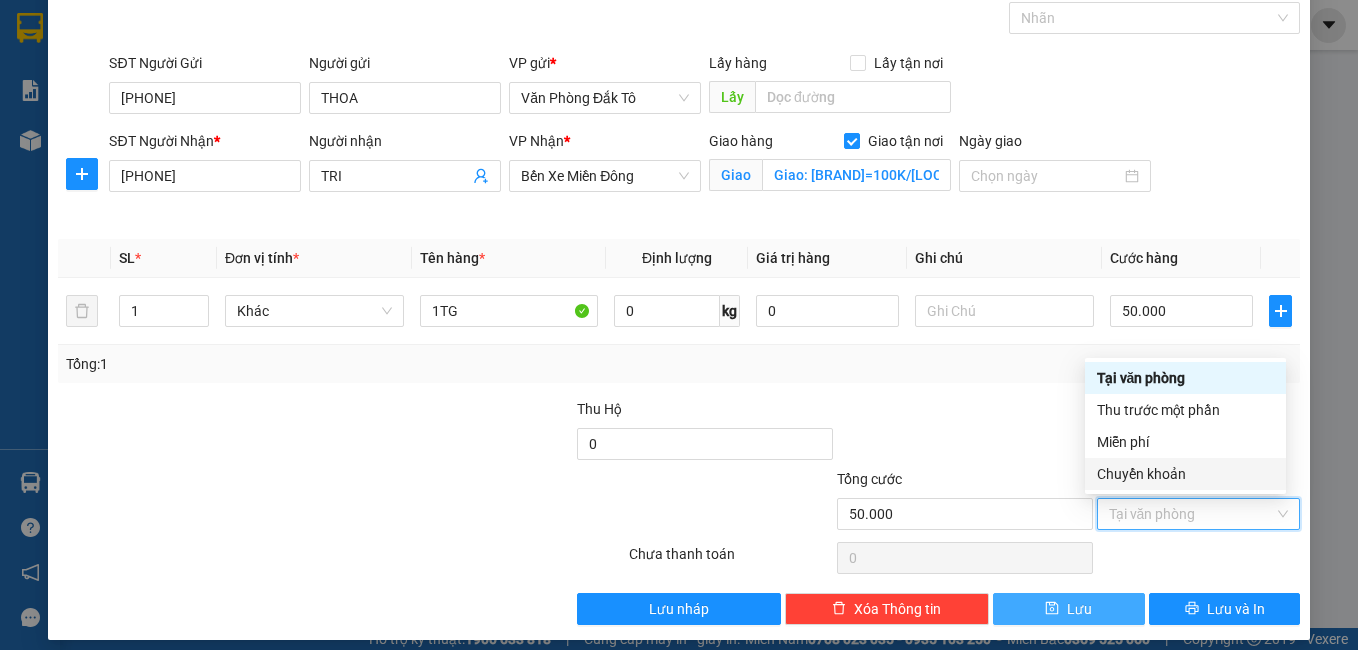 click on "Lưu" at bounding box center [1079, 609] 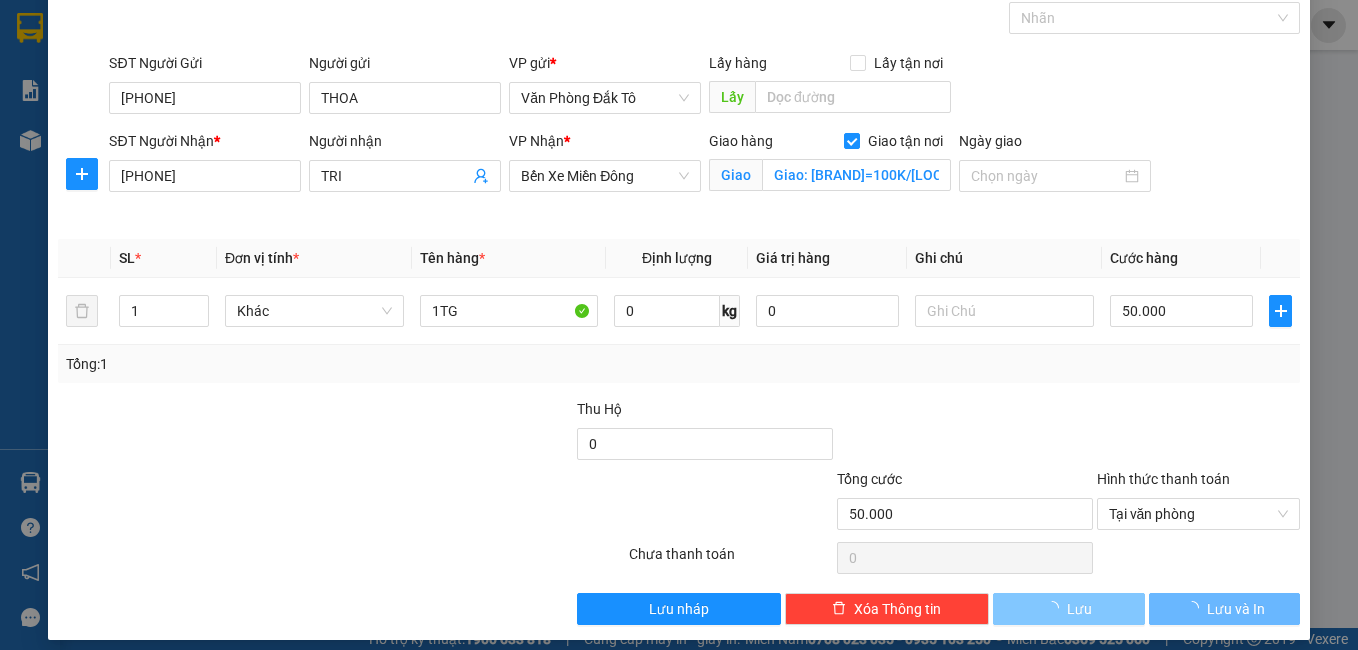 type 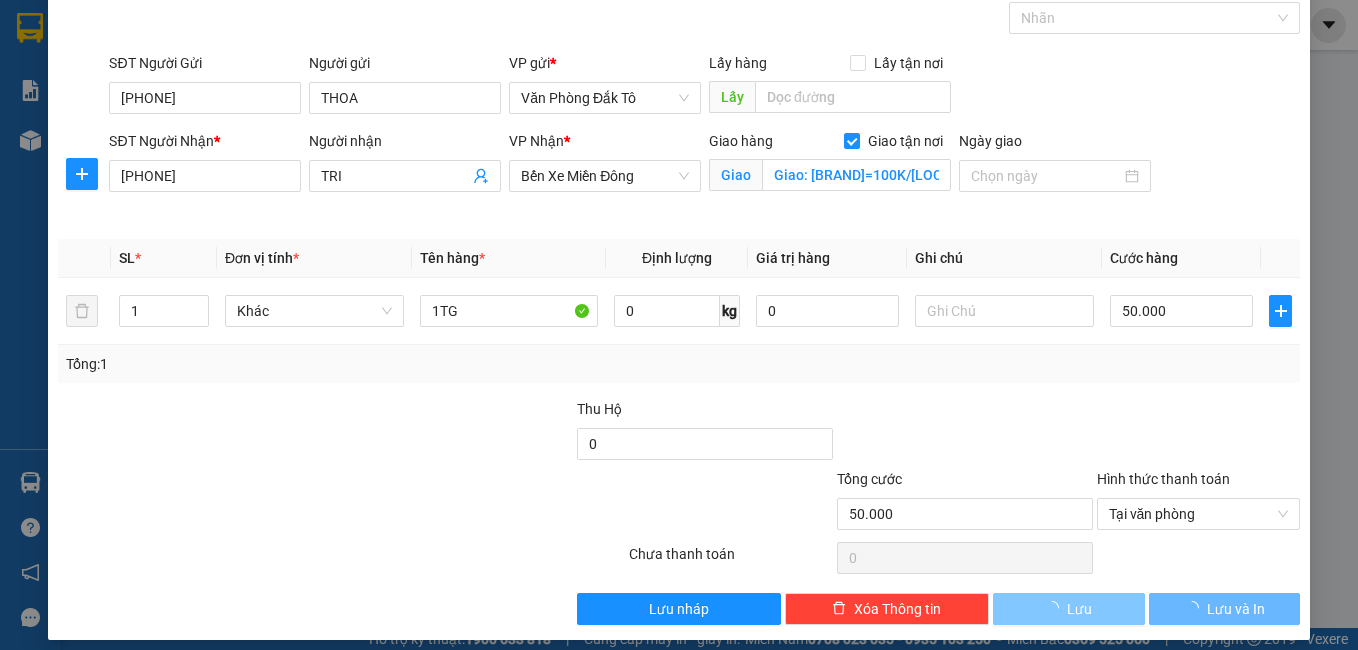 type 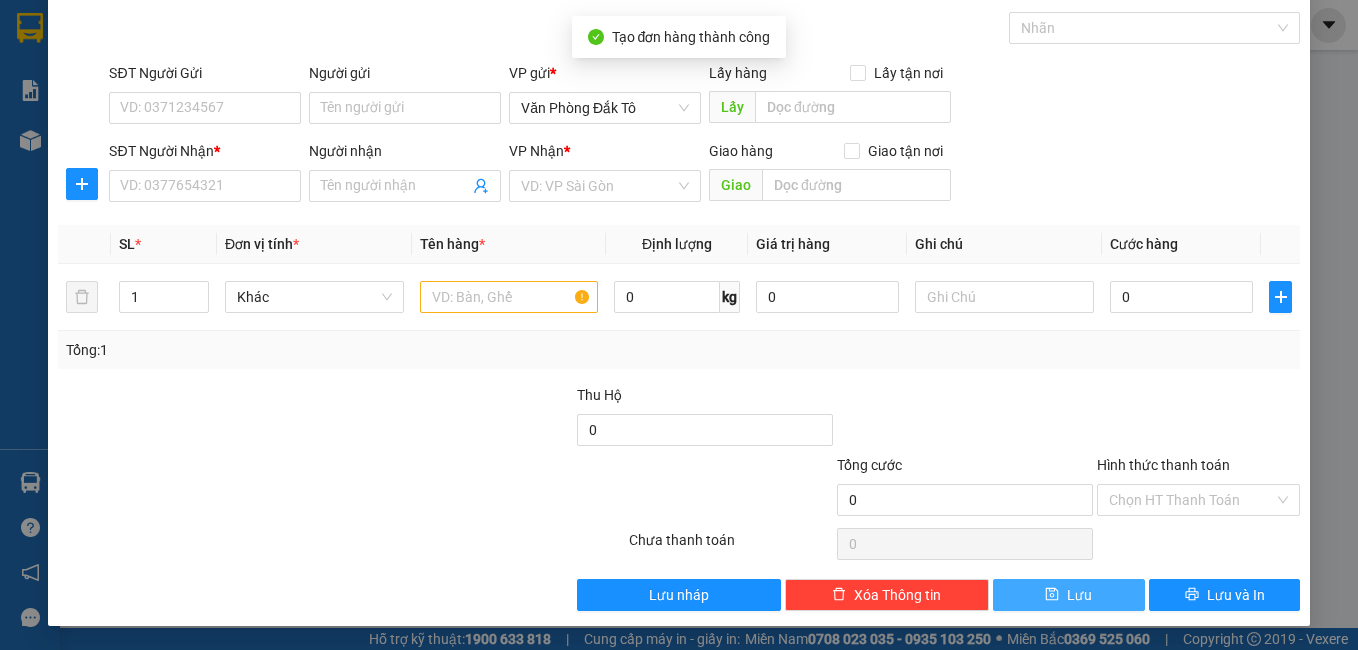 scroll, scrollTop: 0, scrollLeft: 0, axis: both 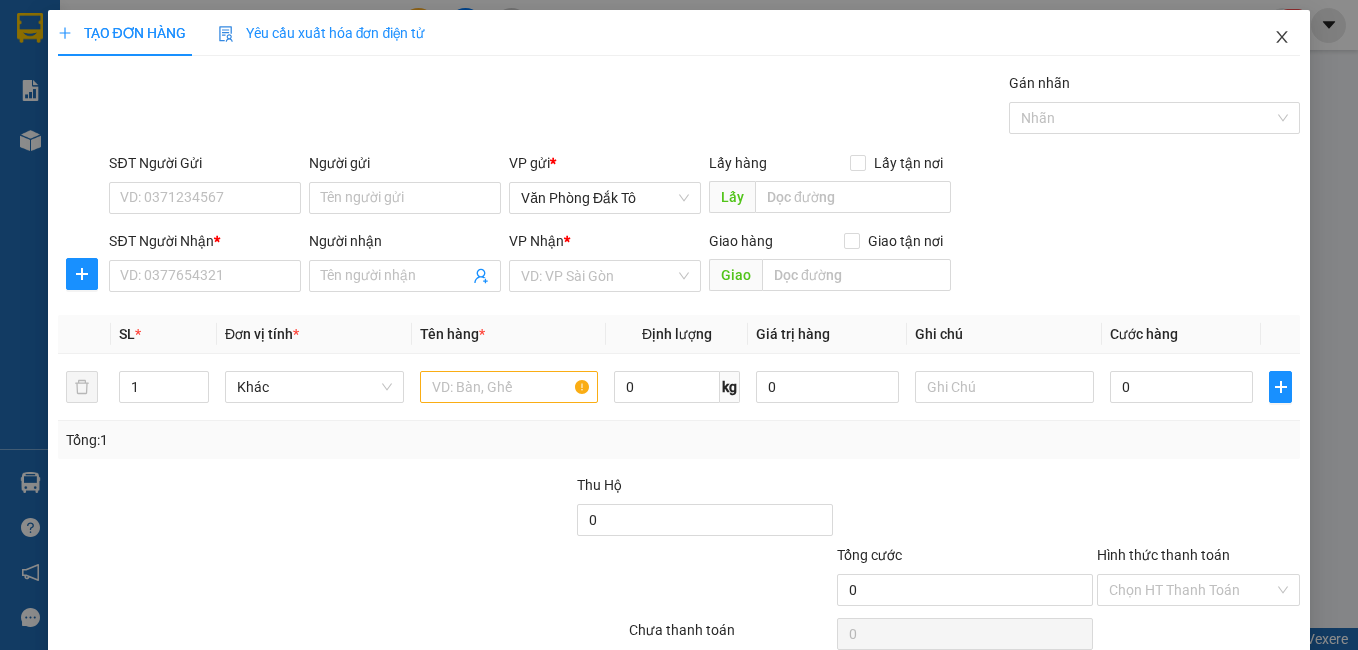 click 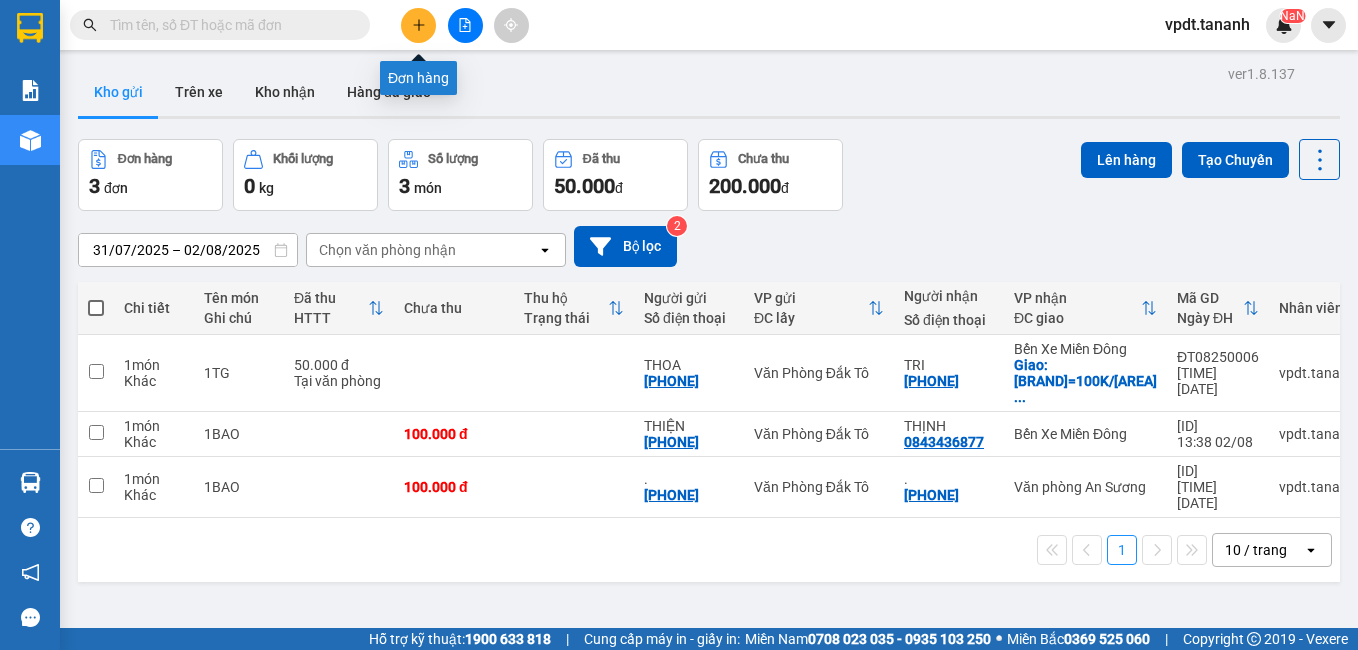 click 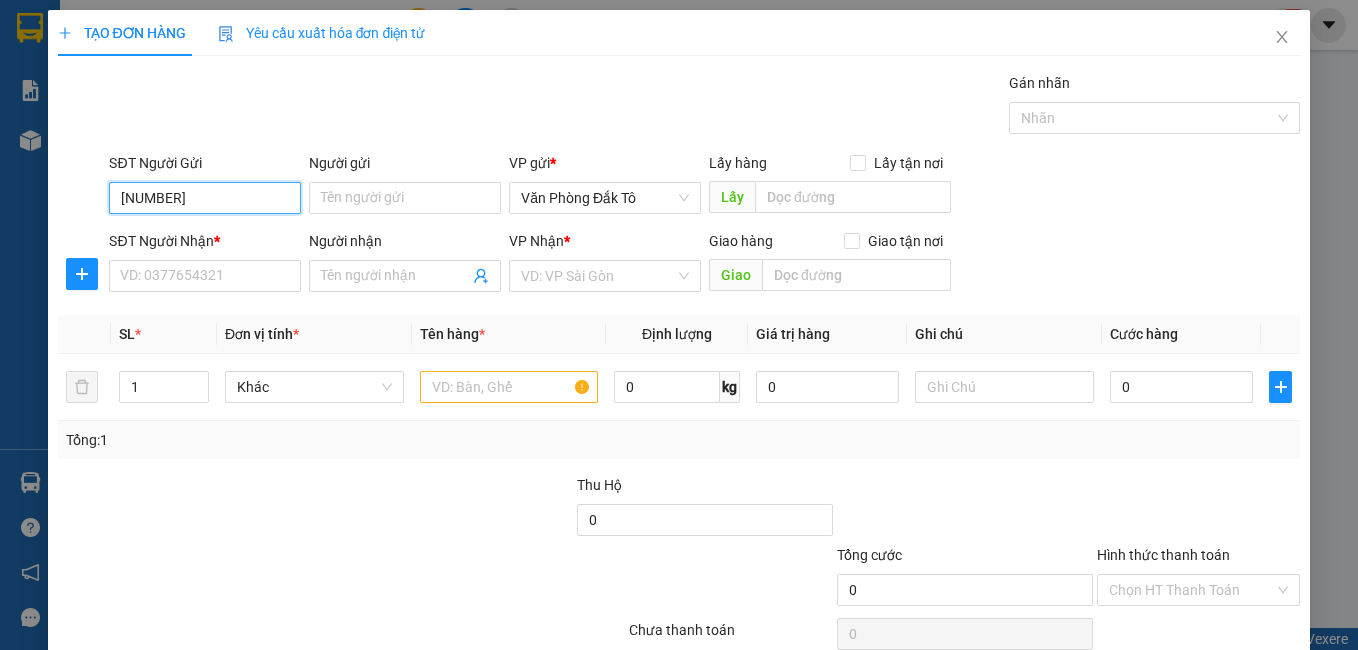 click on "[NUMBER]" at bounding box center (205, 198) 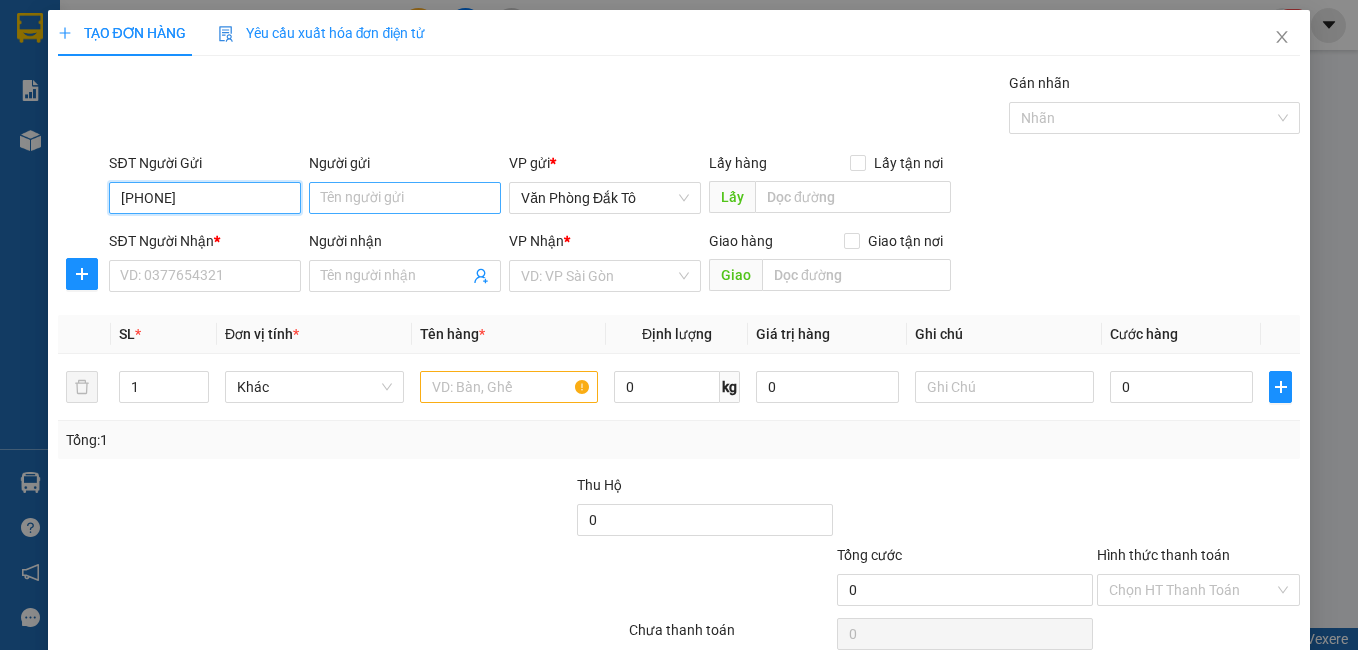 type on "[PHONE]" 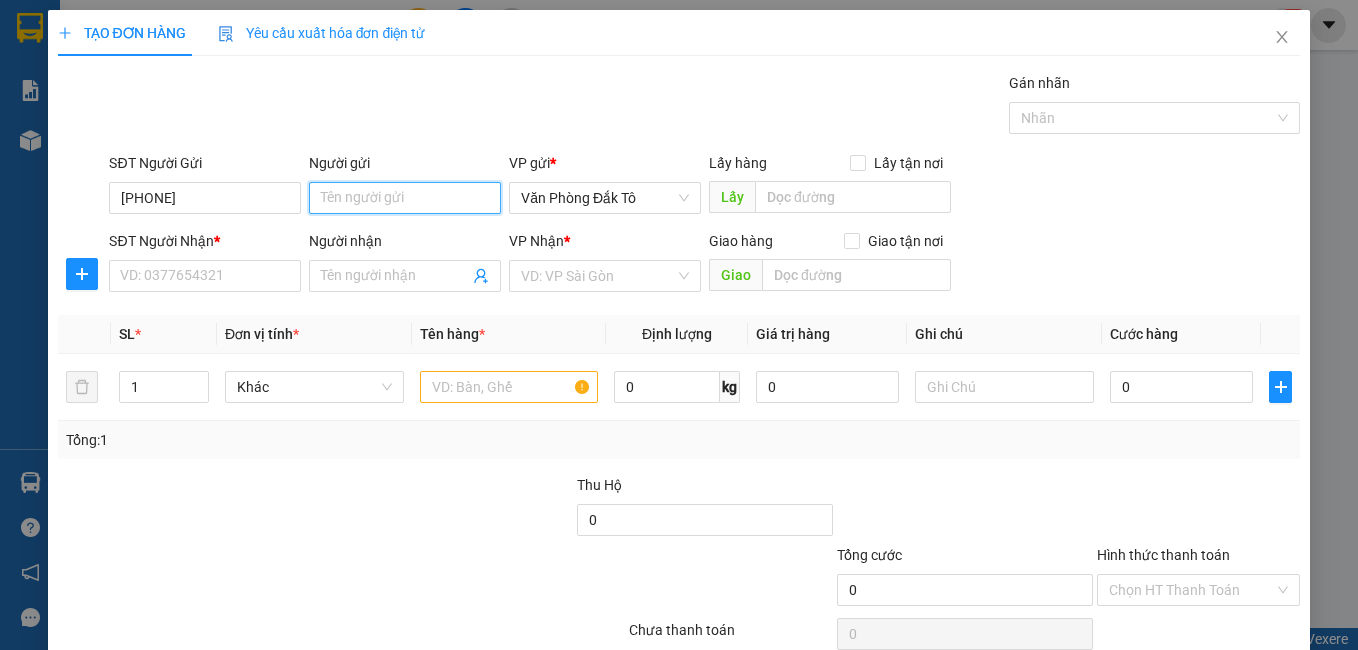 click on "Người gửi" at bounding box center (405, 198) 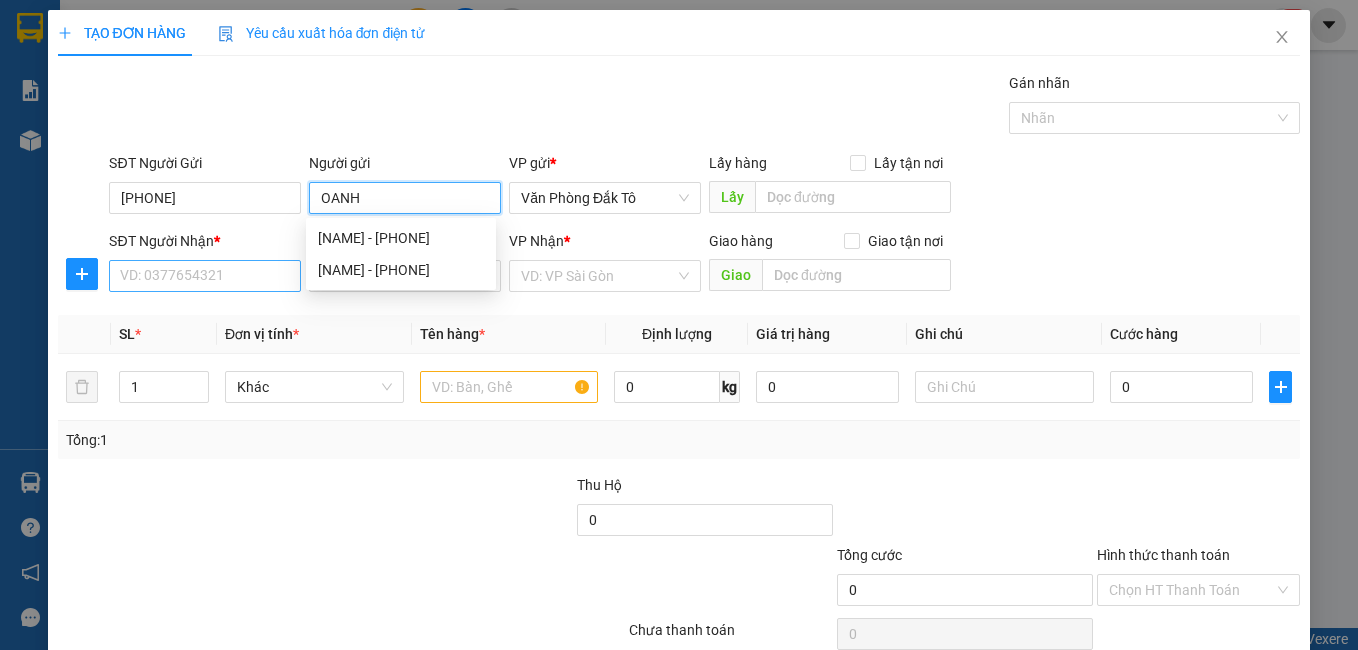 type on "OANH" 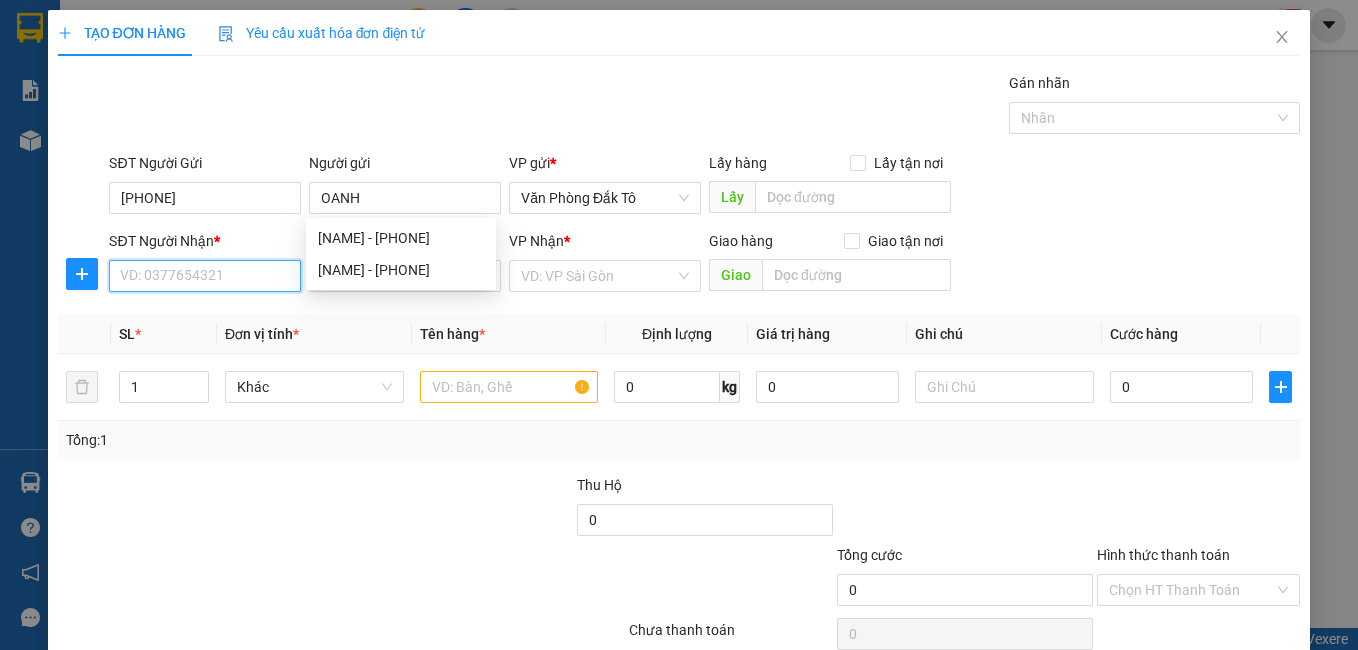 click on "SĐT Người Nhận  *" at bounding box center (205, 276) 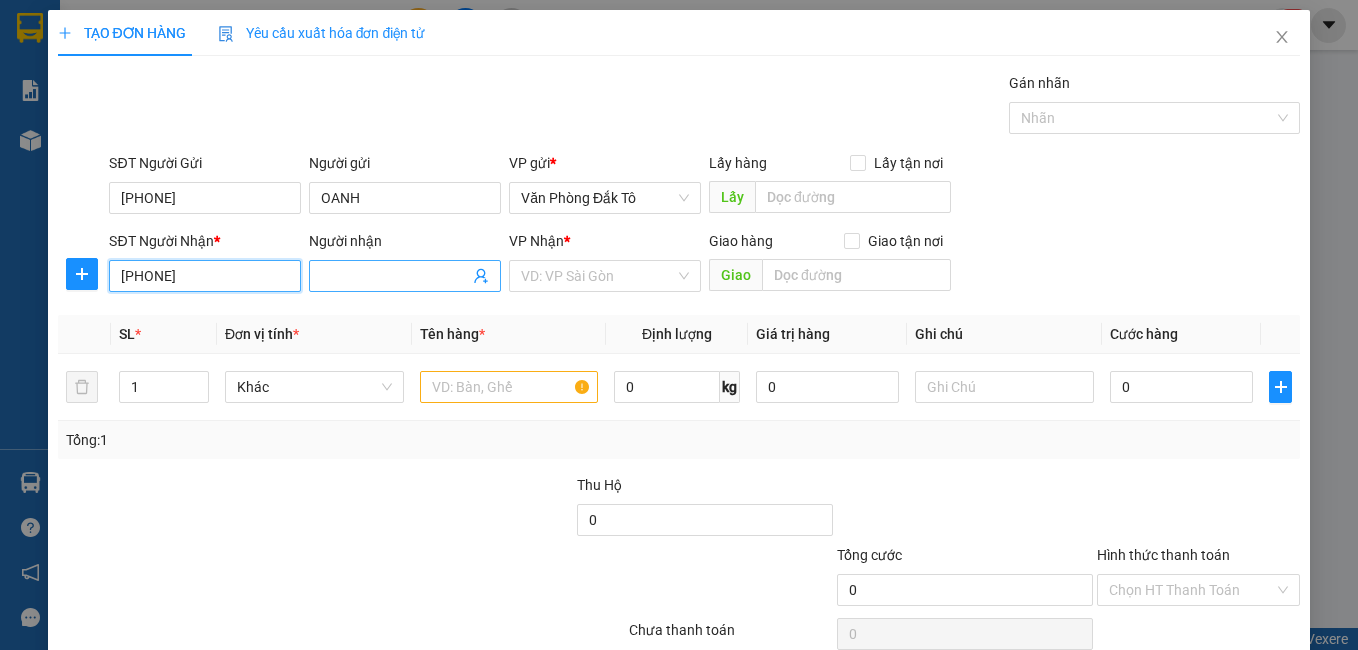 type on "[PHONE]" 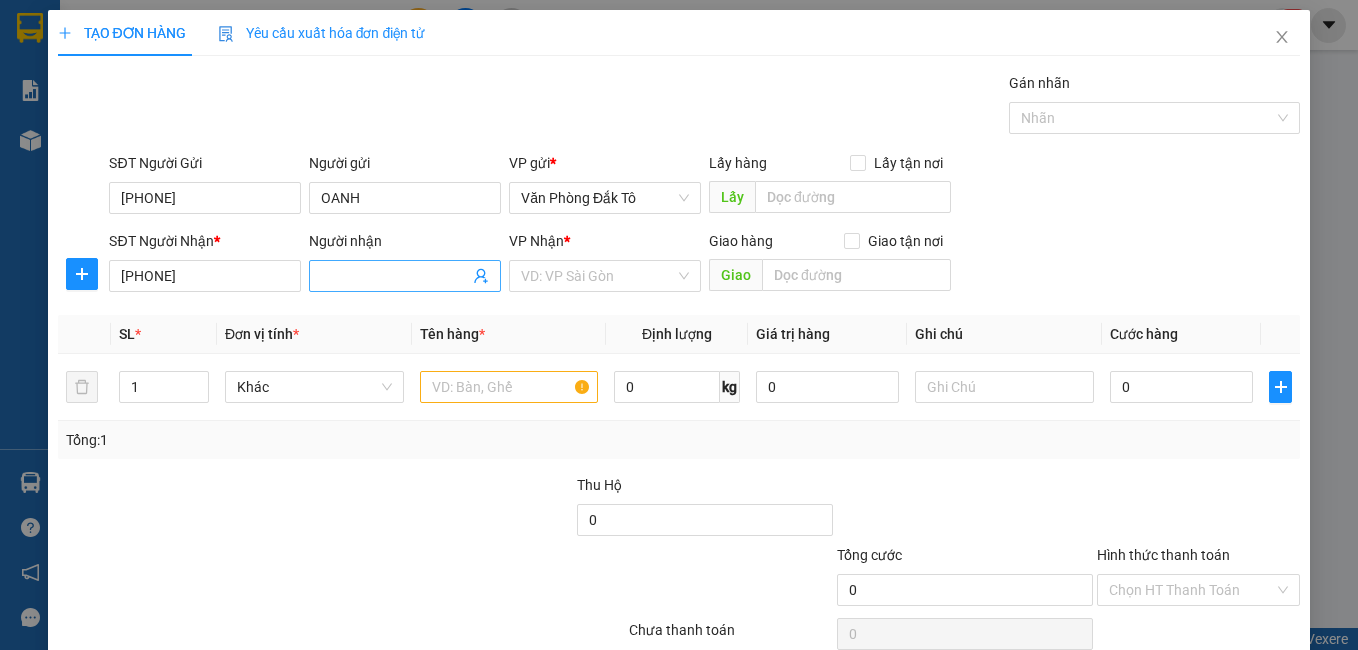 click on "Người nhận" at bounding box center (395, 276) 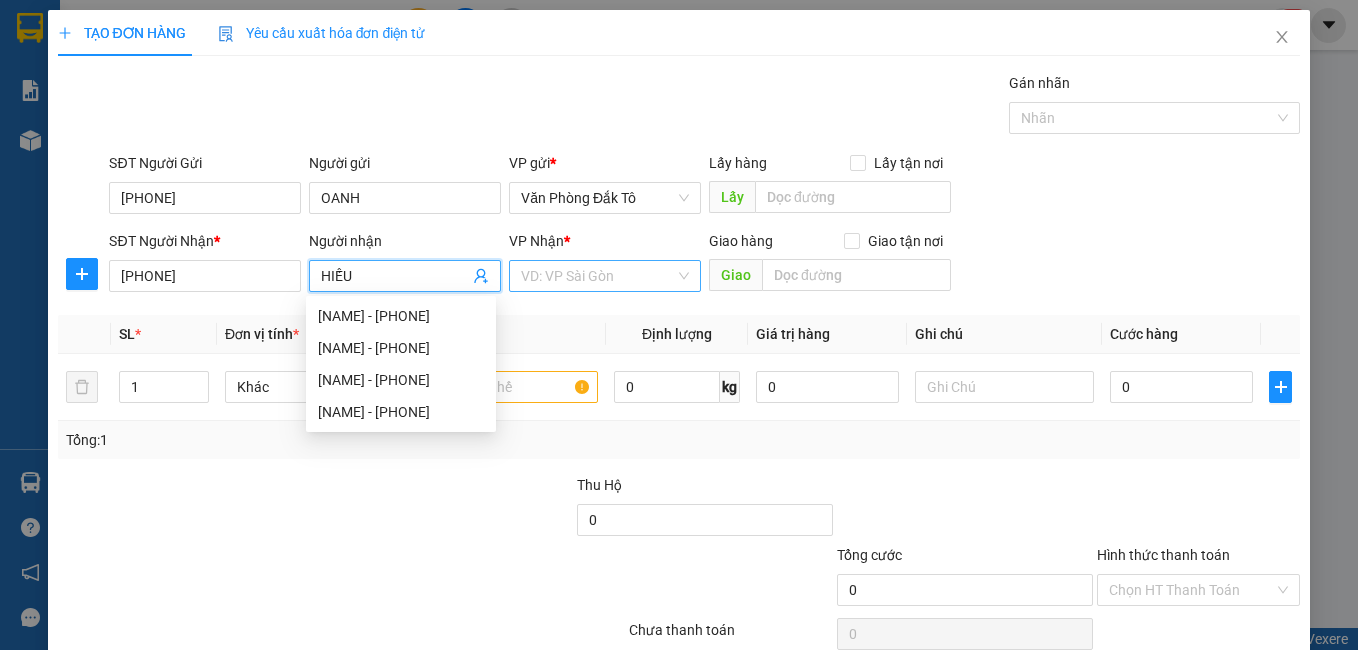 type on "HIẾU" 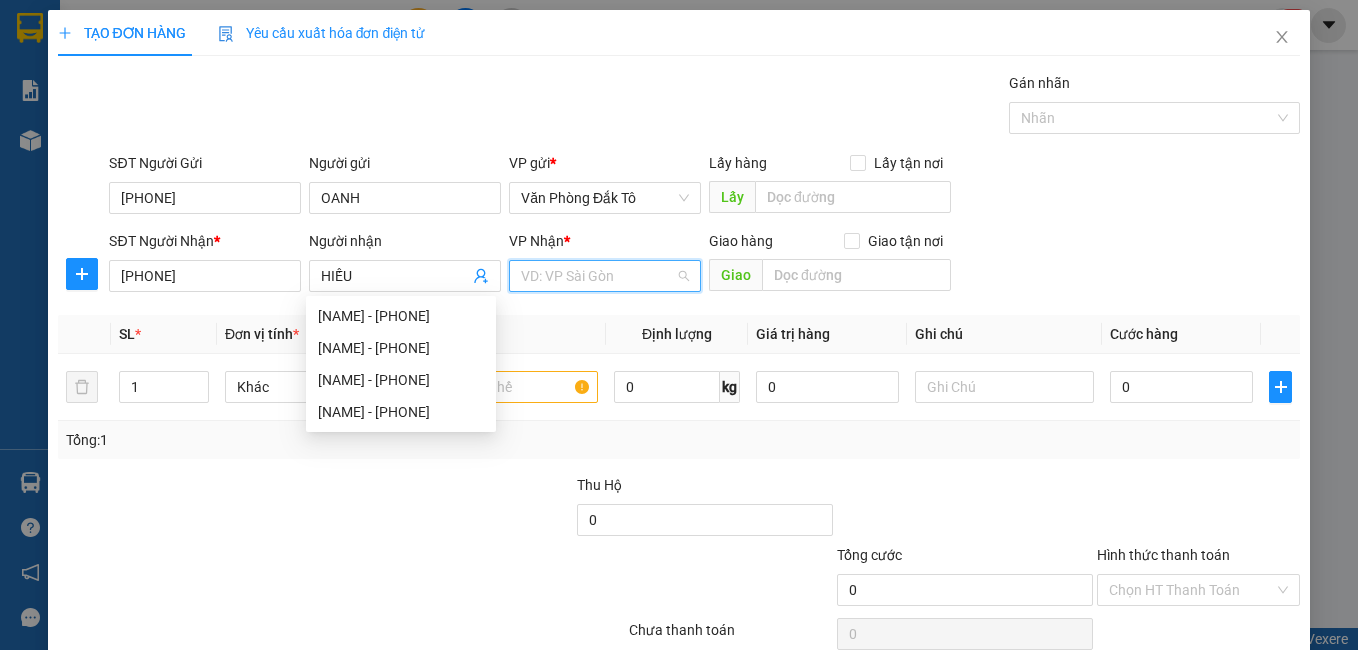 click at bounding box center [598, 276] 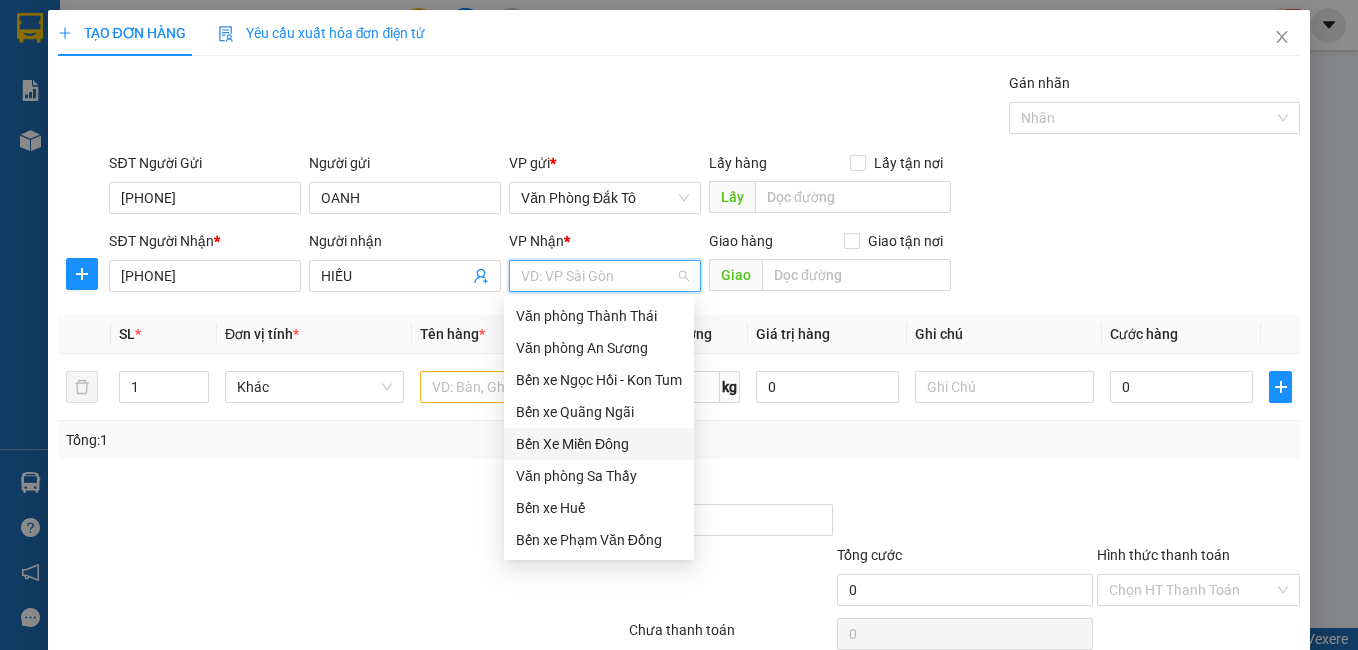 click on "Bến Xe Miền Đông" at bounding box center [599, 444] 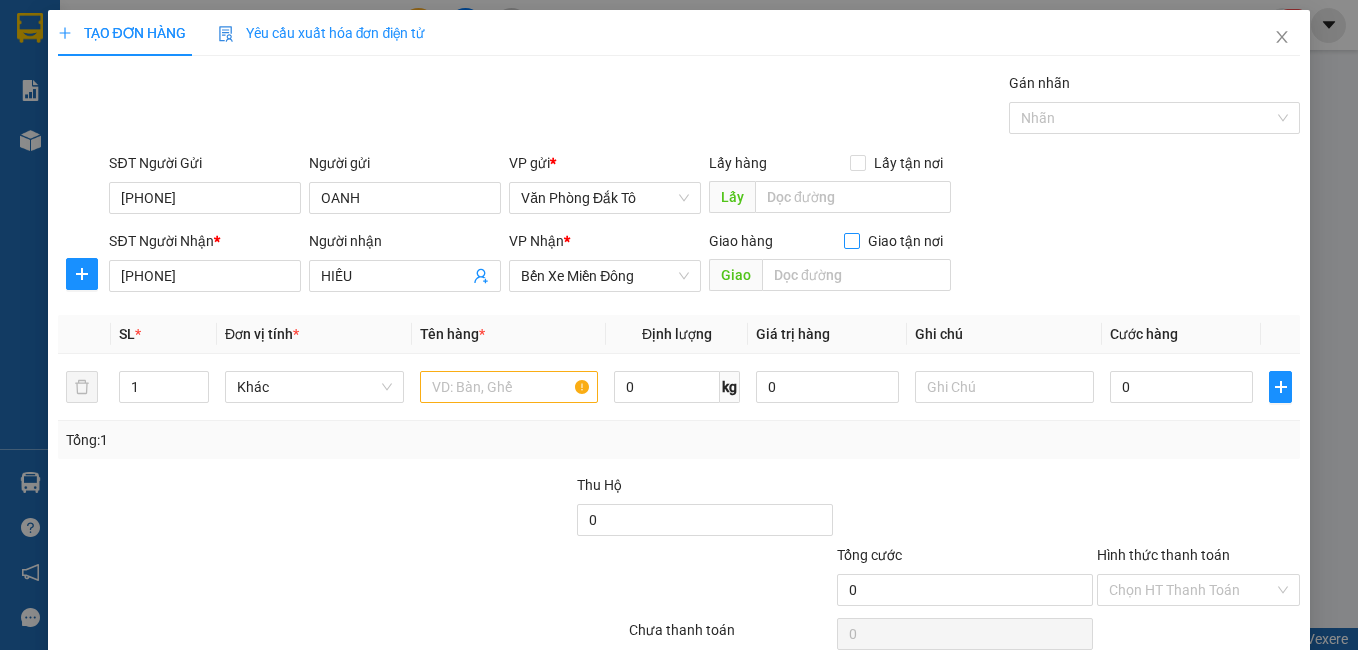 click at bounding box center (852, 241) 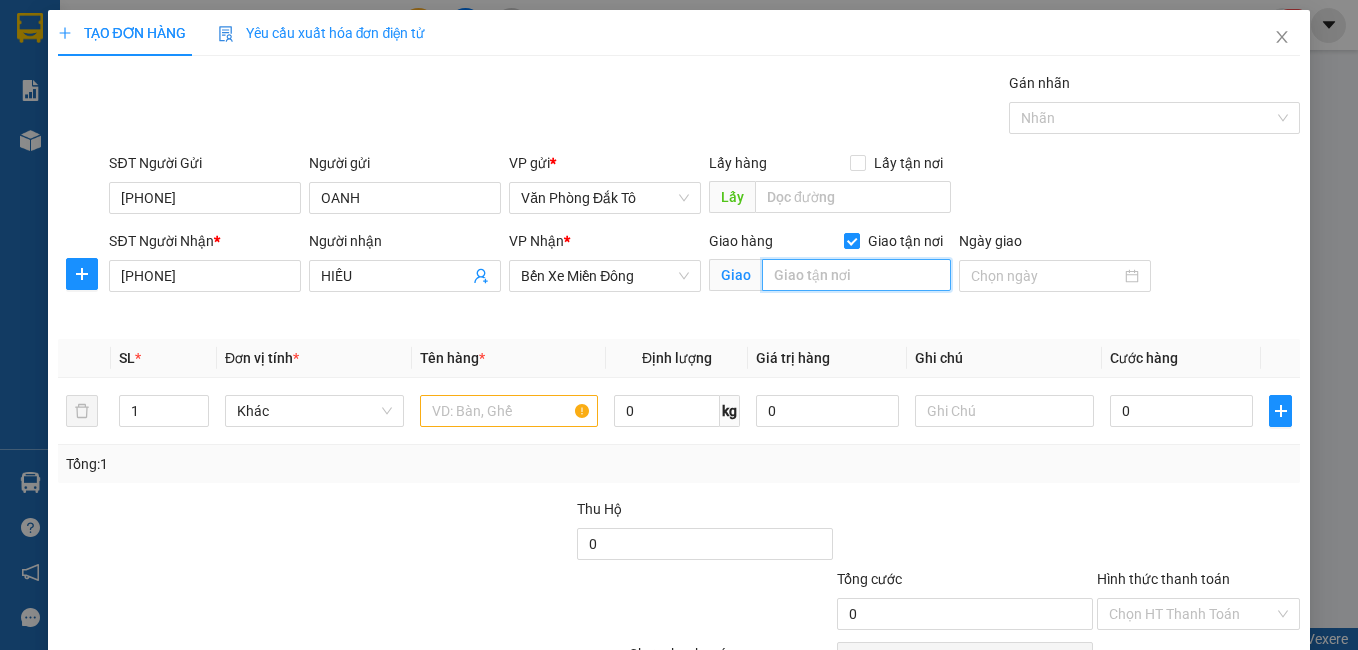 click at bounding box center [856, 275] 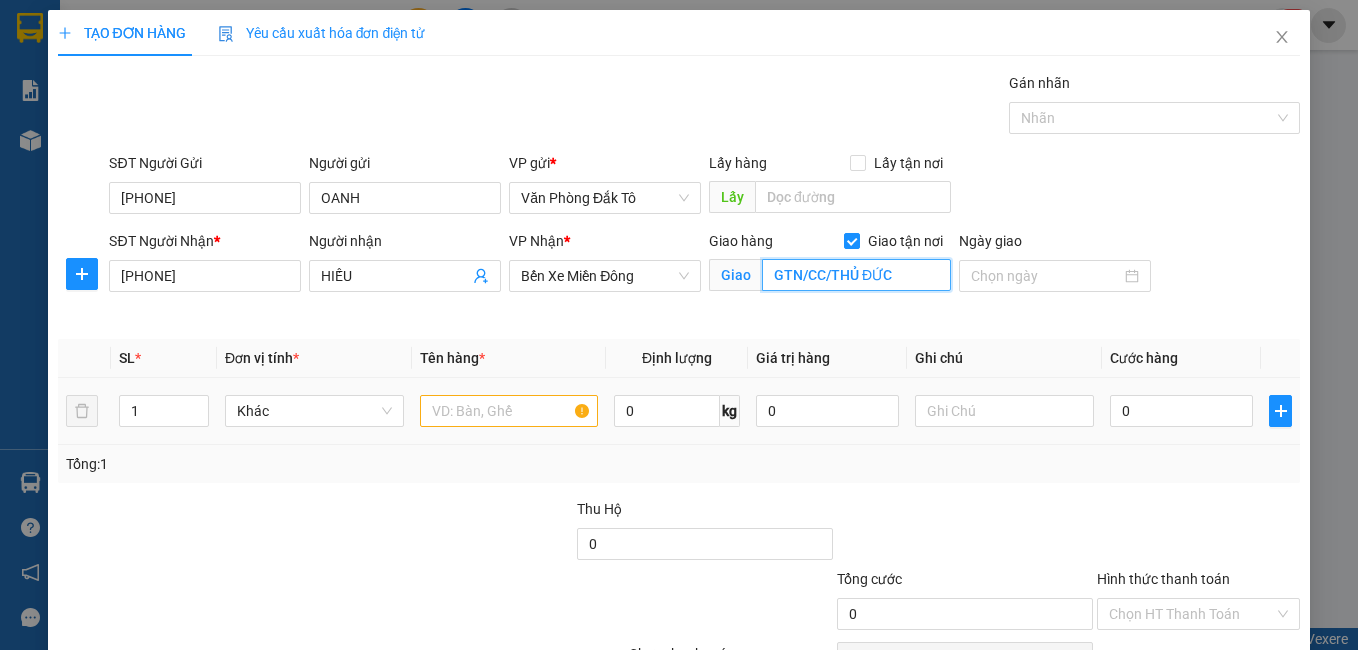 type on "GTN/CC/THỦ ĐỨC" 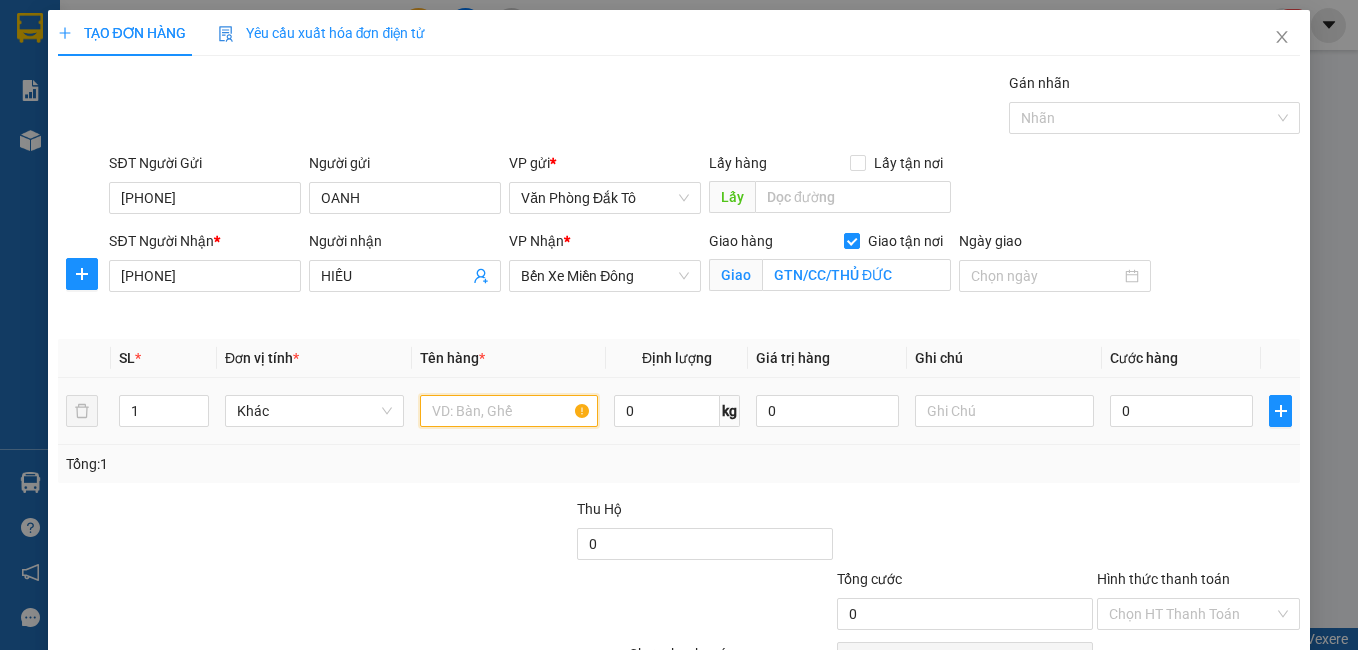 click at bounding box center (509, 411) 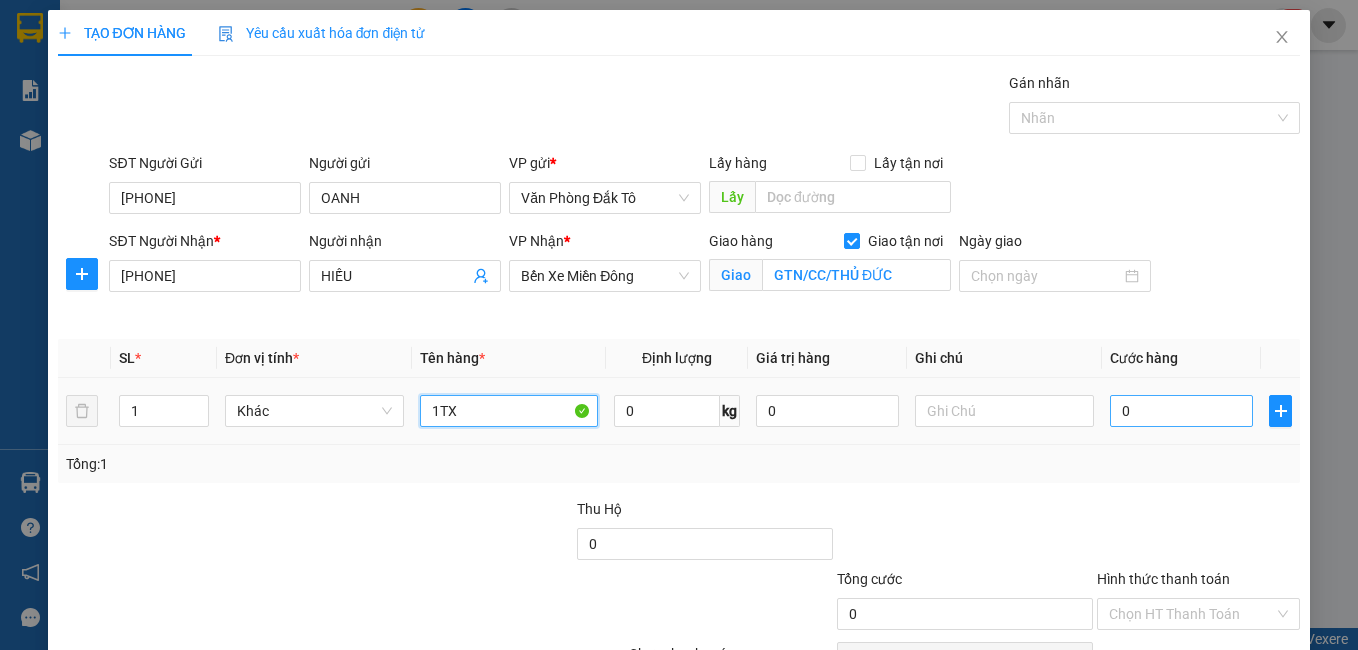 type on "1TX" 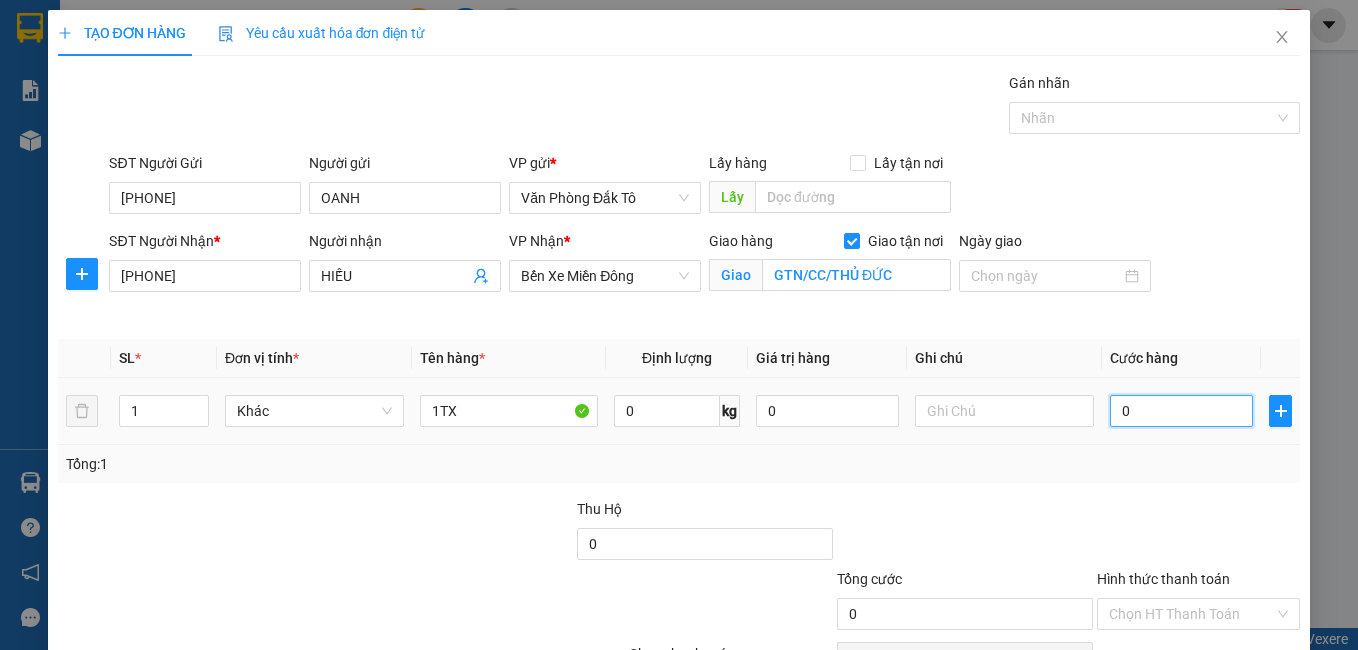 click on "0" at bounding box center [1181, 411] 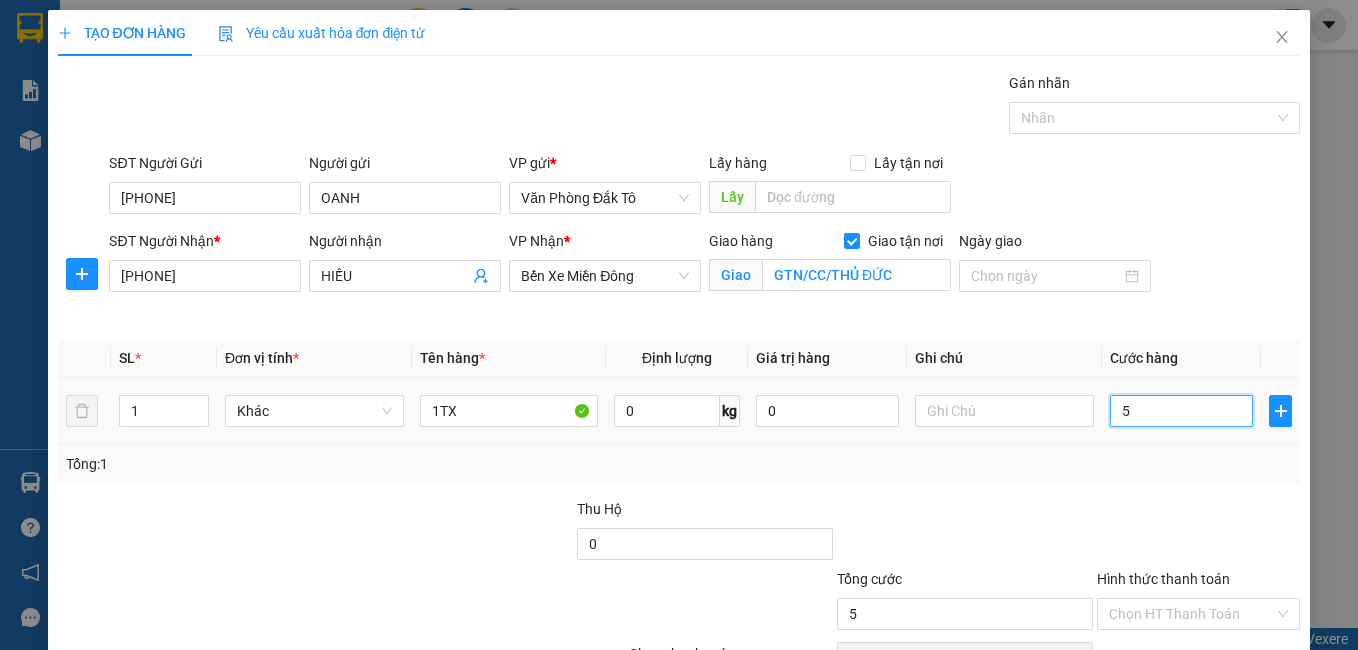 type on "50" 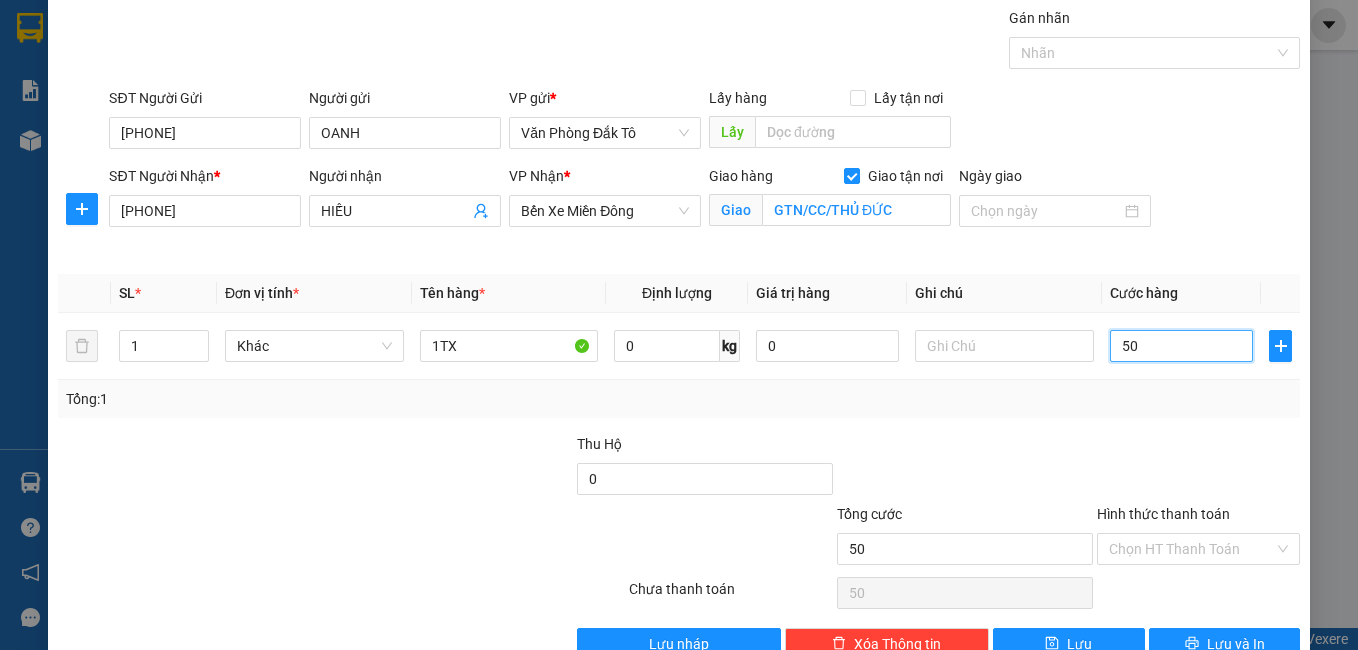 scroll, scrollTop: 100, scrollLeft: 0, axis: vertical 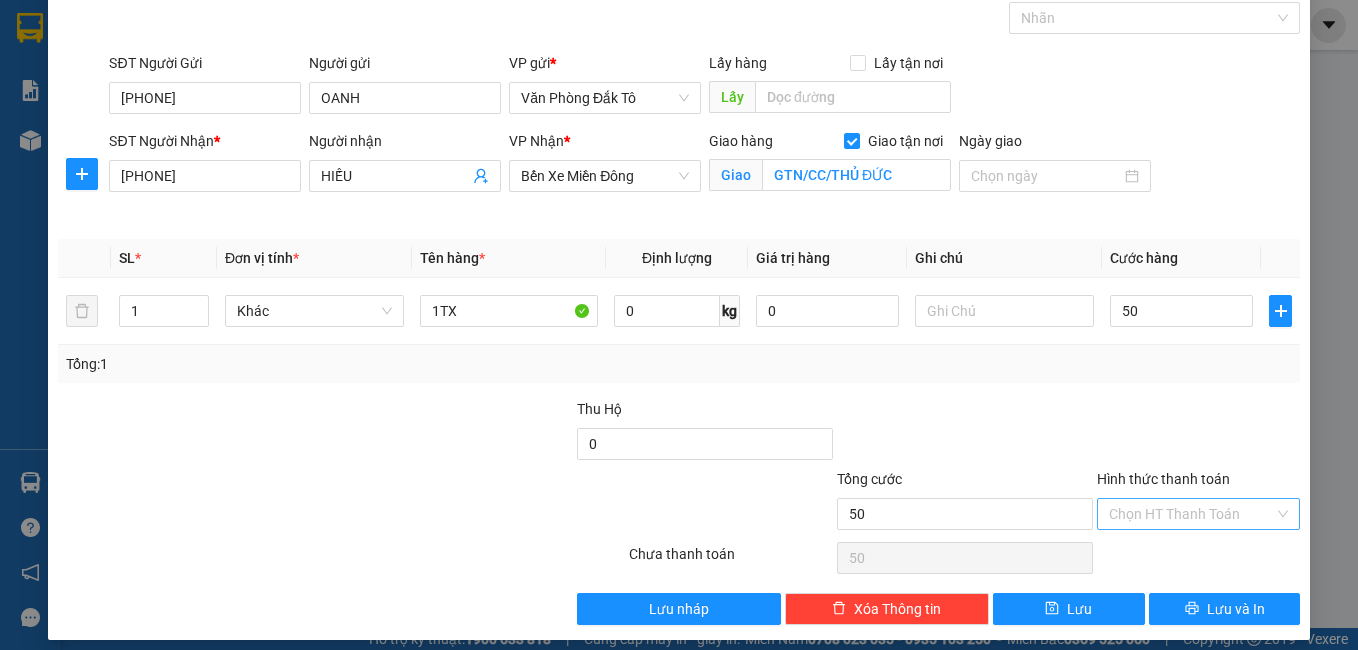 type on "50.000" 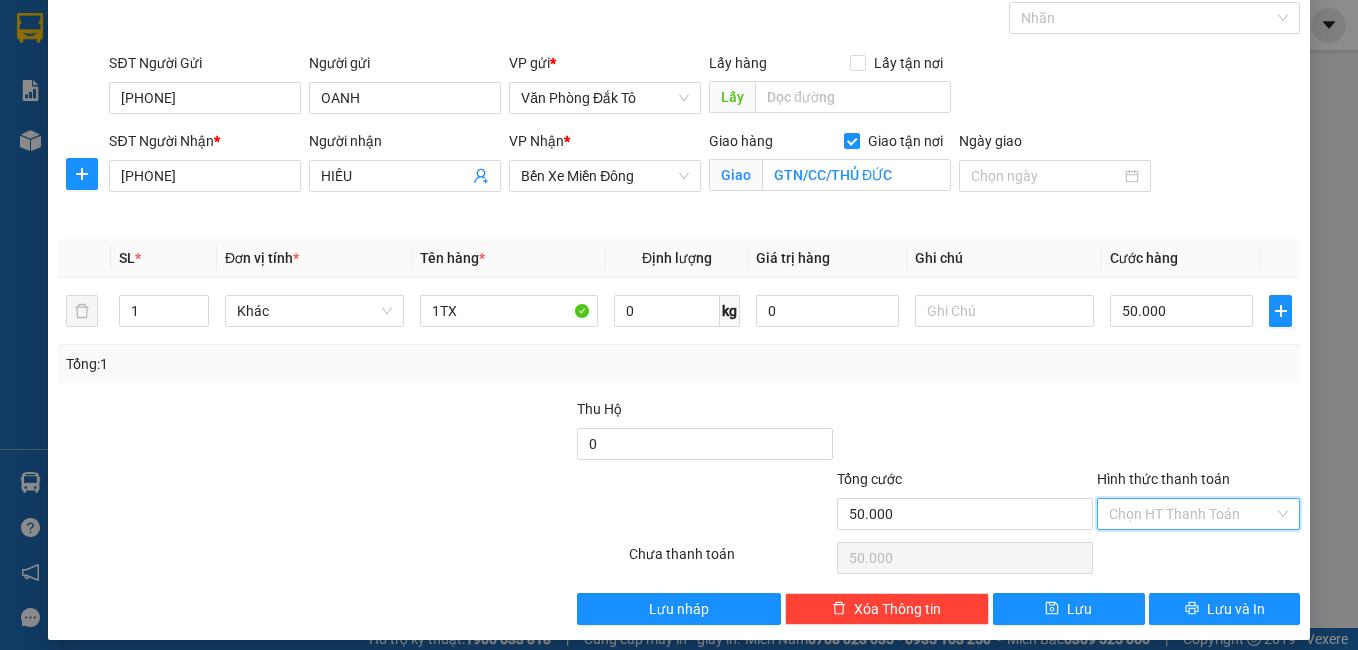 click on "Hình thức thanh toán" at bounding box center [1192, 514] 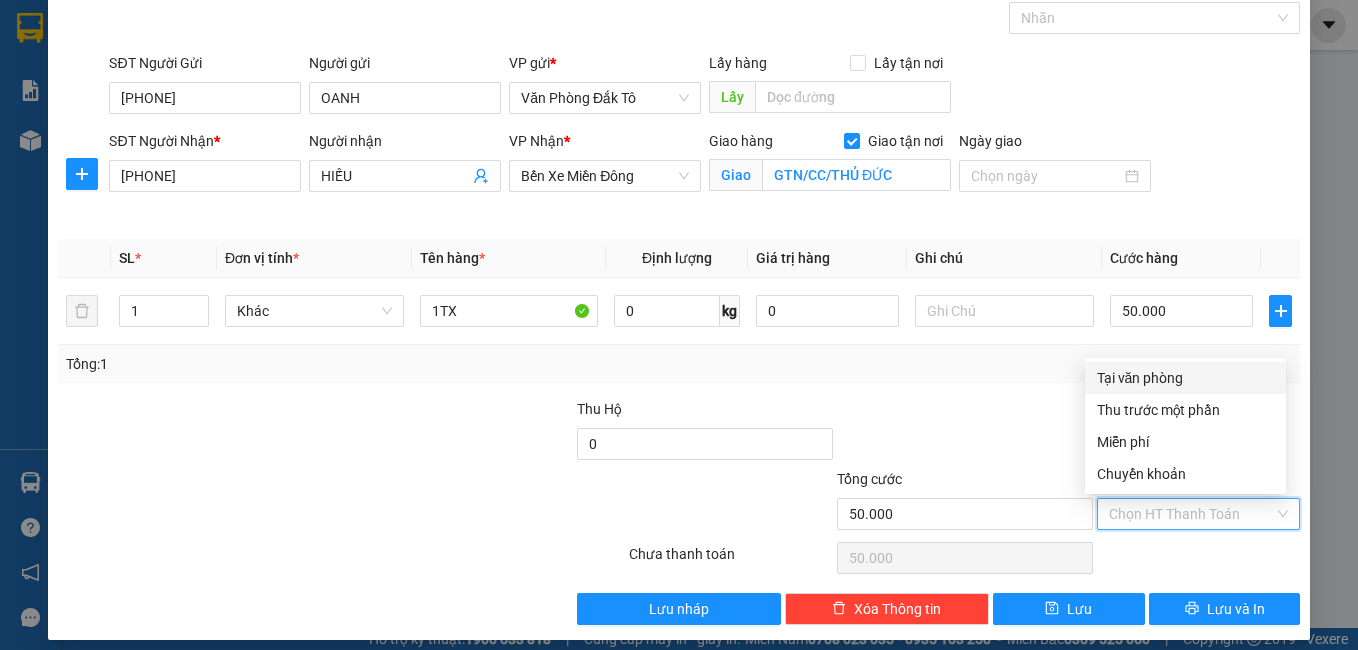 click on "Tại văn phòng" at bounding box center (1185, 378) 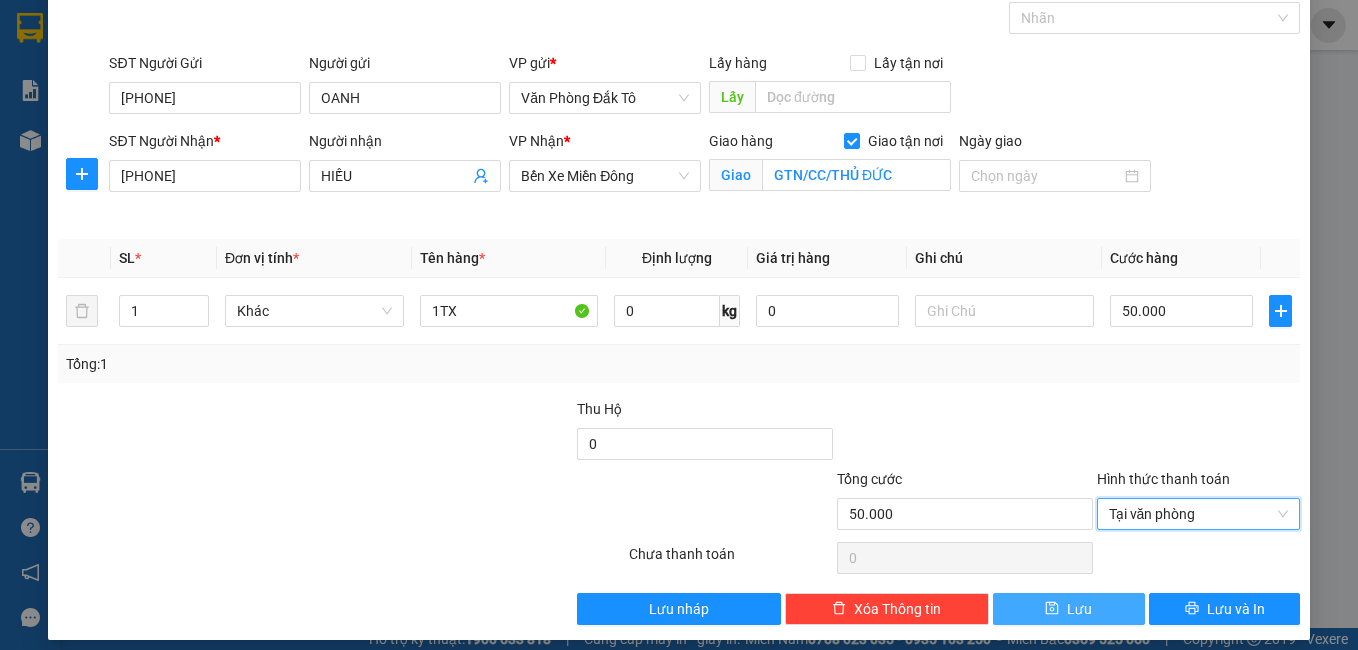 click on "Lưu" at bounding box center (1069, 609) 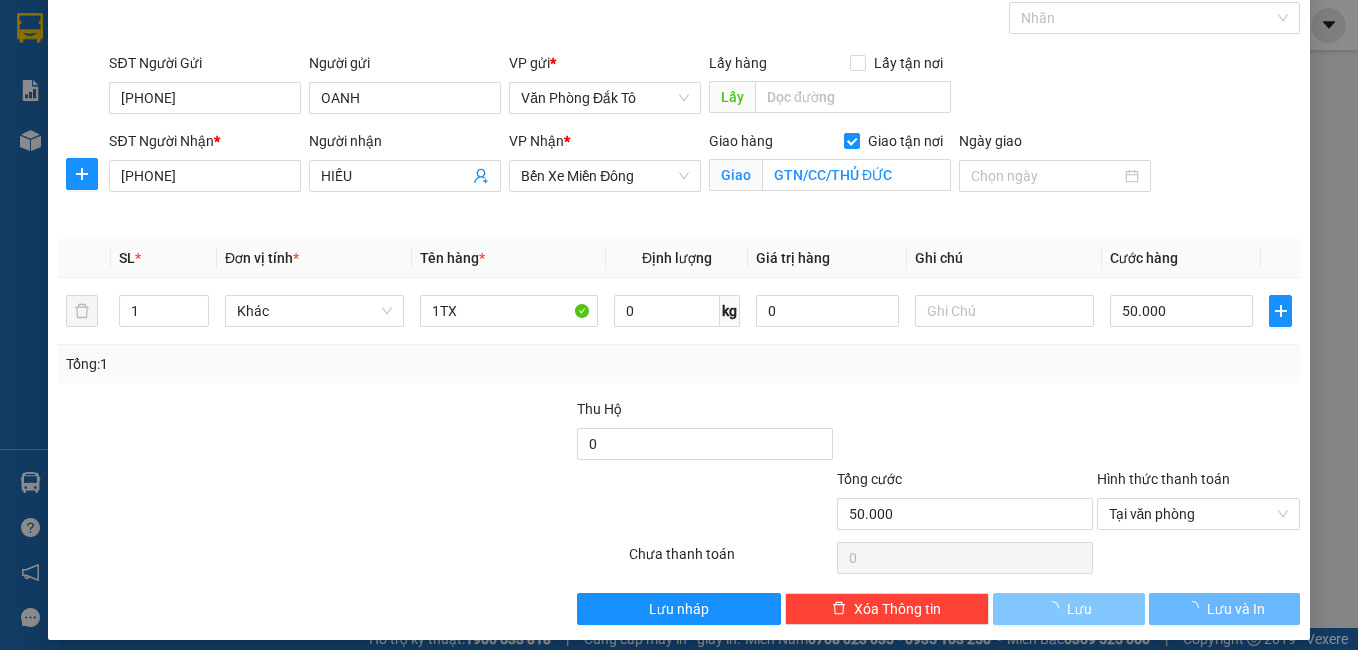 type 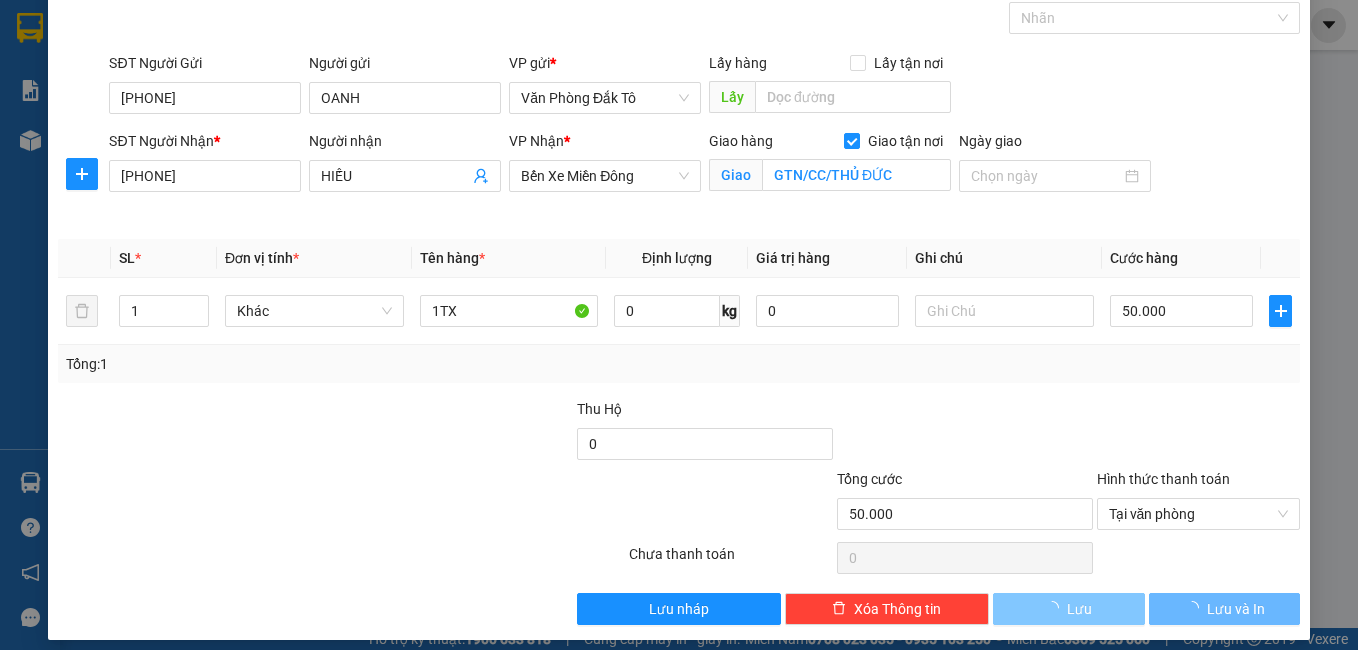 type 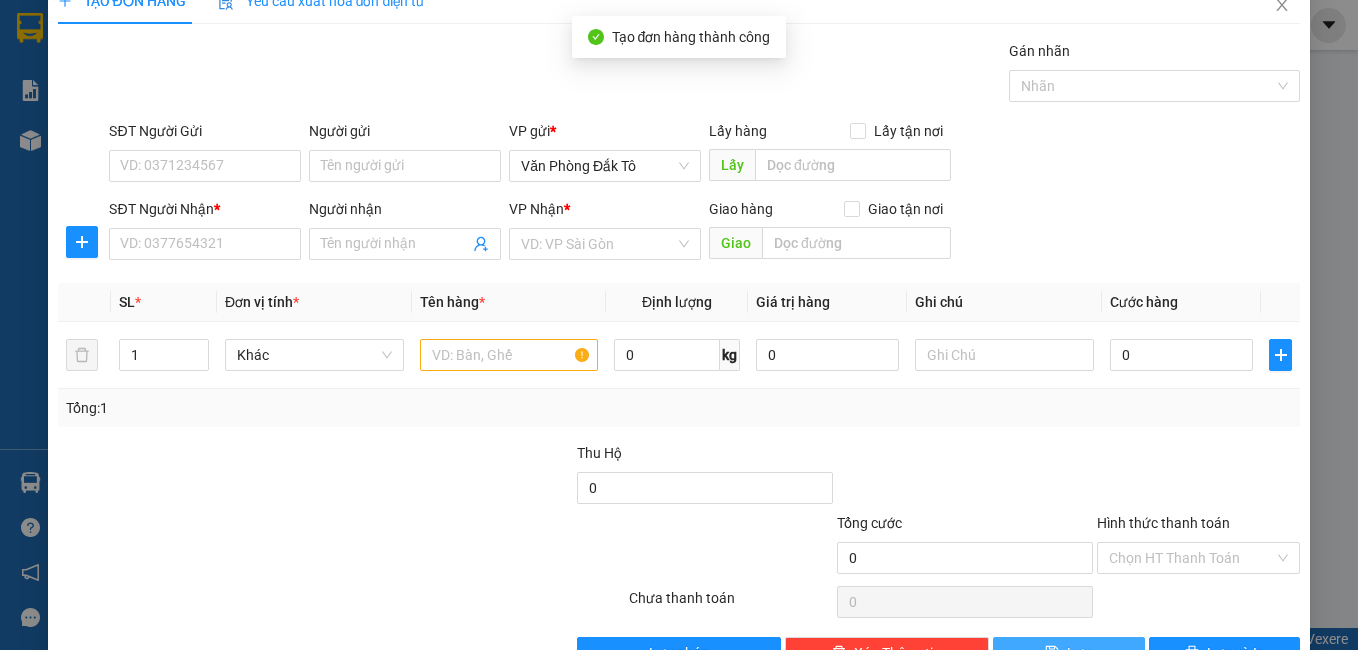 scroll, scrollTop: 0, scrollLeft: 0, axis: both 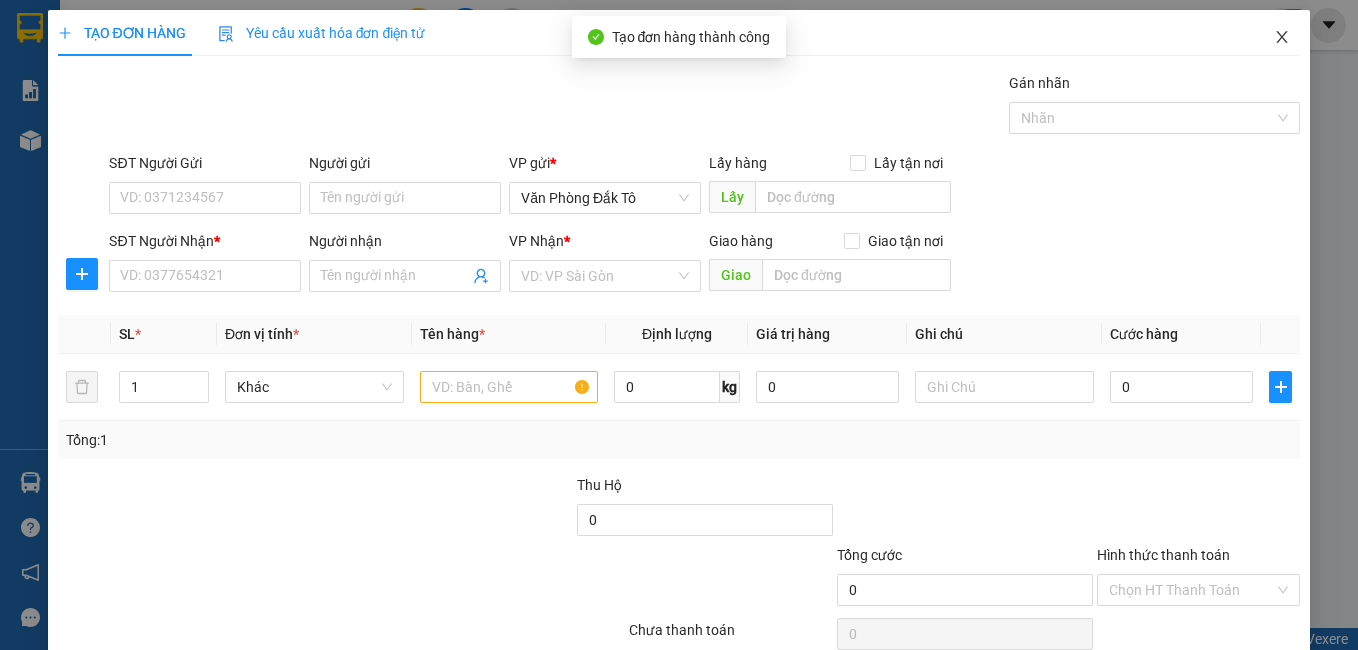 click 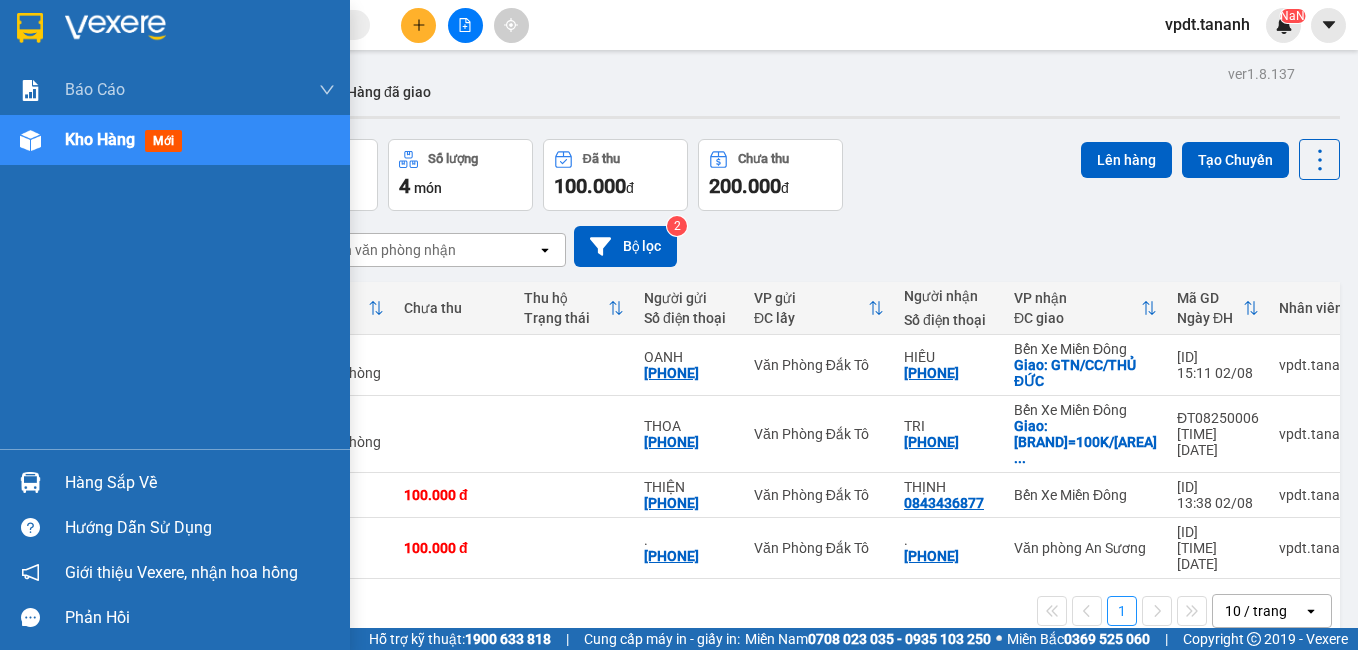 click at bounding box center [175, 32] 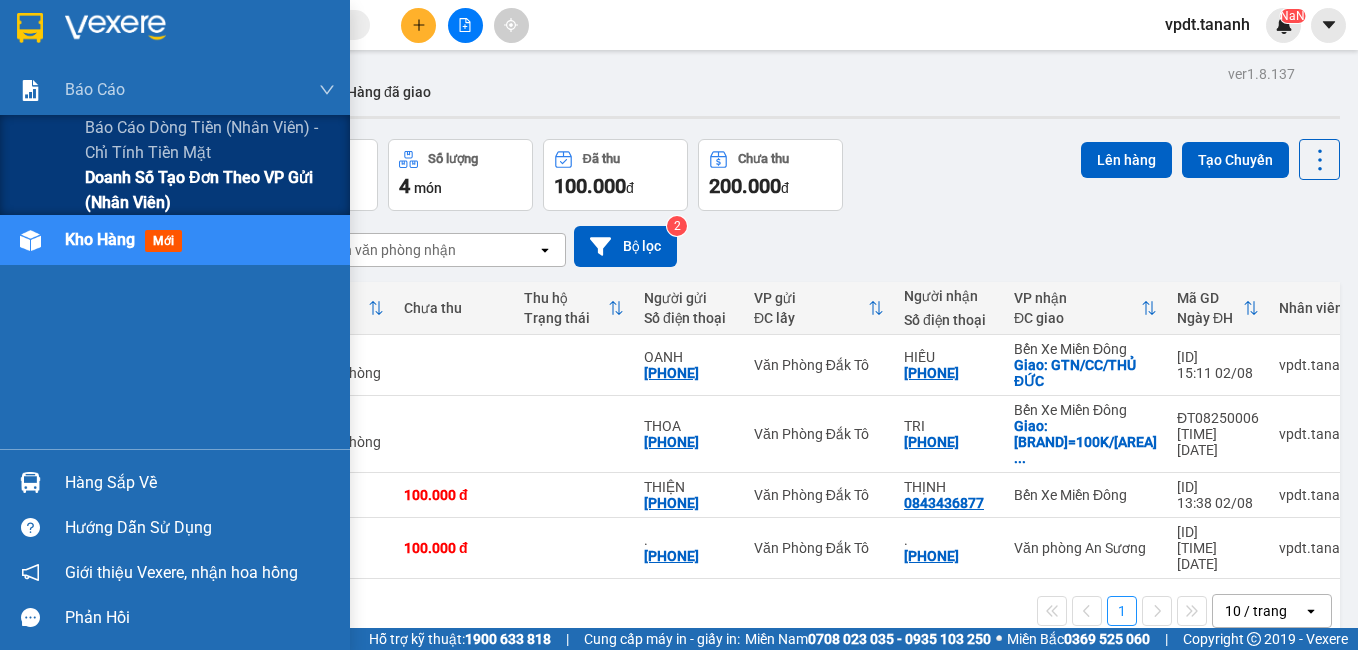 click on "Doanh số tạo đơn theo VP gửi (nhân viên)" at bounding box center (210, 190) 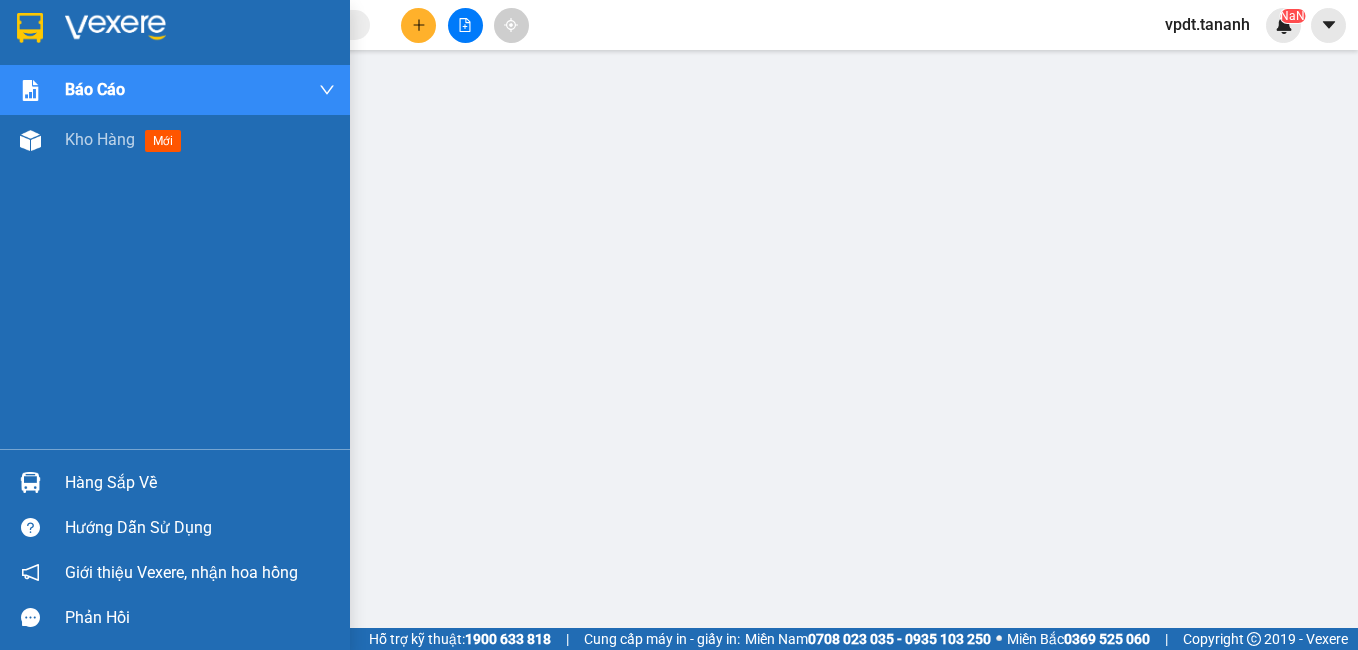 click at bounding box center [175, 32] 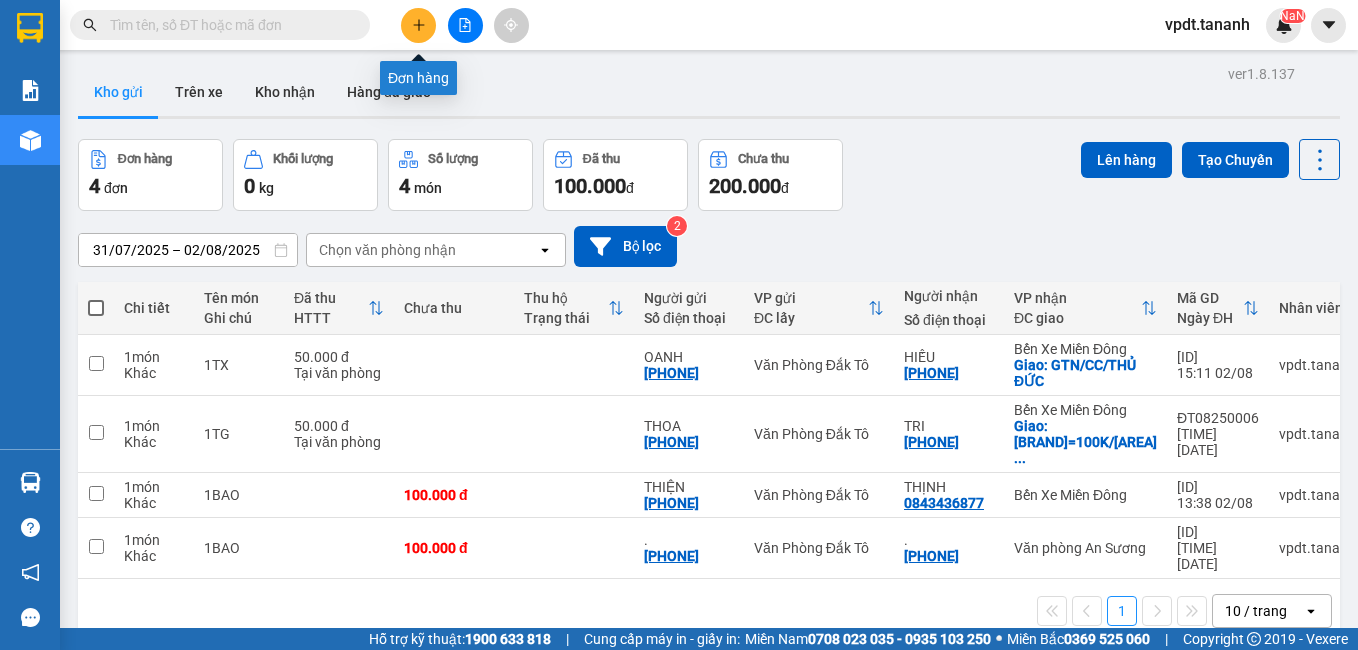 click 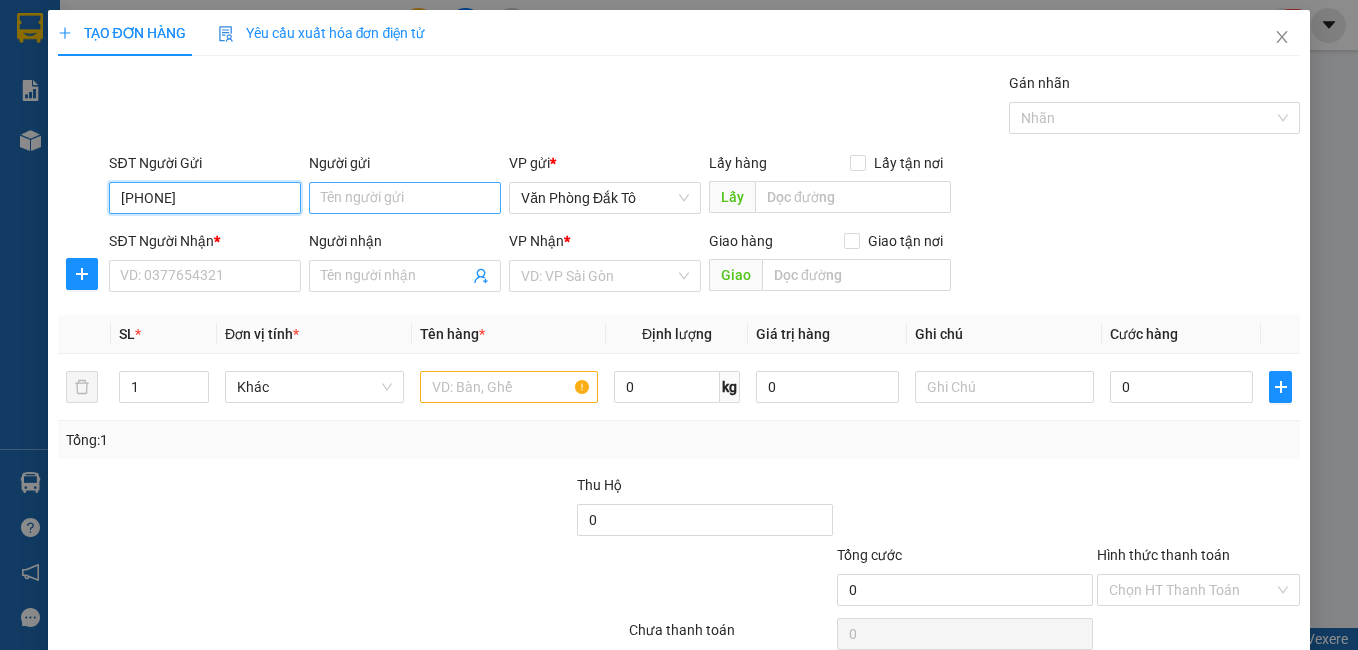 type on "[PHONE]" 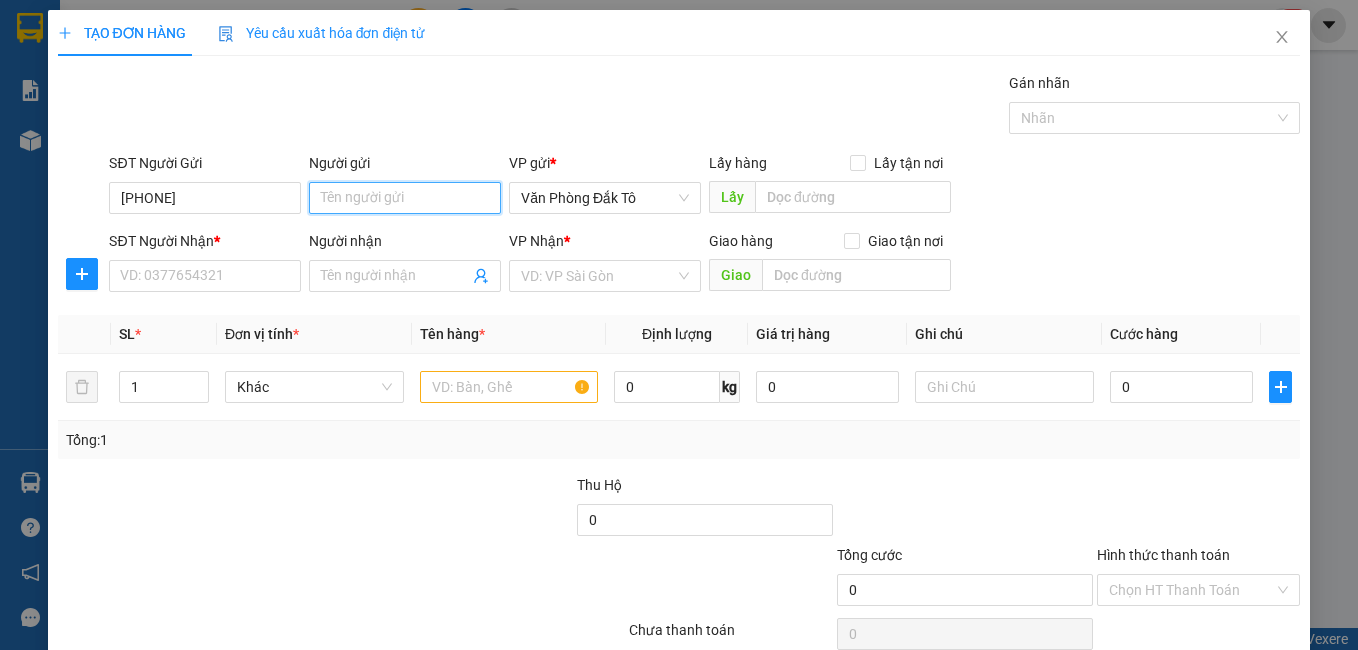 click on "Người gửi" at bounding box center (405, 198) 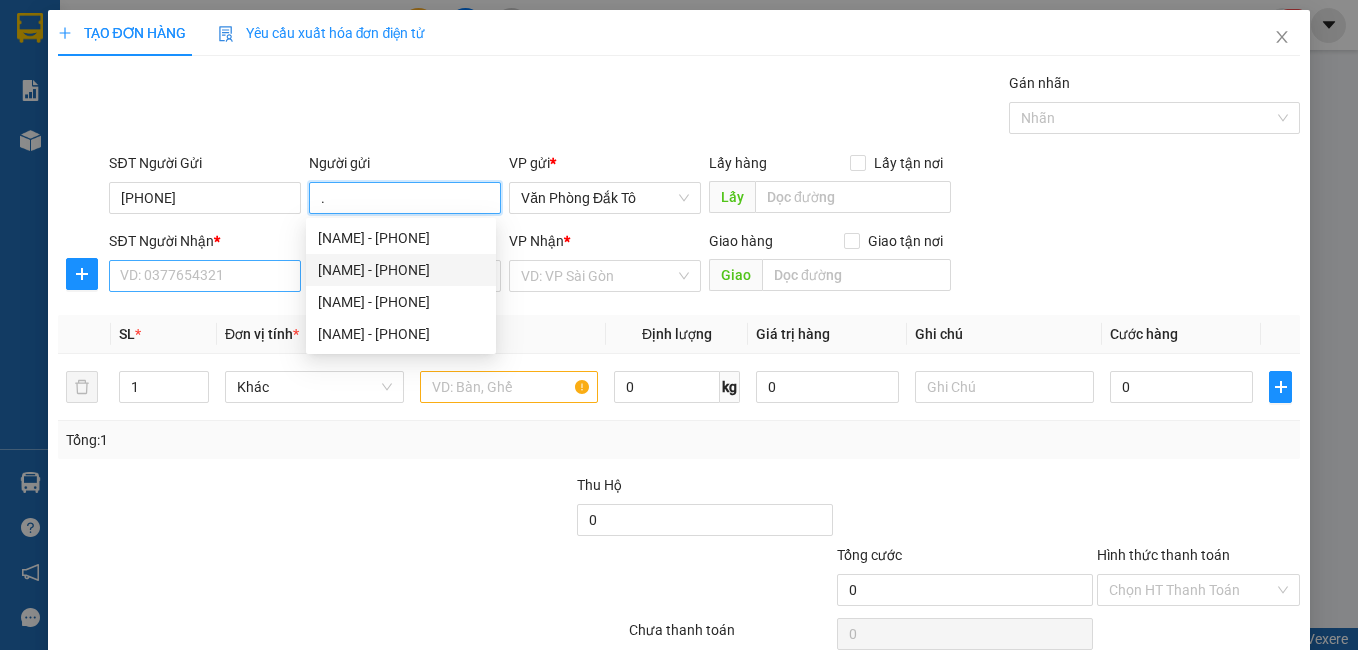 type on "." 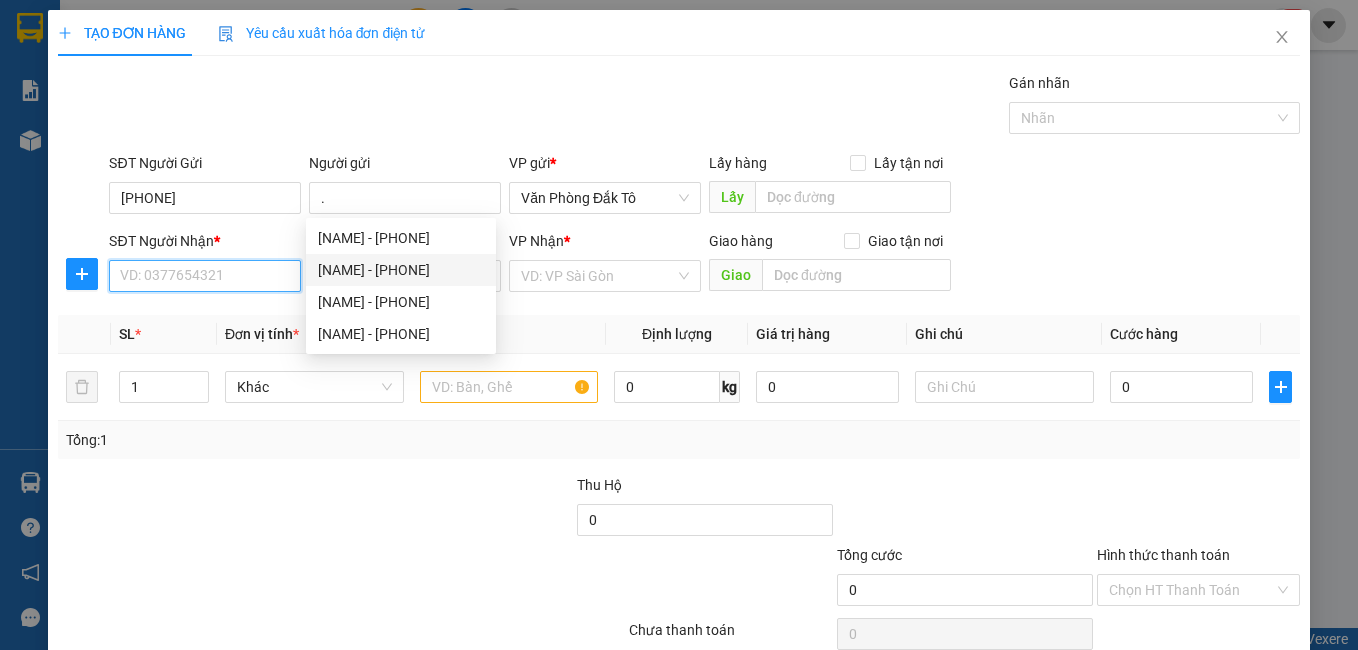 click on "SĐT Người Nhận  *" at bounding box center (205, 276) 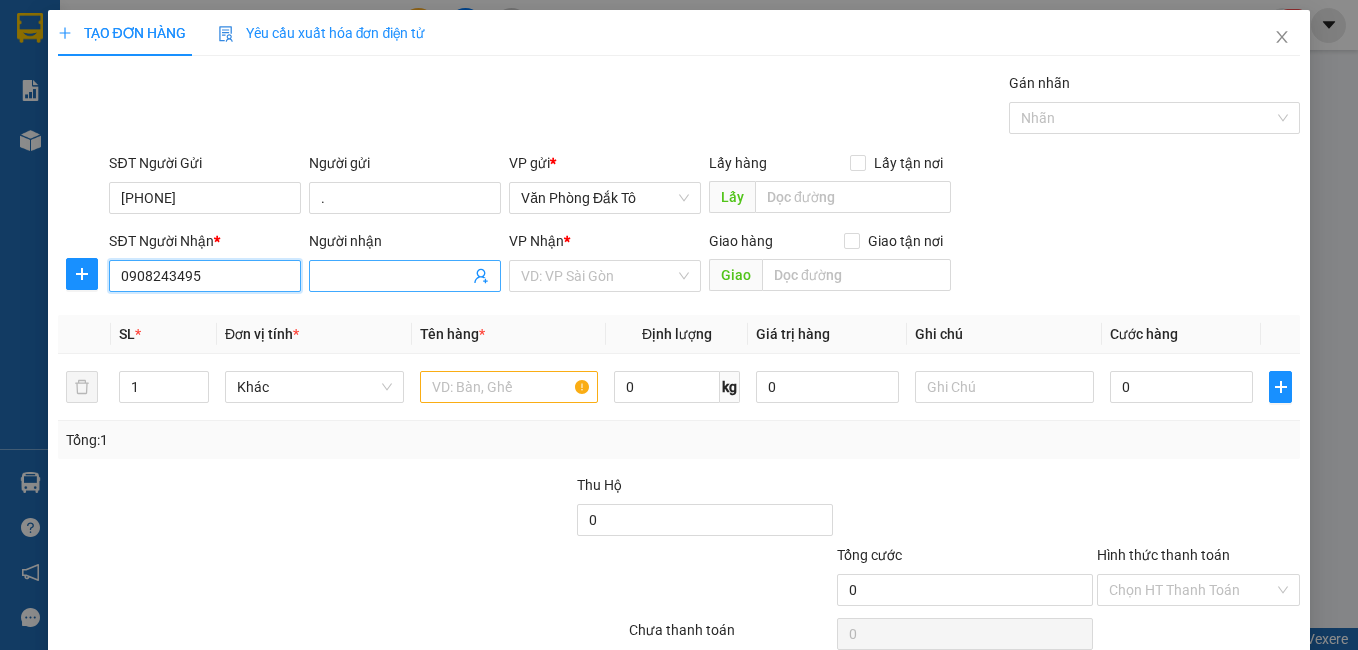 type on "0908243495" 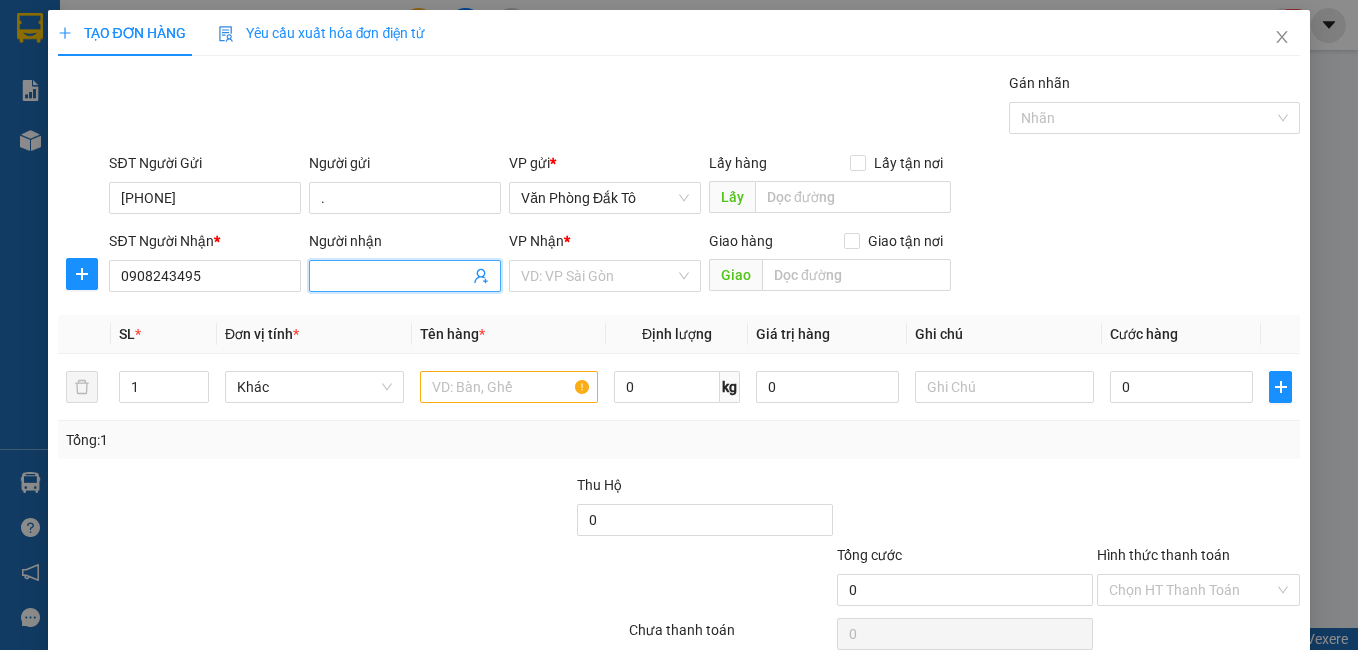 click on "Người nhận" at bounding box center (395, 276) 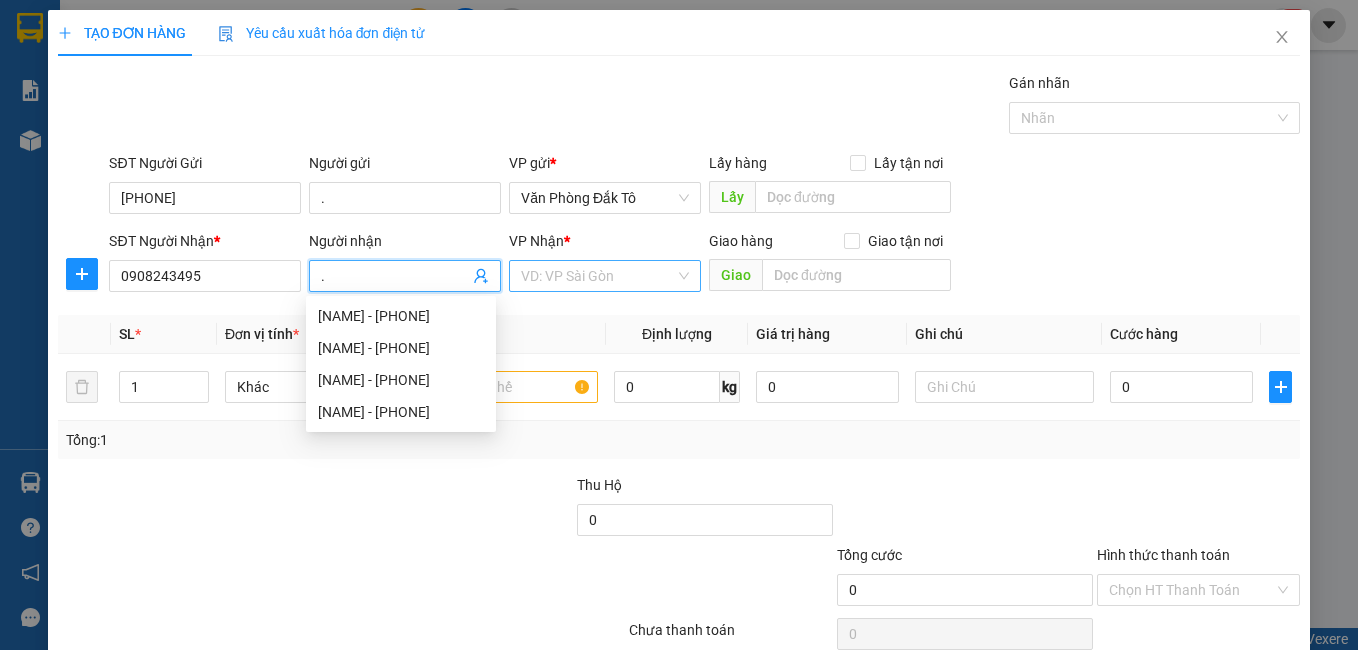 type on "." 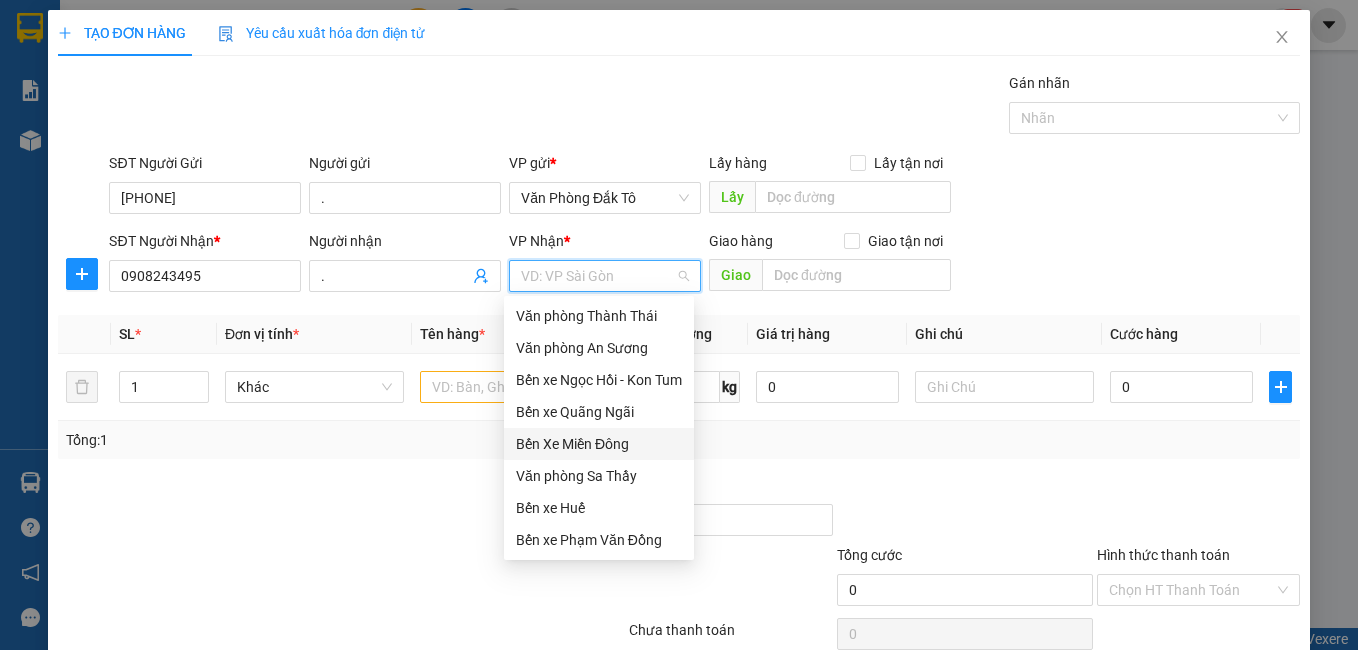 click on "Bến Xe Miền Đông" at bounding box center [599, 444] 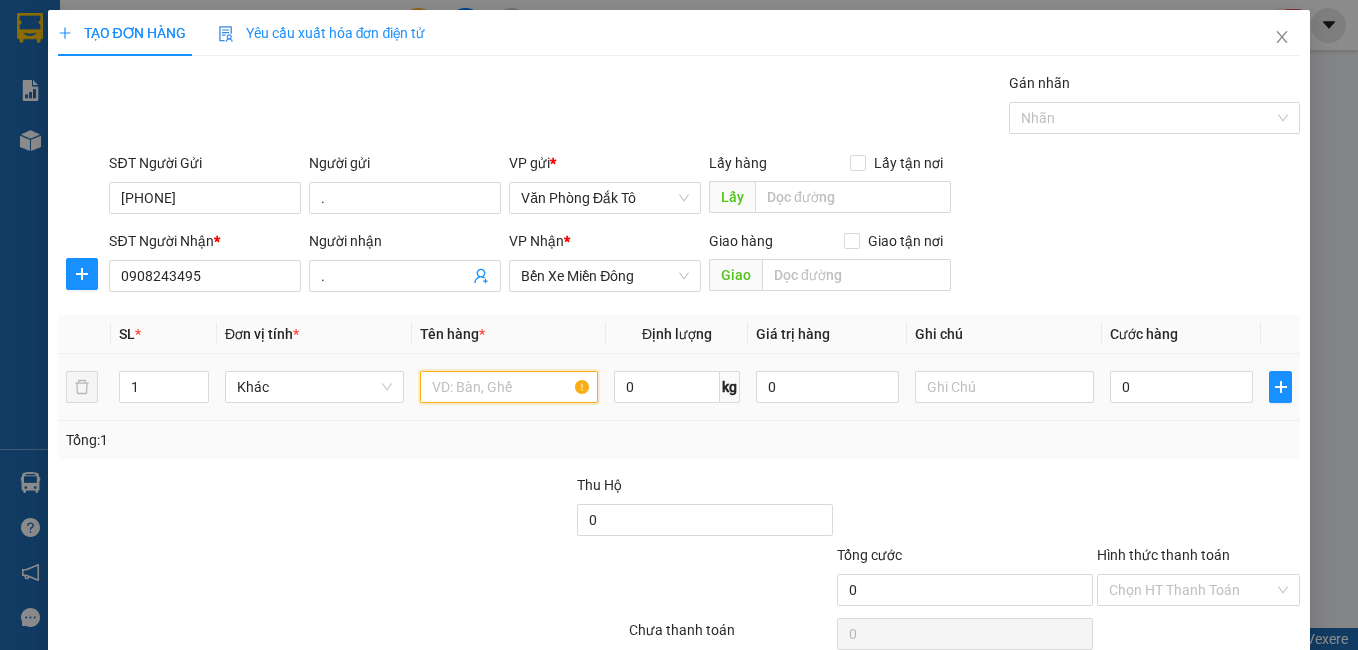 click at bounding box center (509, 387) 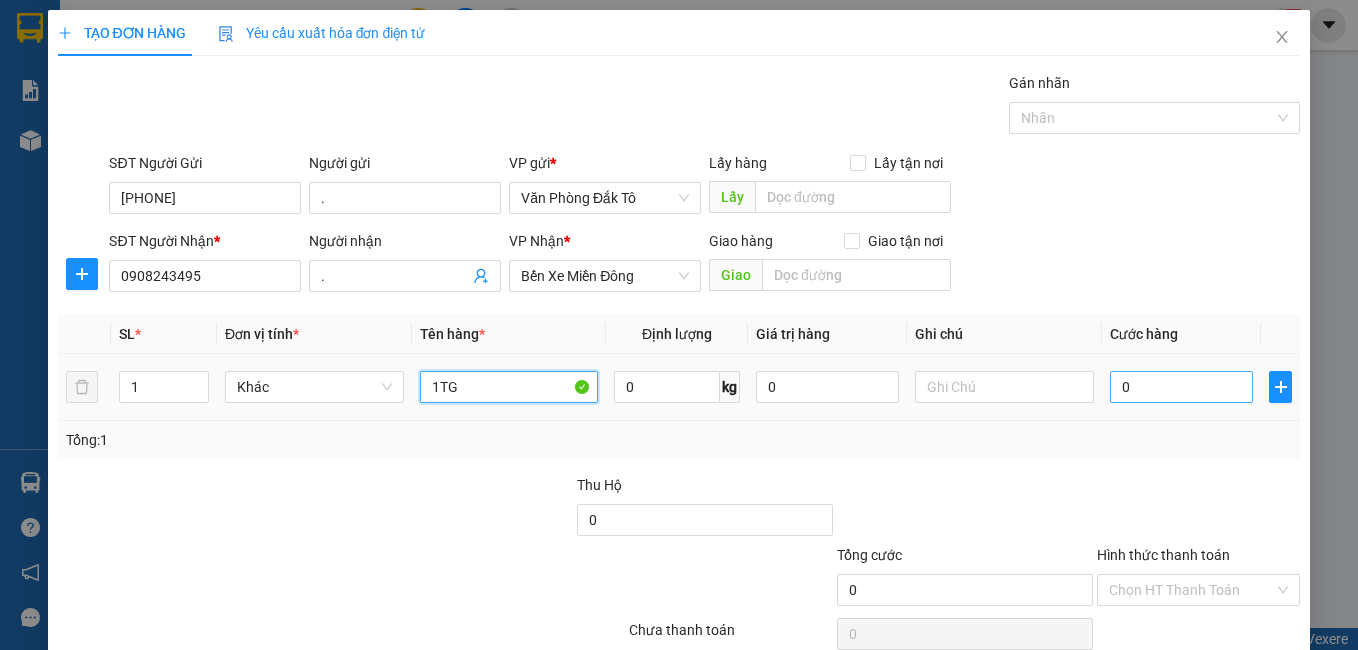 type on "1TG" 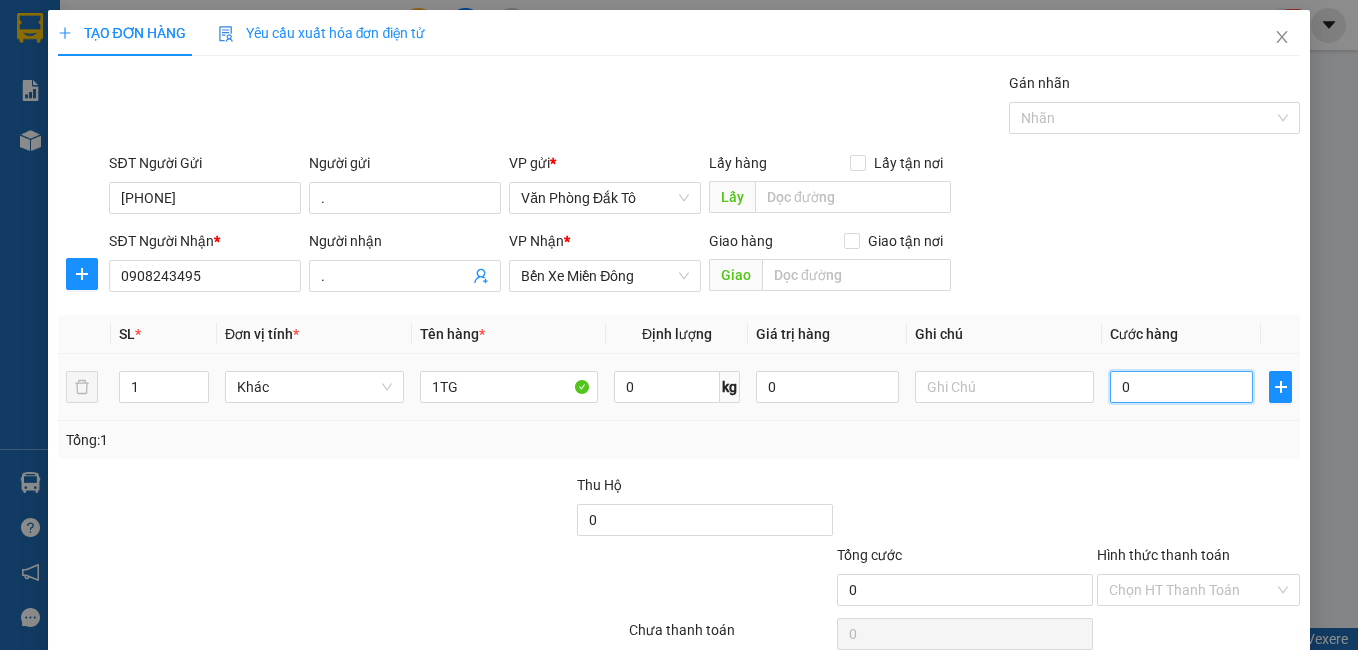 click on "0" at bounding box center [1181, 387] 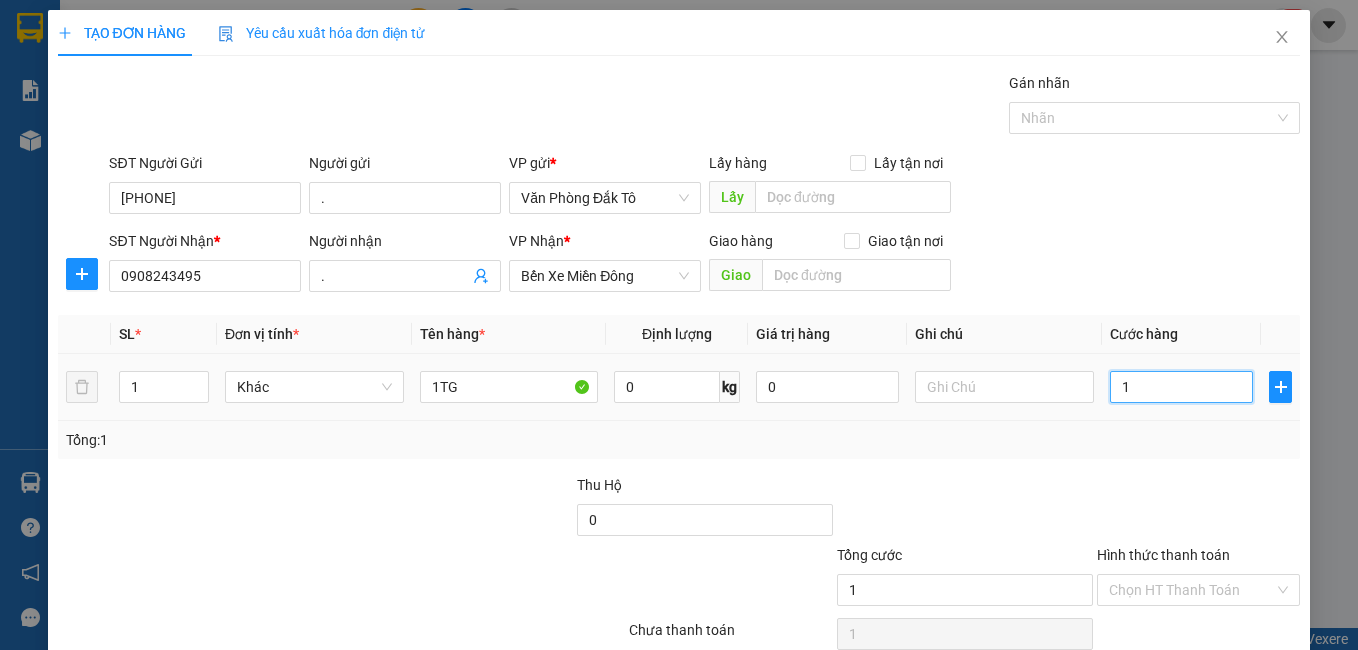 type on "10" 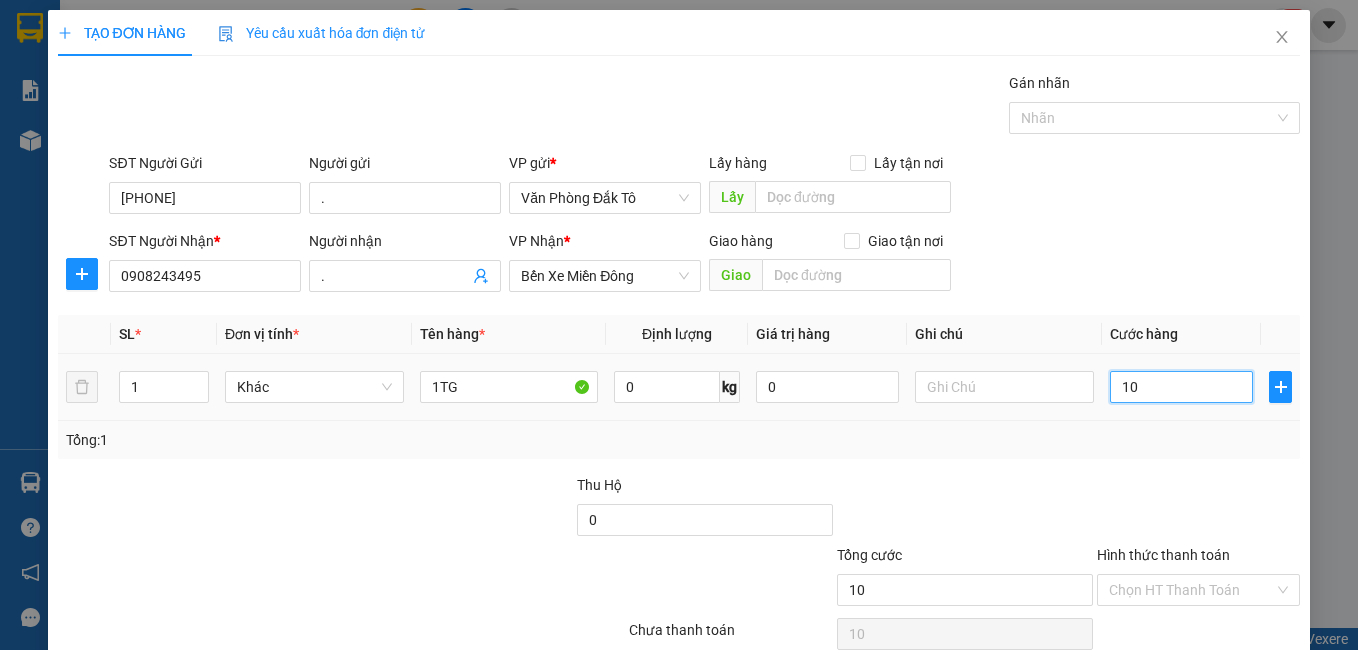type on "100" 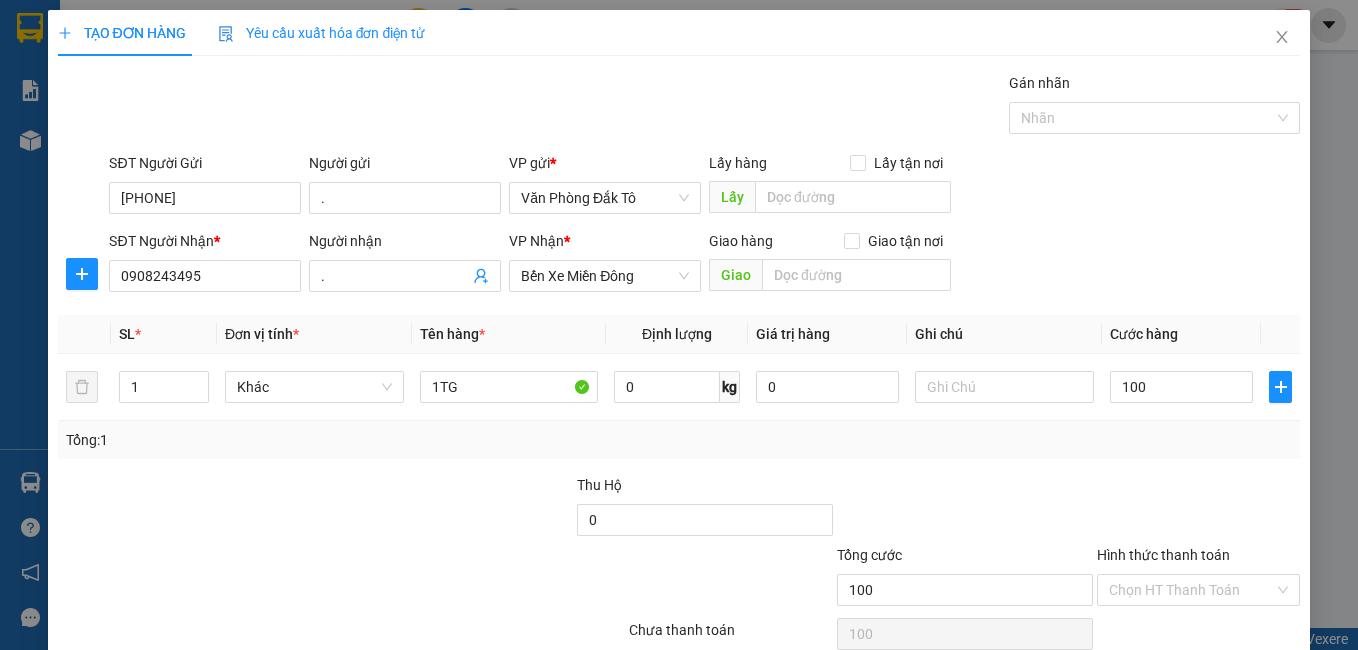 type on "100.000" 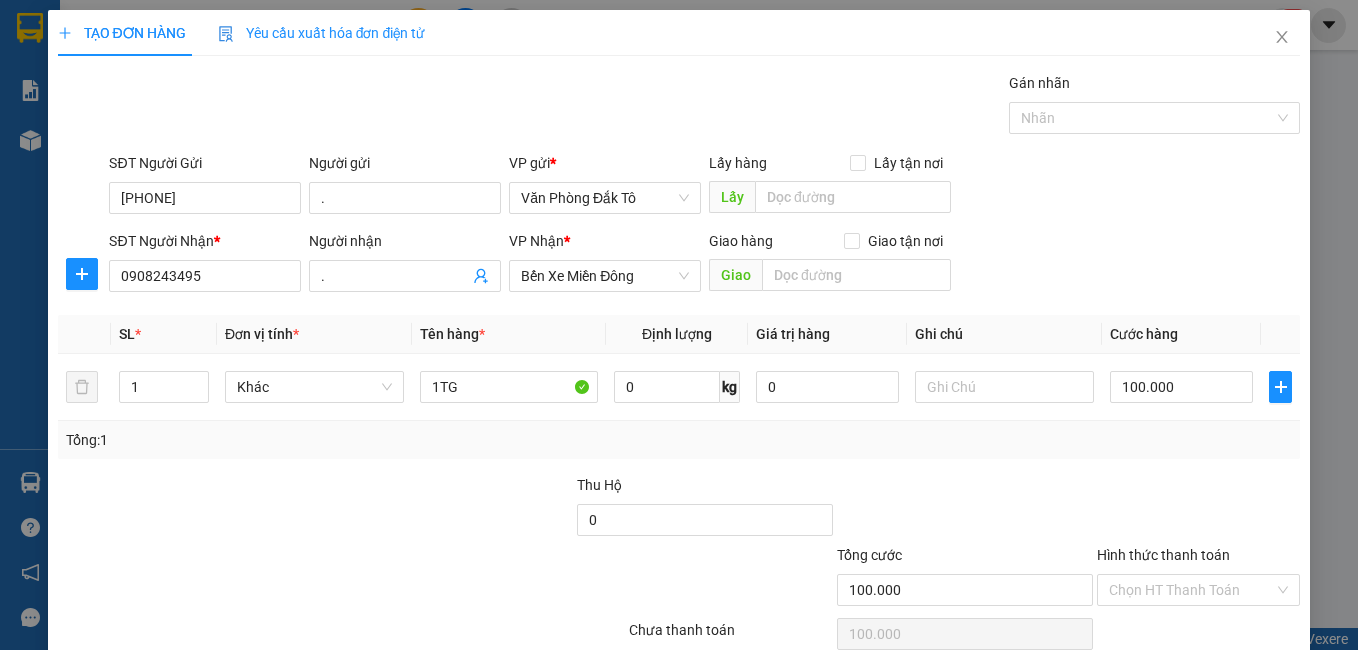 click at bounding box center [965, 509] 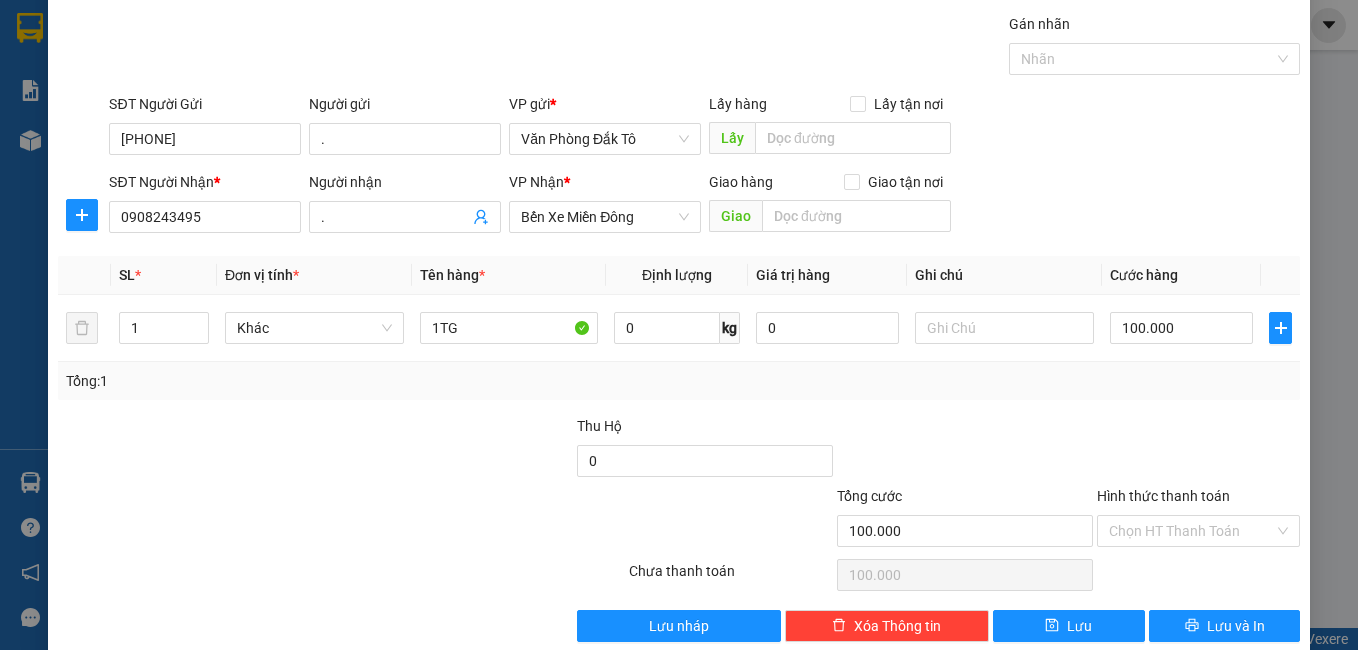 scroll, scrollTop: 90, scrollLeft: 0, axis: vertical 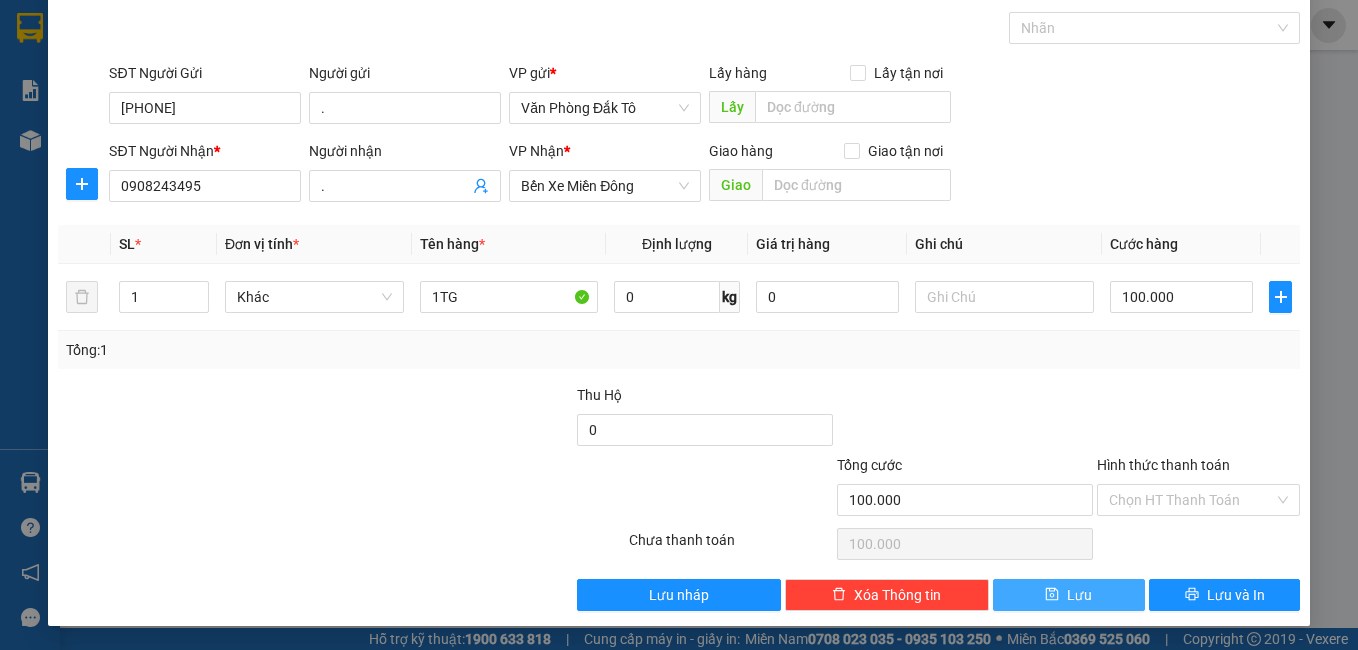 click on "Lưu" at bounding box center [1079, 595] 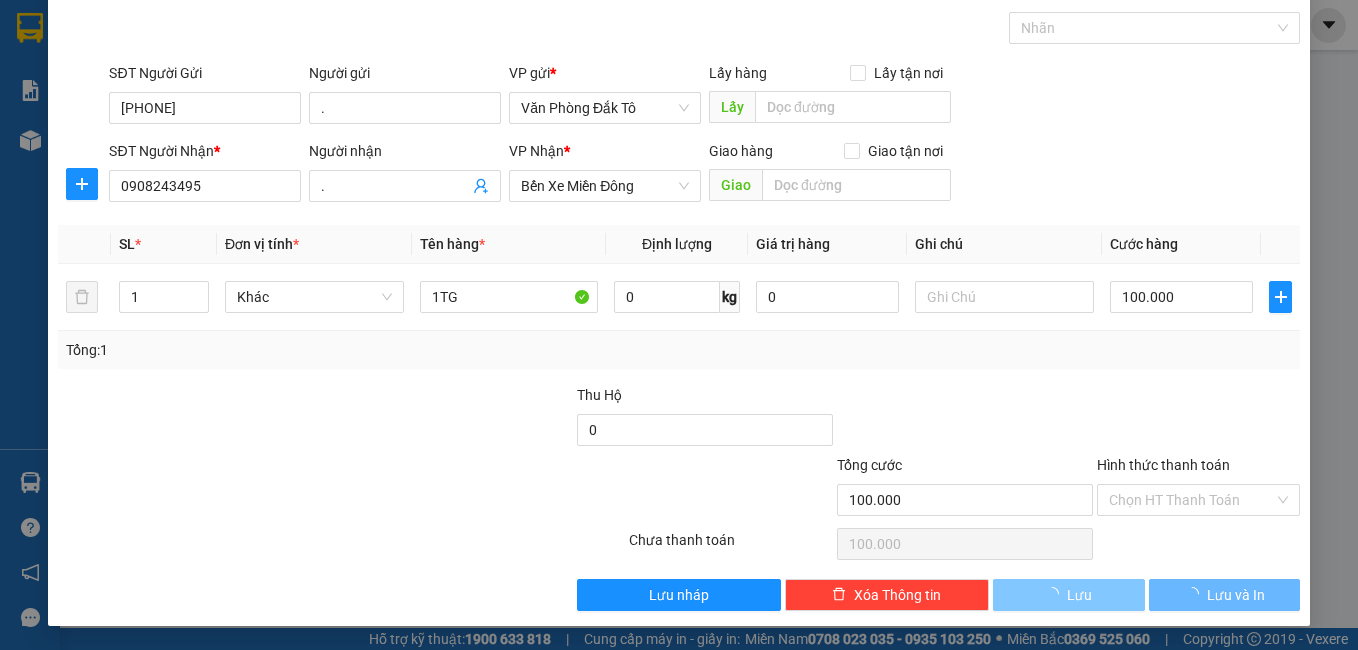 type 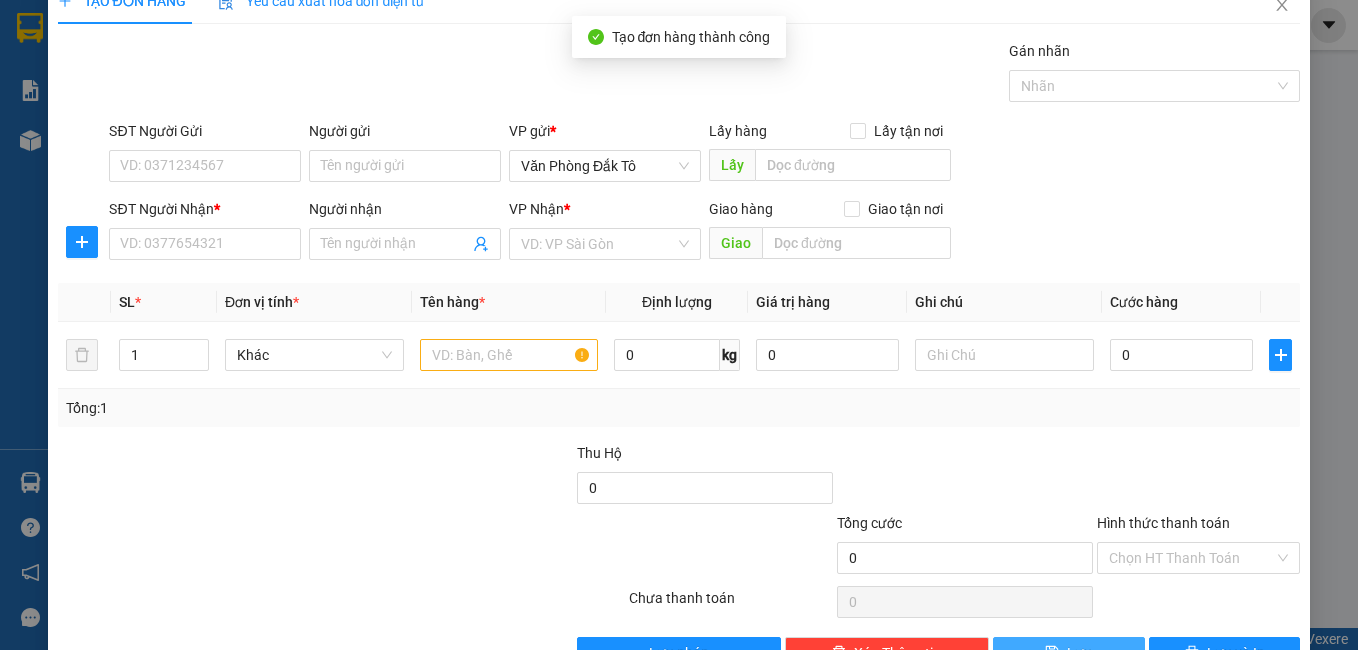scroll, scrollTop: 0, scrollLeft: 0, axis: both 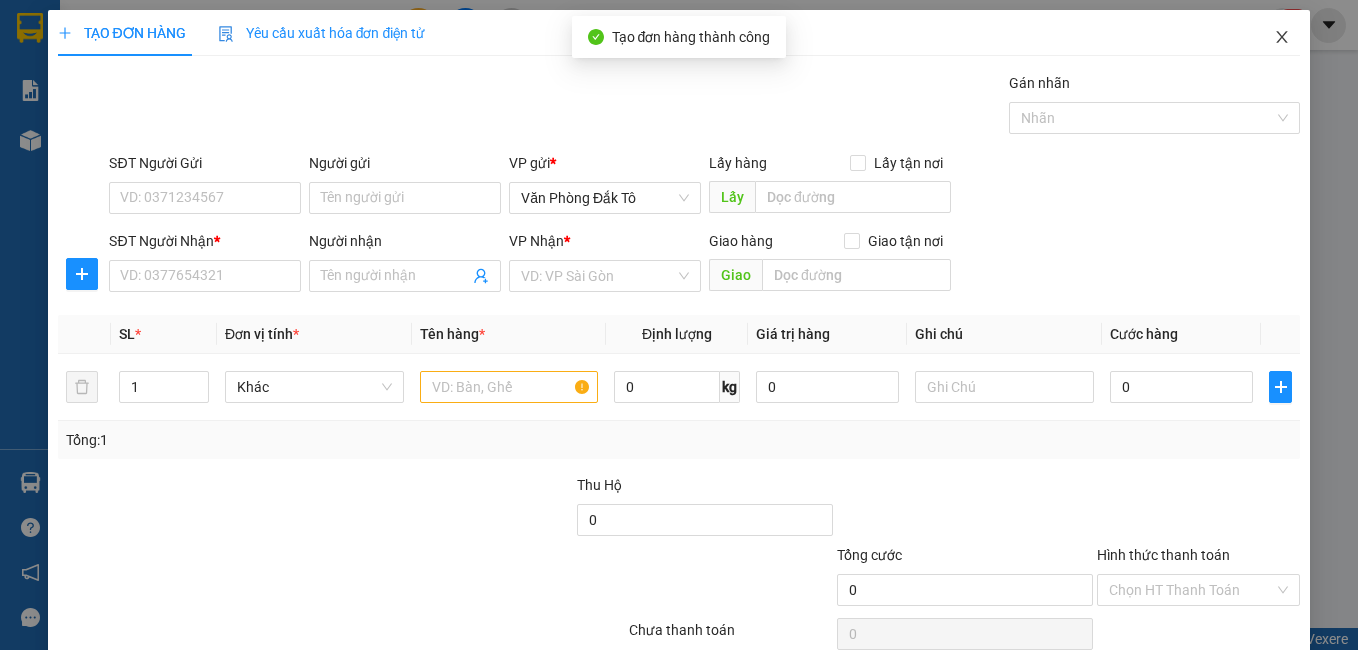 click 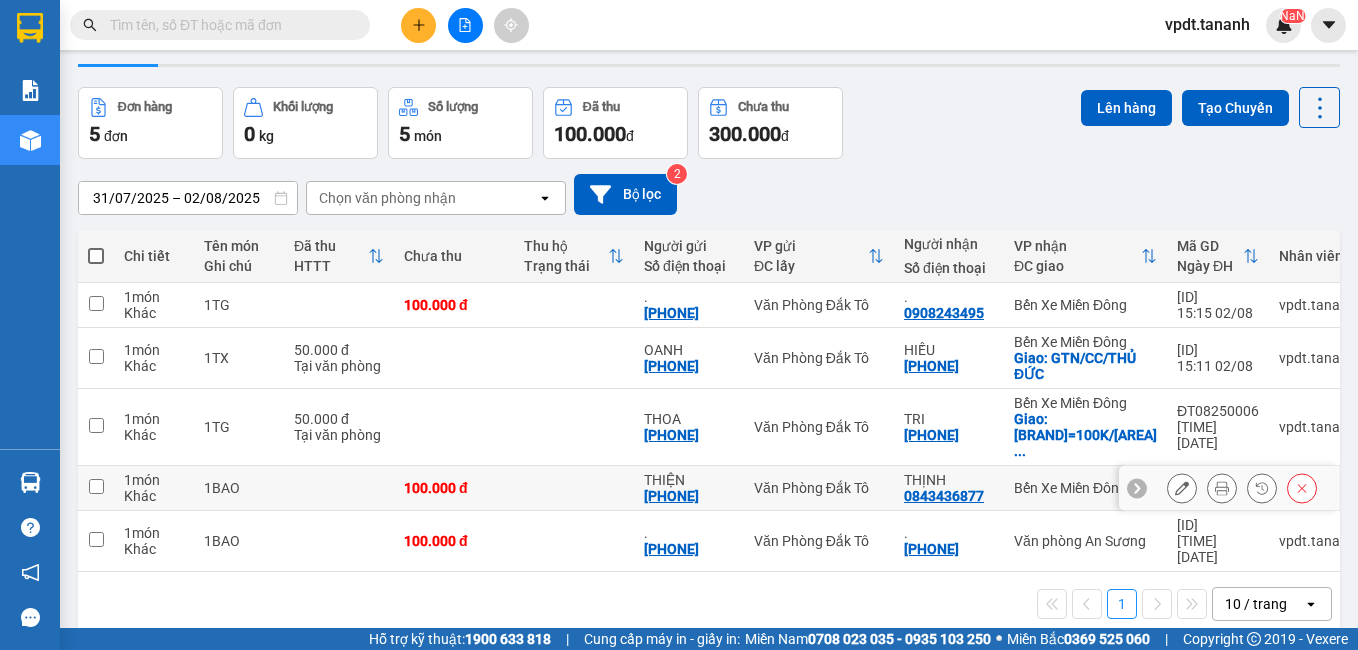 scroll, scrollTop: 92, scrollLeft: 0, axis: vertical 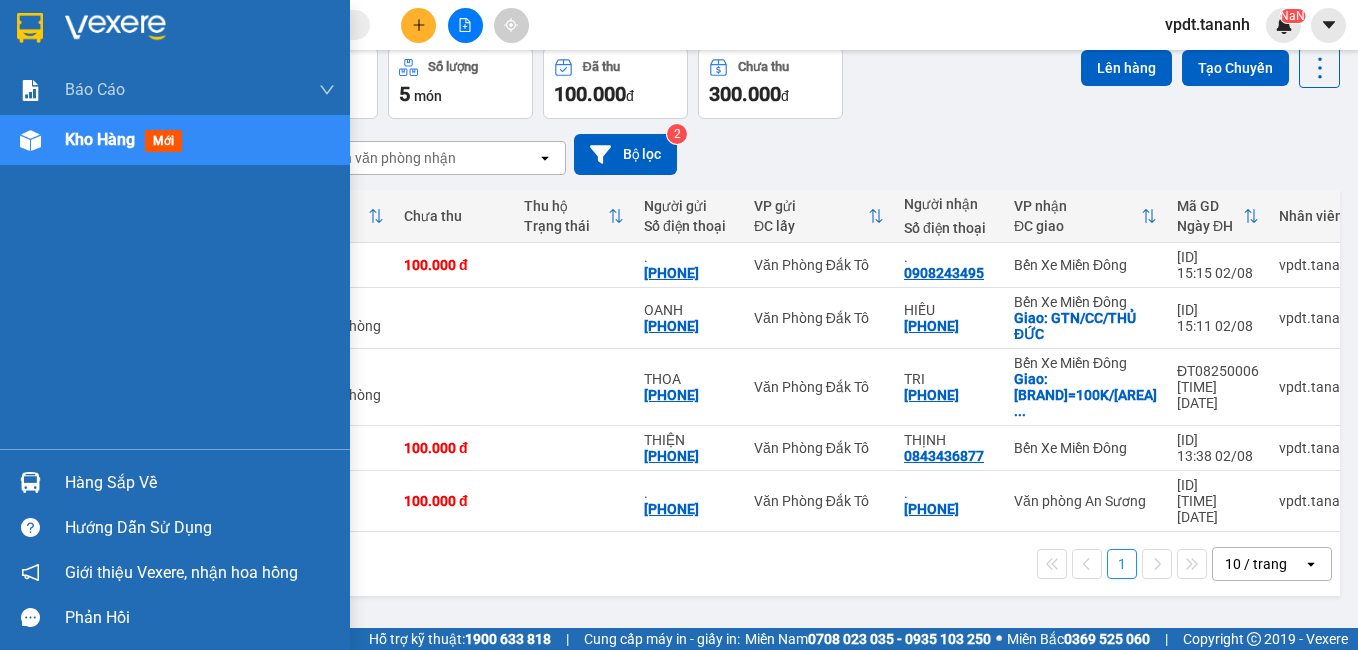 click at bounding box center (30, 28) 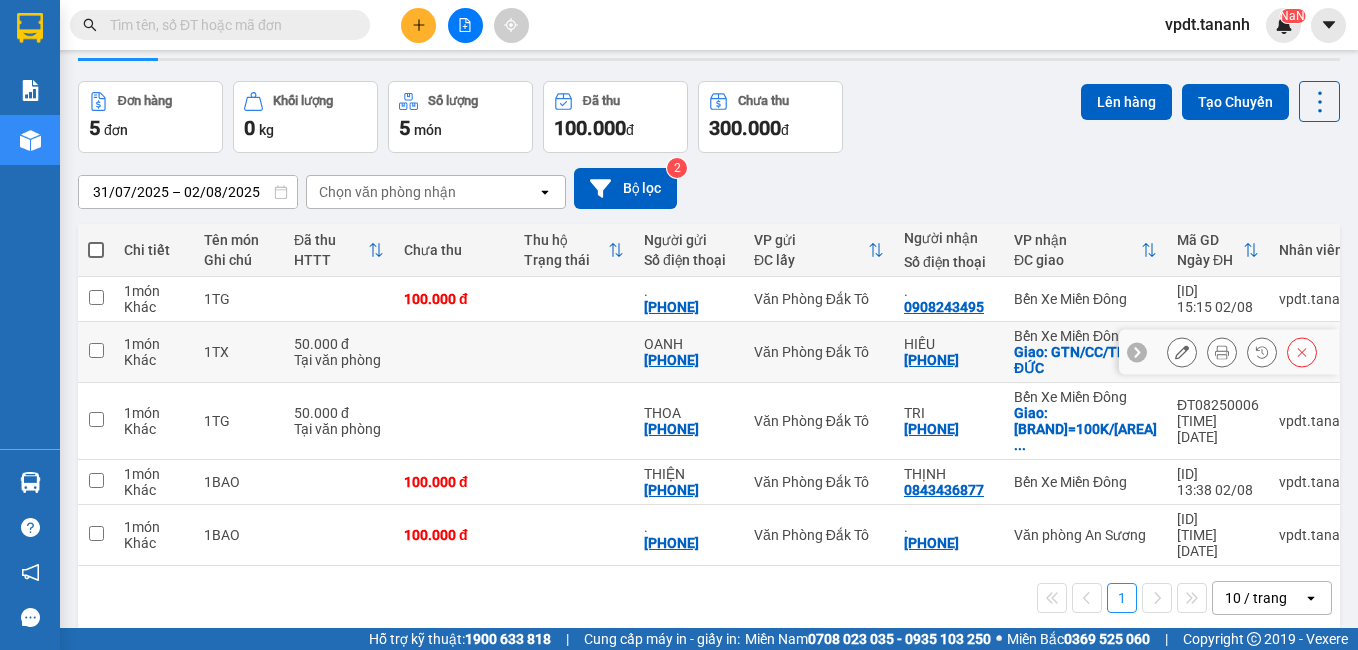 scroll, scrollTop: 0, scrollLeft: 0, axis: both 